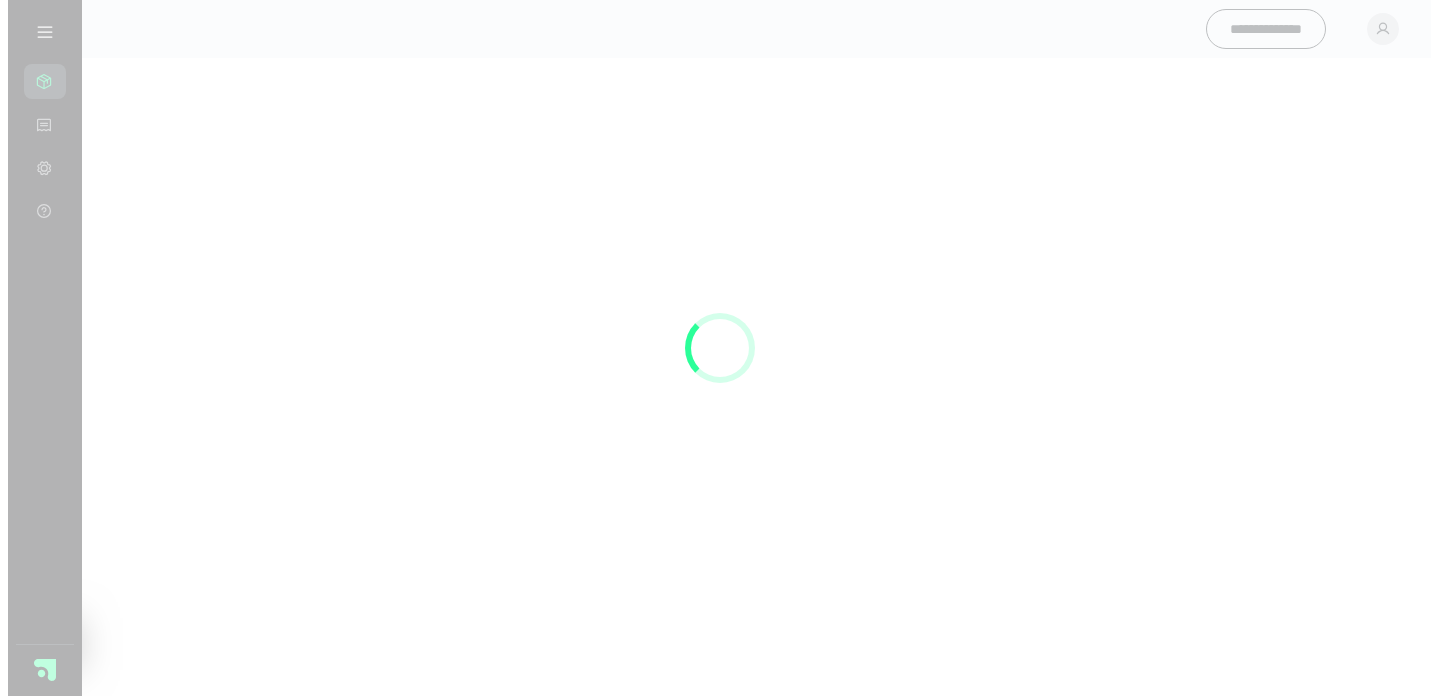 scroll, scrollTop: 0, scrollLeft: 0, axis: both 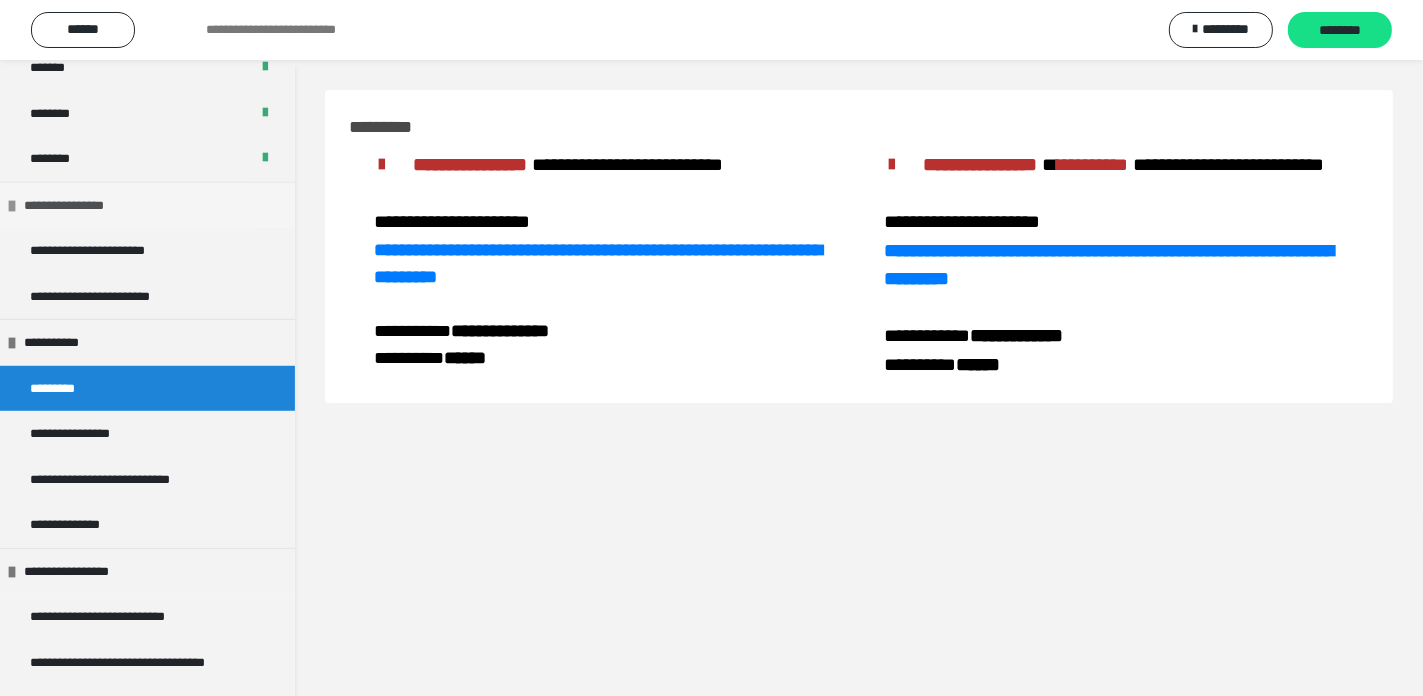 click on "**********" at bounding box center (78, 206) 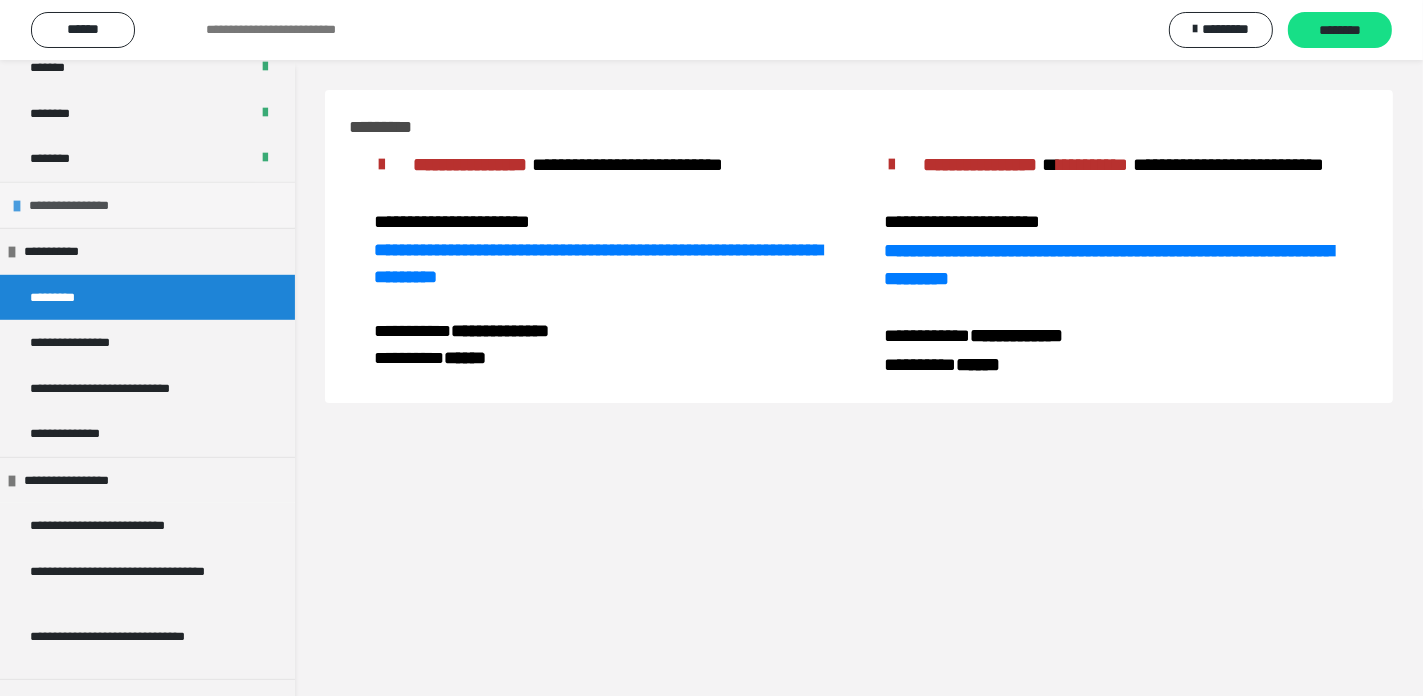 click on "**********" at bounding box center (83, 206) 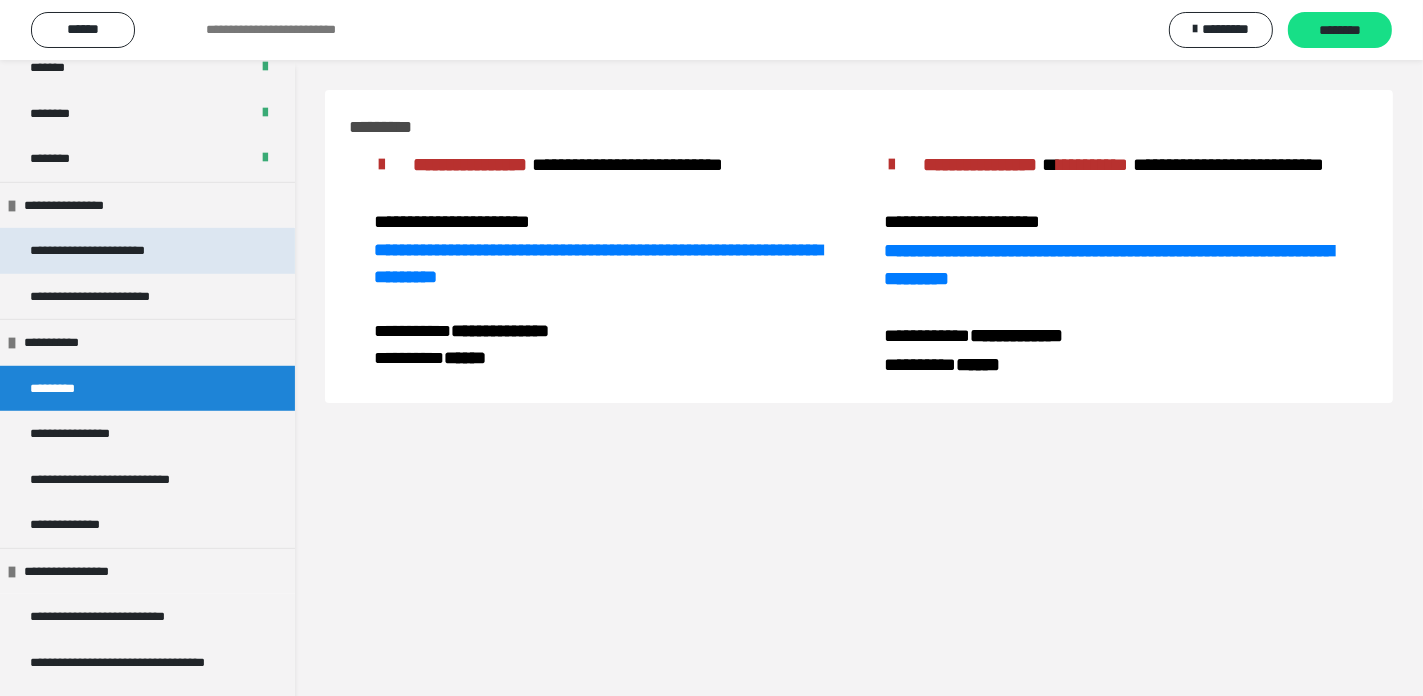 click on "**********" at bounding box center (103, 251) 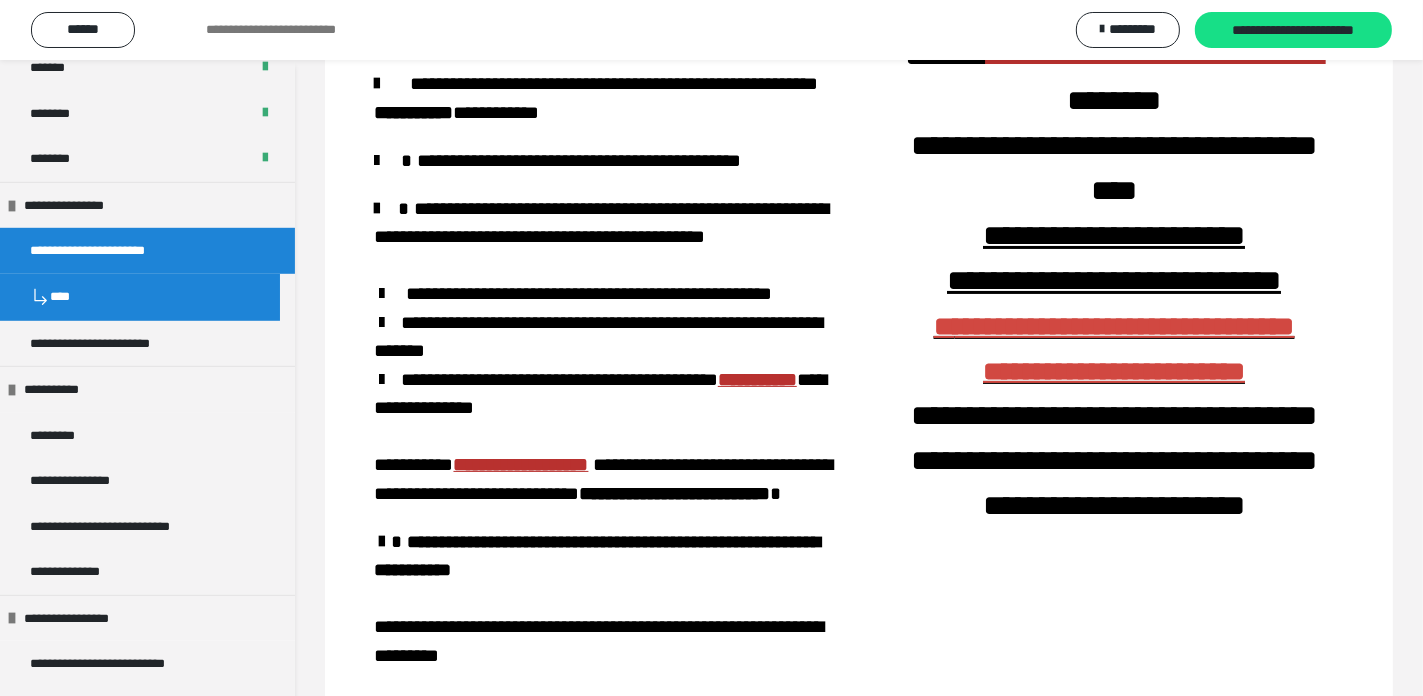 scroll, scrollTop: 0, scrollLeft: 0, axis: both 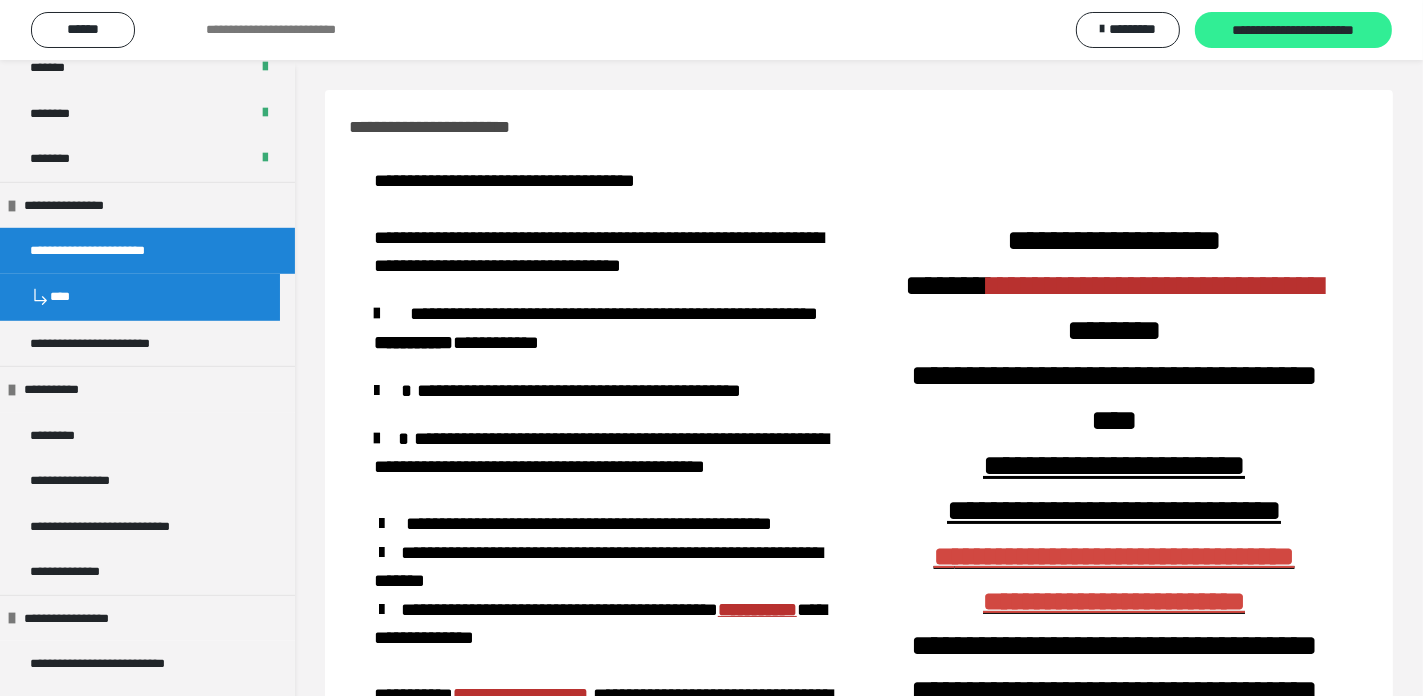 click on "**********" at bounding box center (1293, 31) 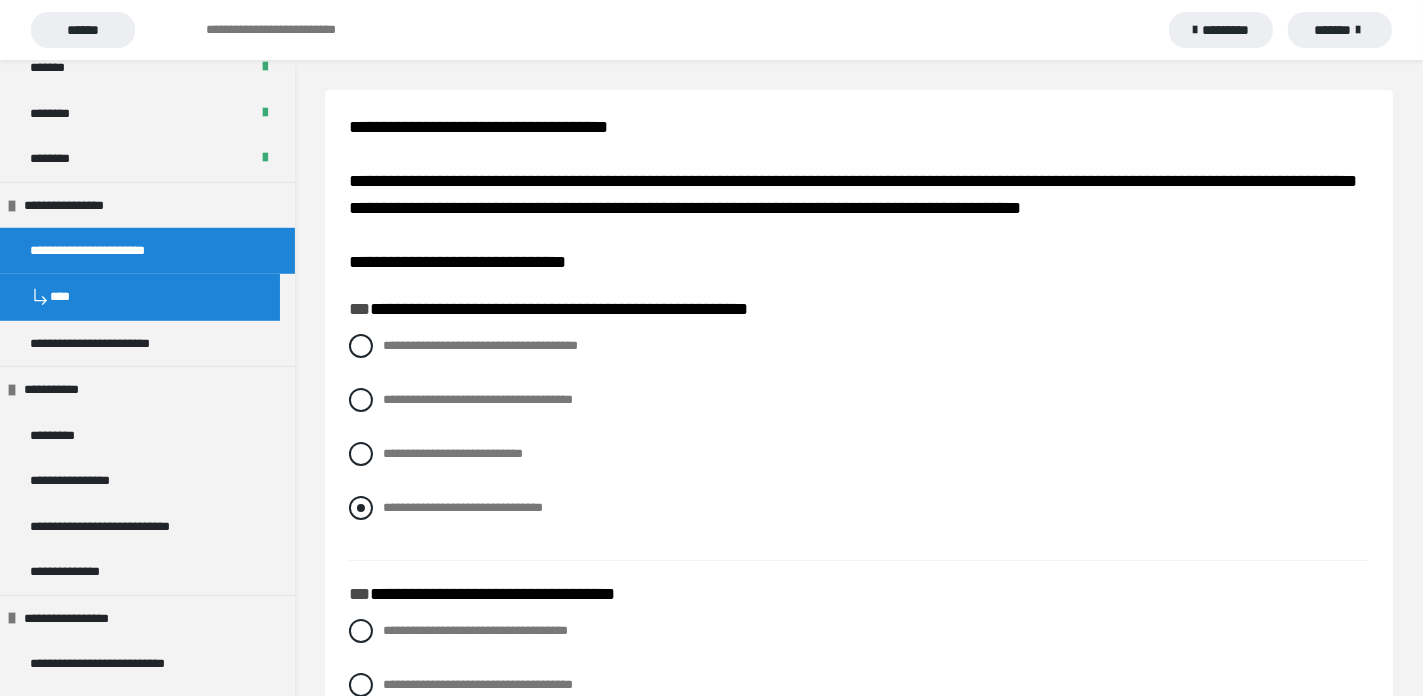 click at bounding box center (361, 508) 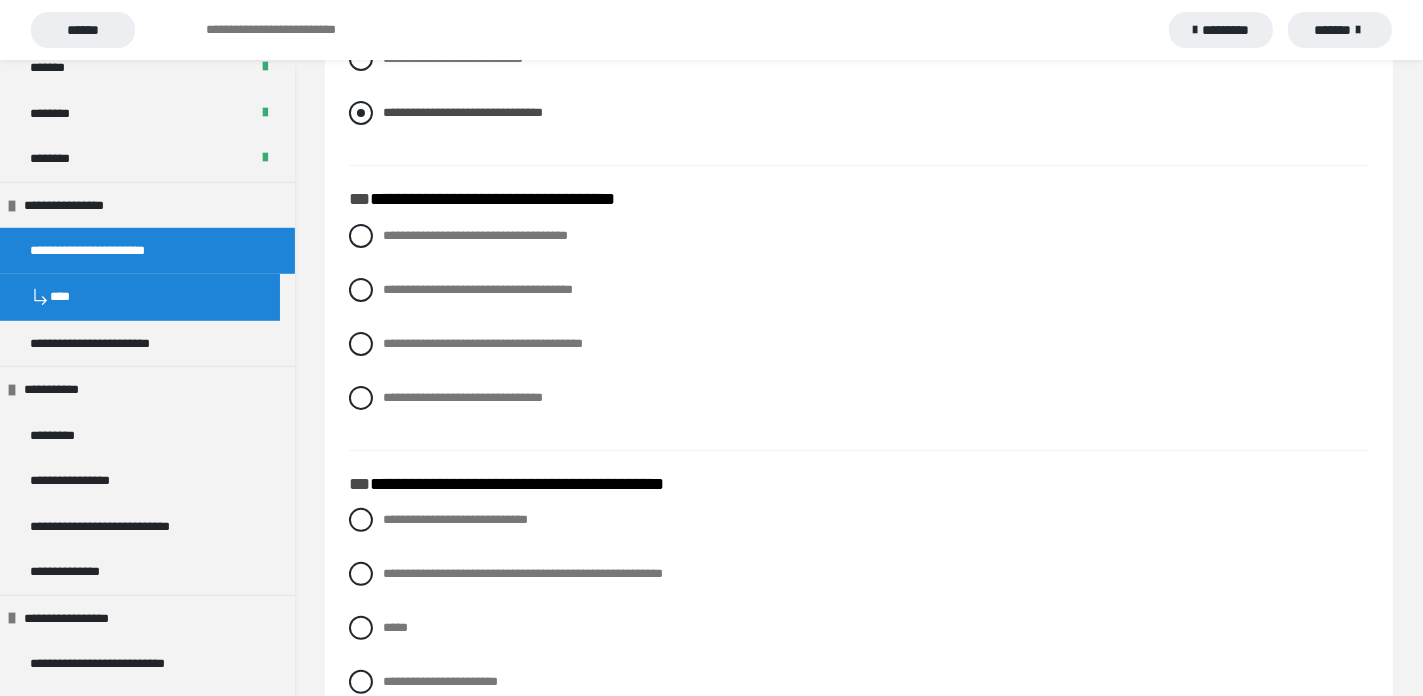 scroll, scrollTop: 500, scrollLeft: 0, axis: vertical 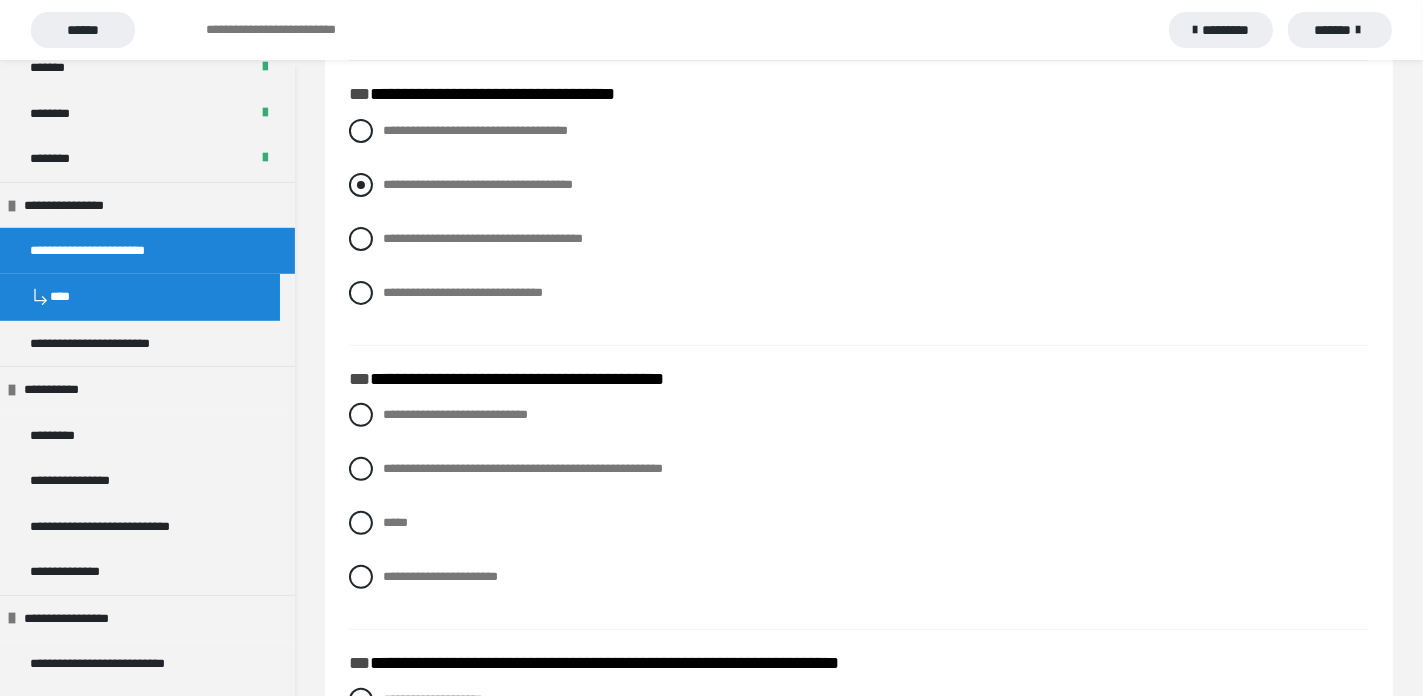 click at bounding box center [361, 185] 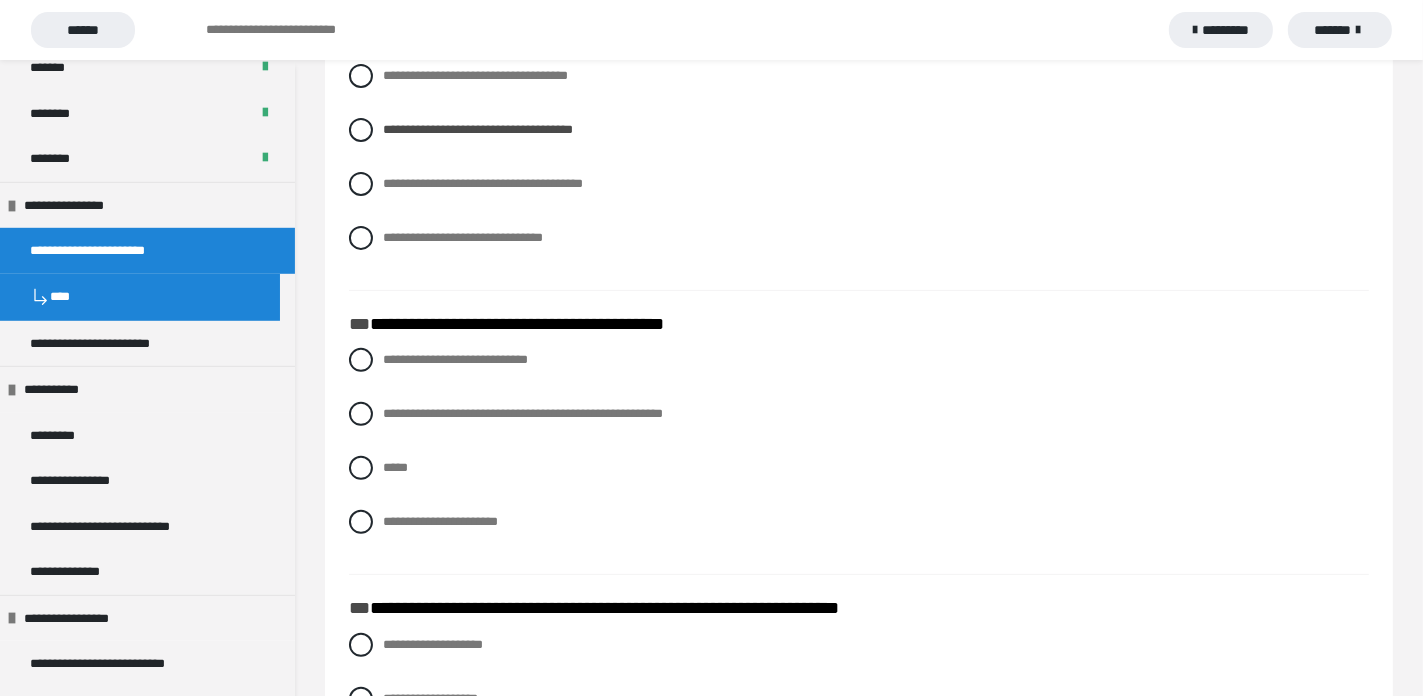 scroll, scrollTop: 700, scrollLeft: 0, axis: vertical 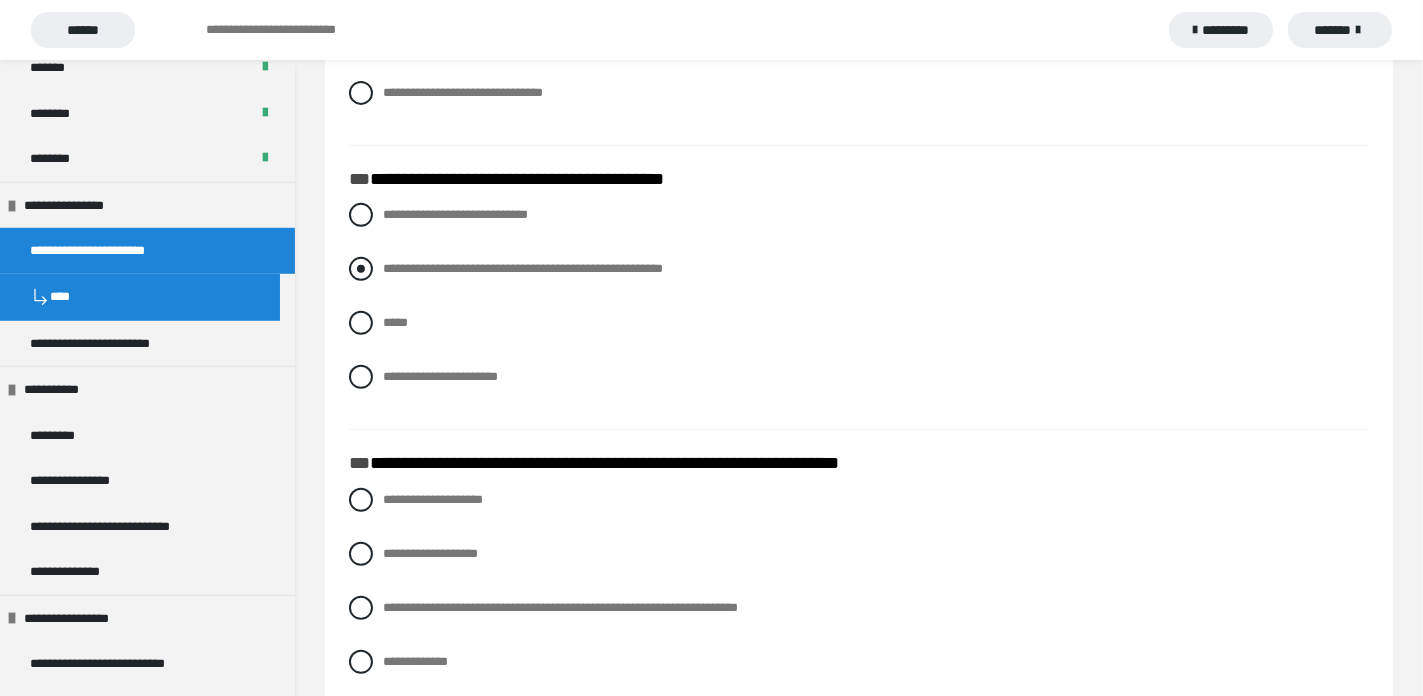 click at bounding box center (361, 269) 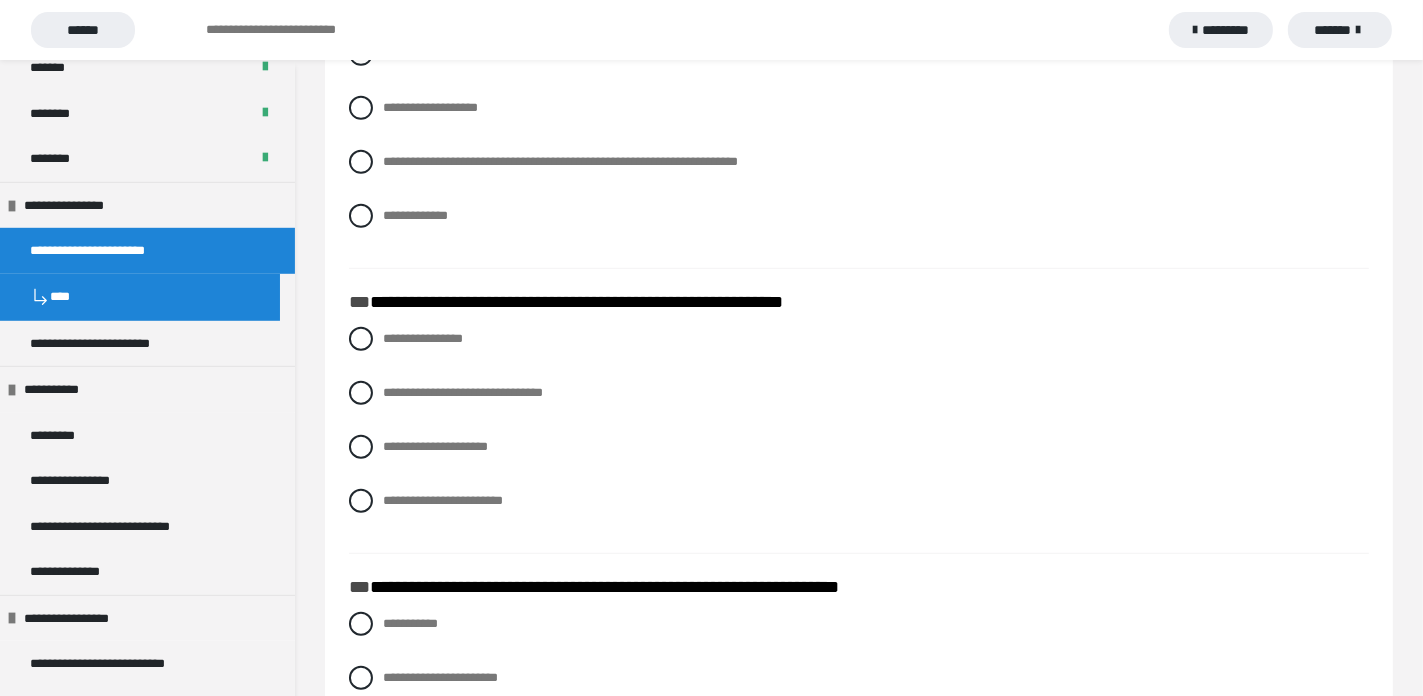 scroll, scrollTop: 1100, scrollLeft: 0, axis: vertical 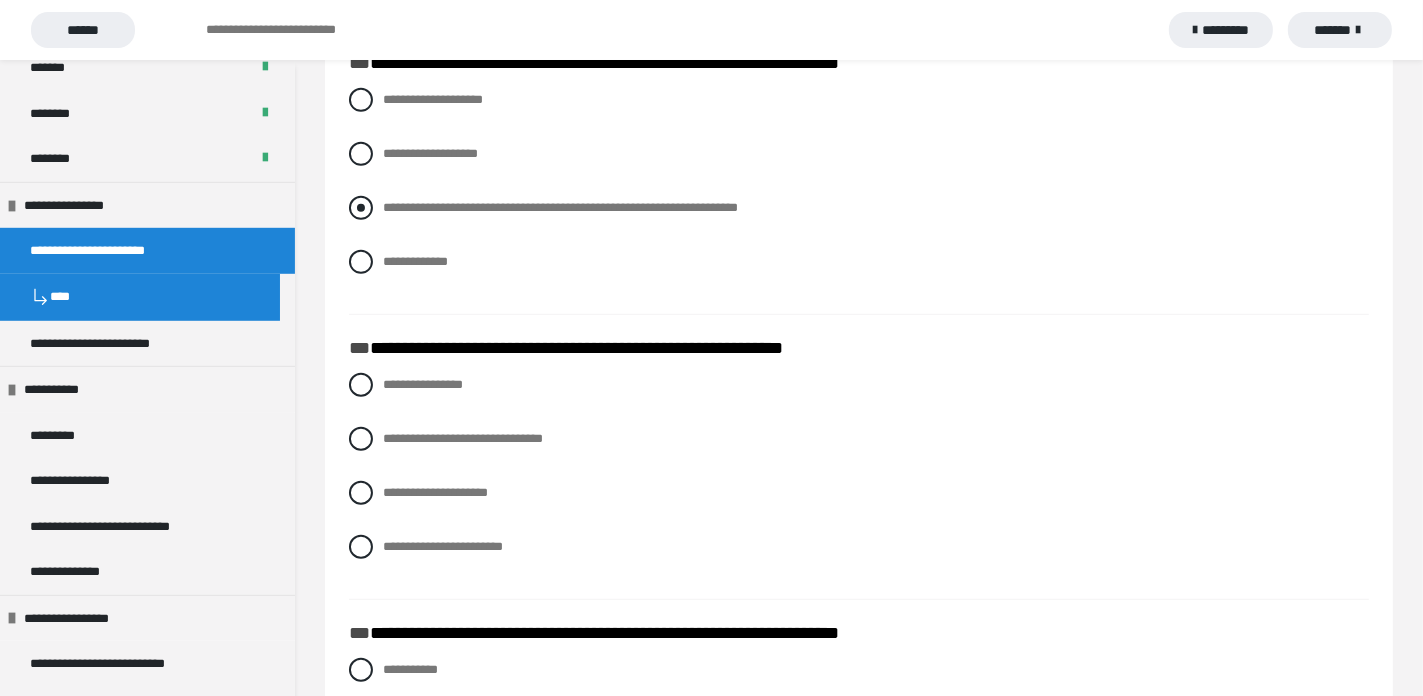 click at bounding box center [361, 208] 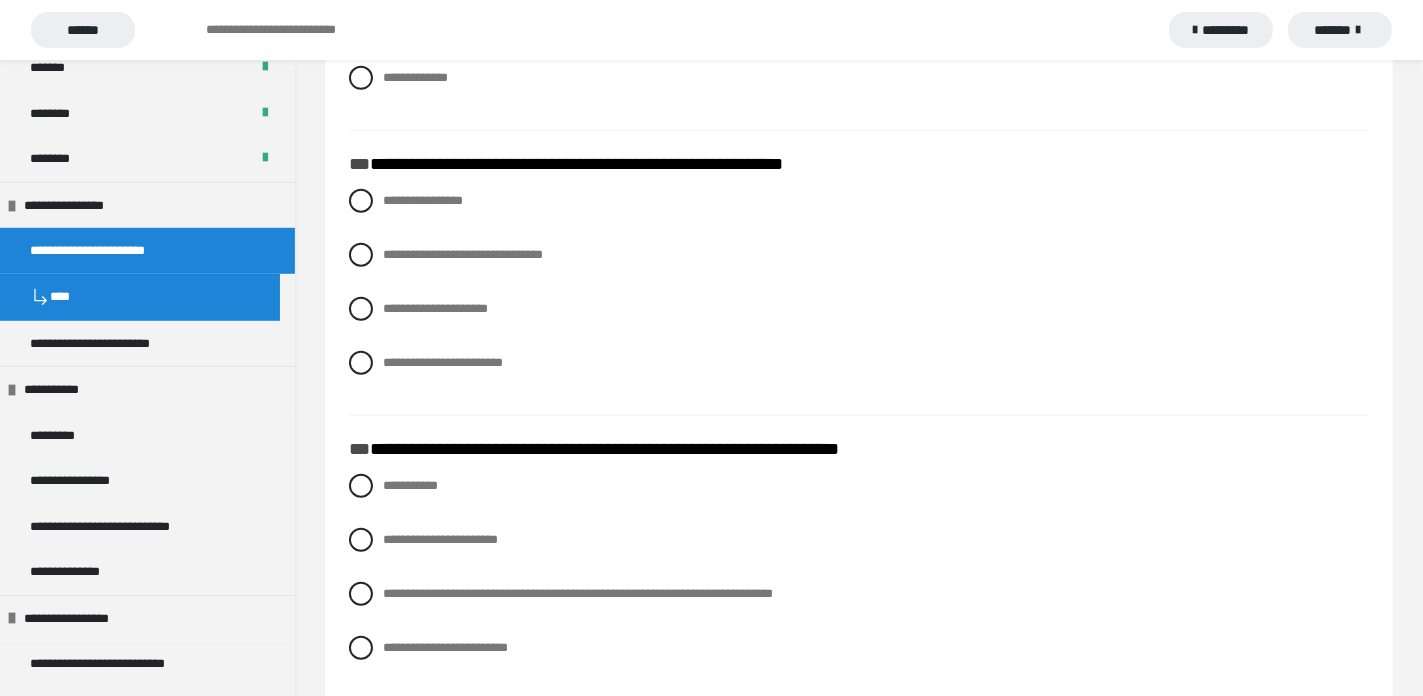 scroll, scrollTop: 1400, scrollLeft: 0, axis: vertical 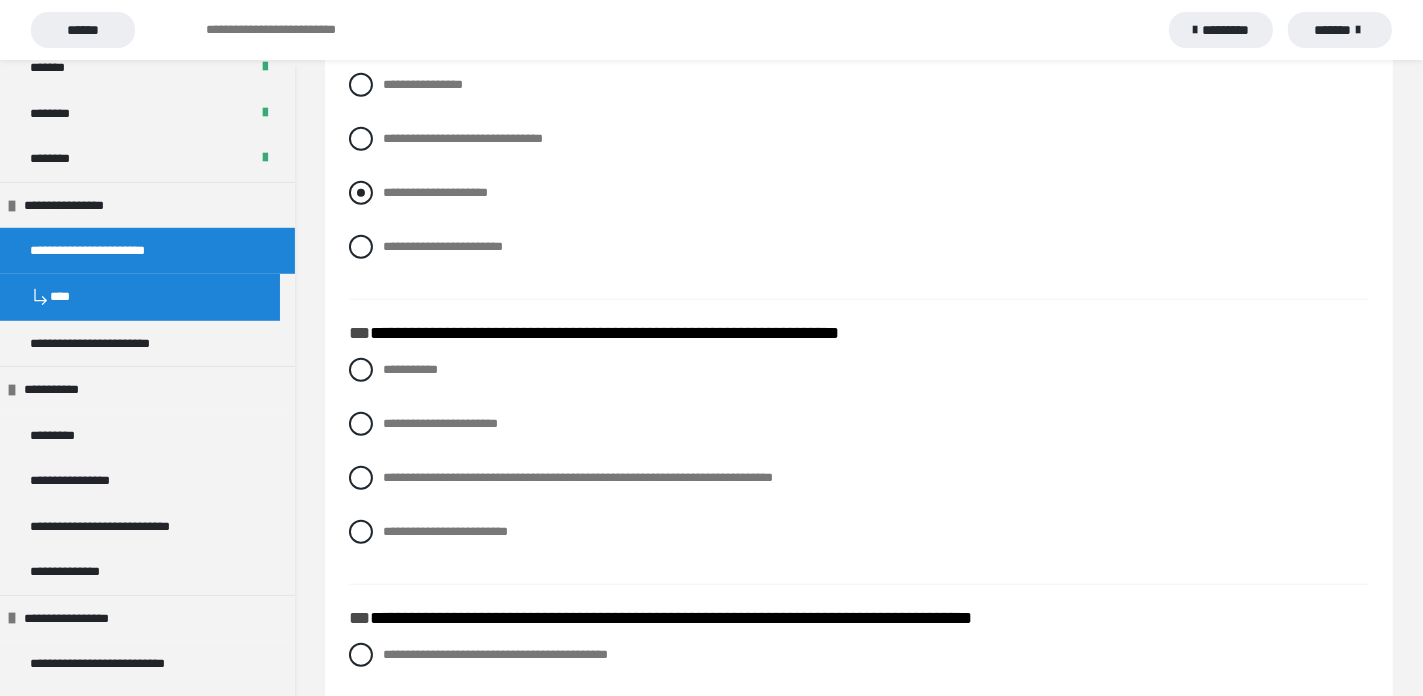click at bounding box center [361, 193] 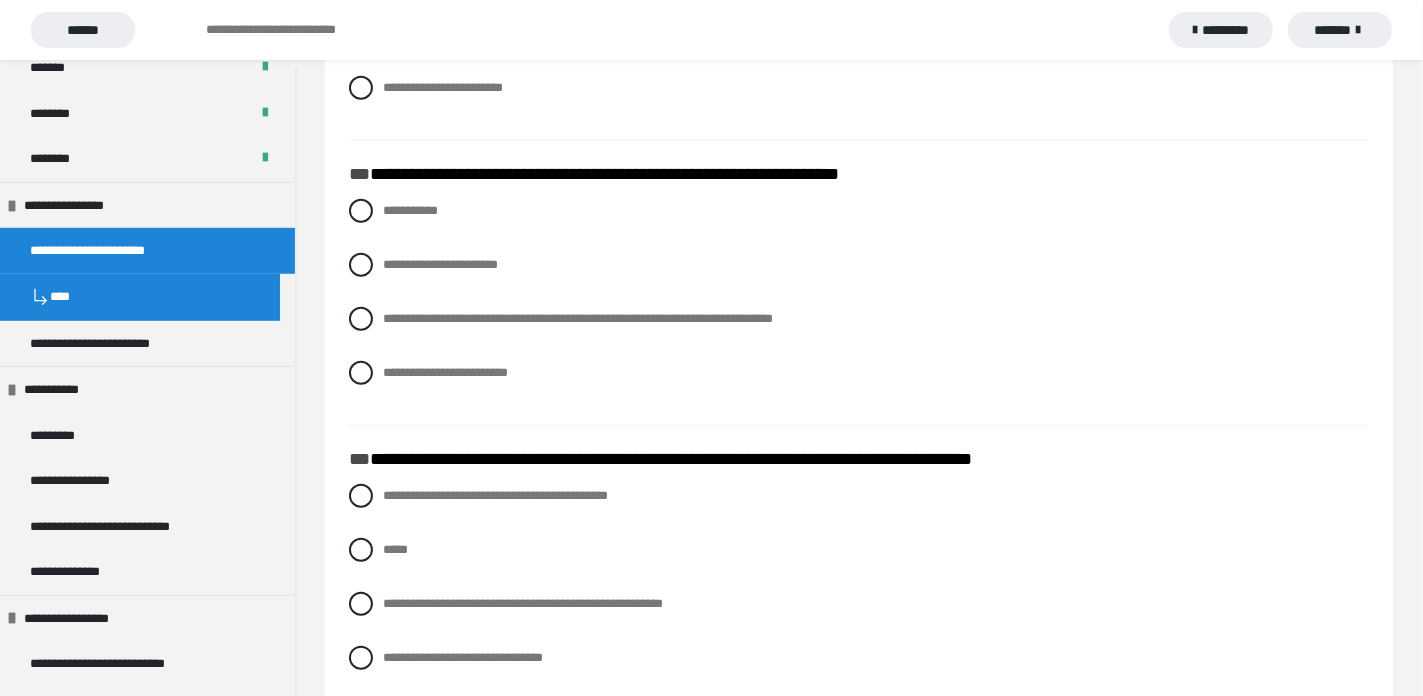 scroll, scrollTop: 1612, scrollLeft: 0, axis: vertical 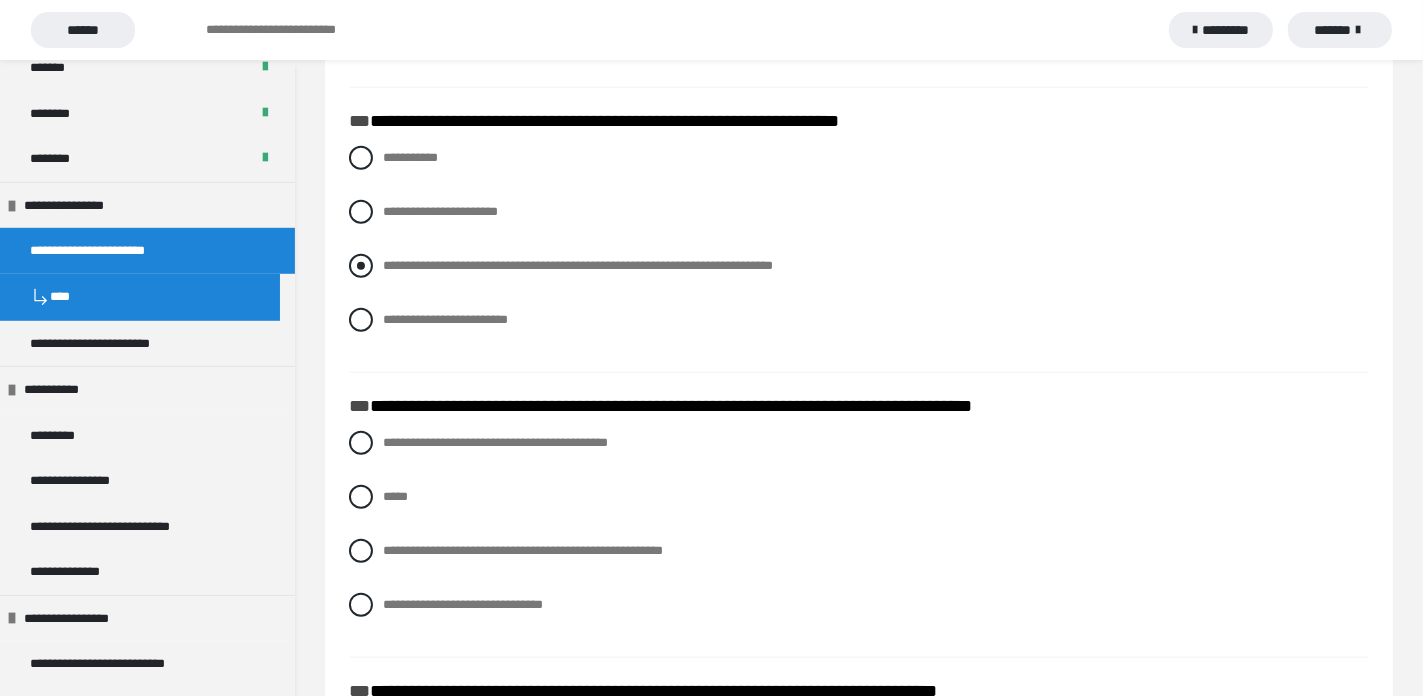 click at bounding box center (361, 266) 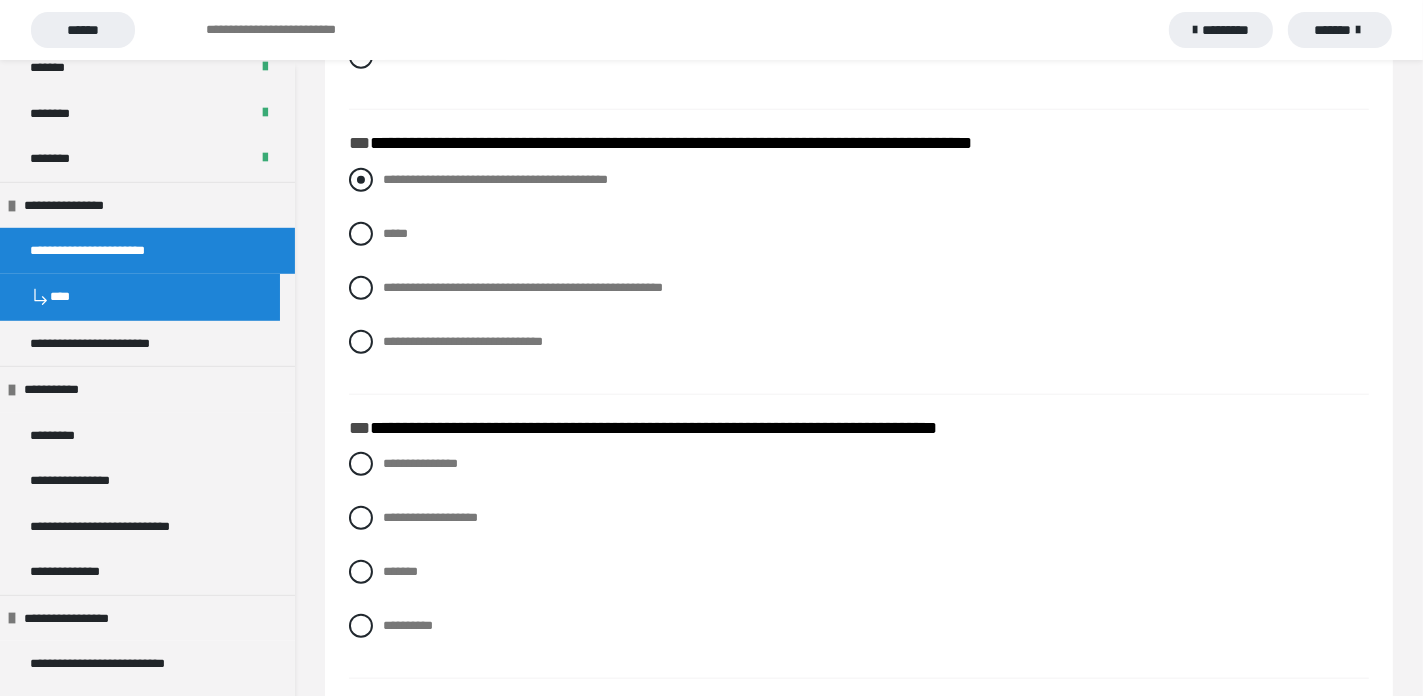 scroll, scrollTop: 1912, scrollLeft: 0, axis: vertical 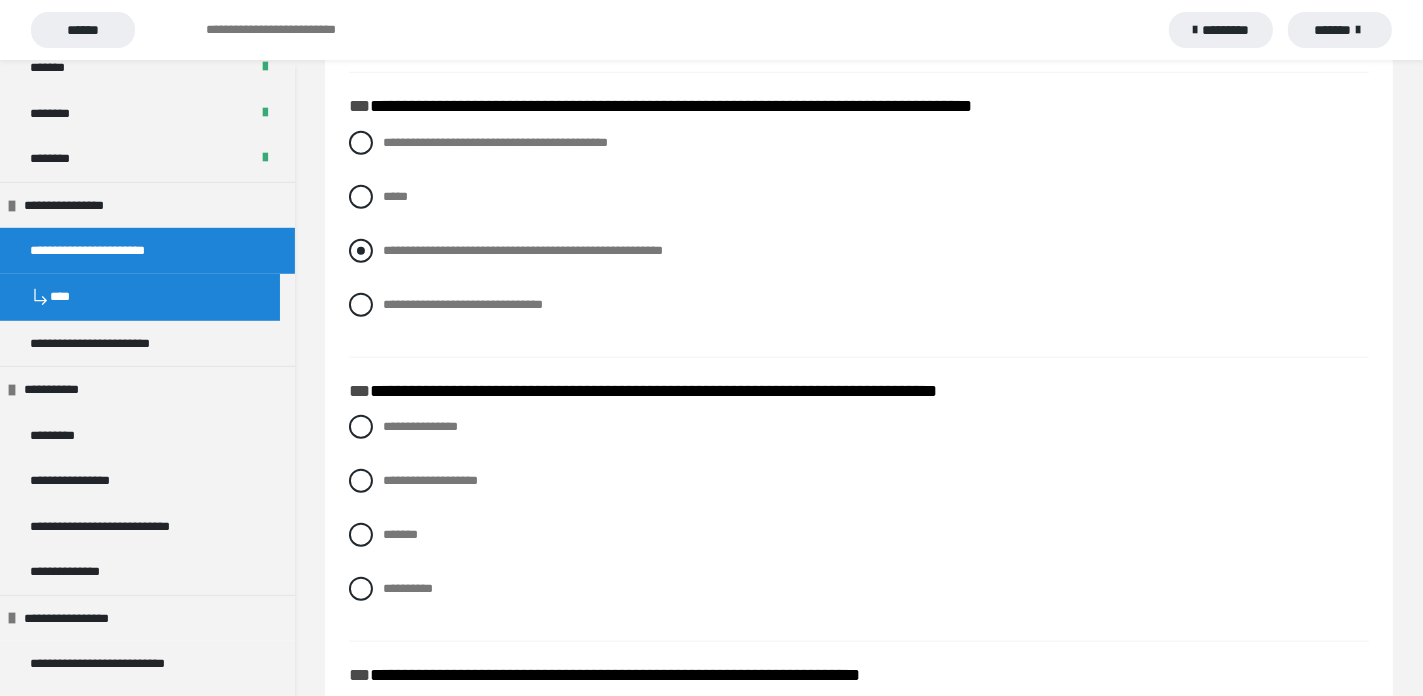 click at bounding box center [361, 251] 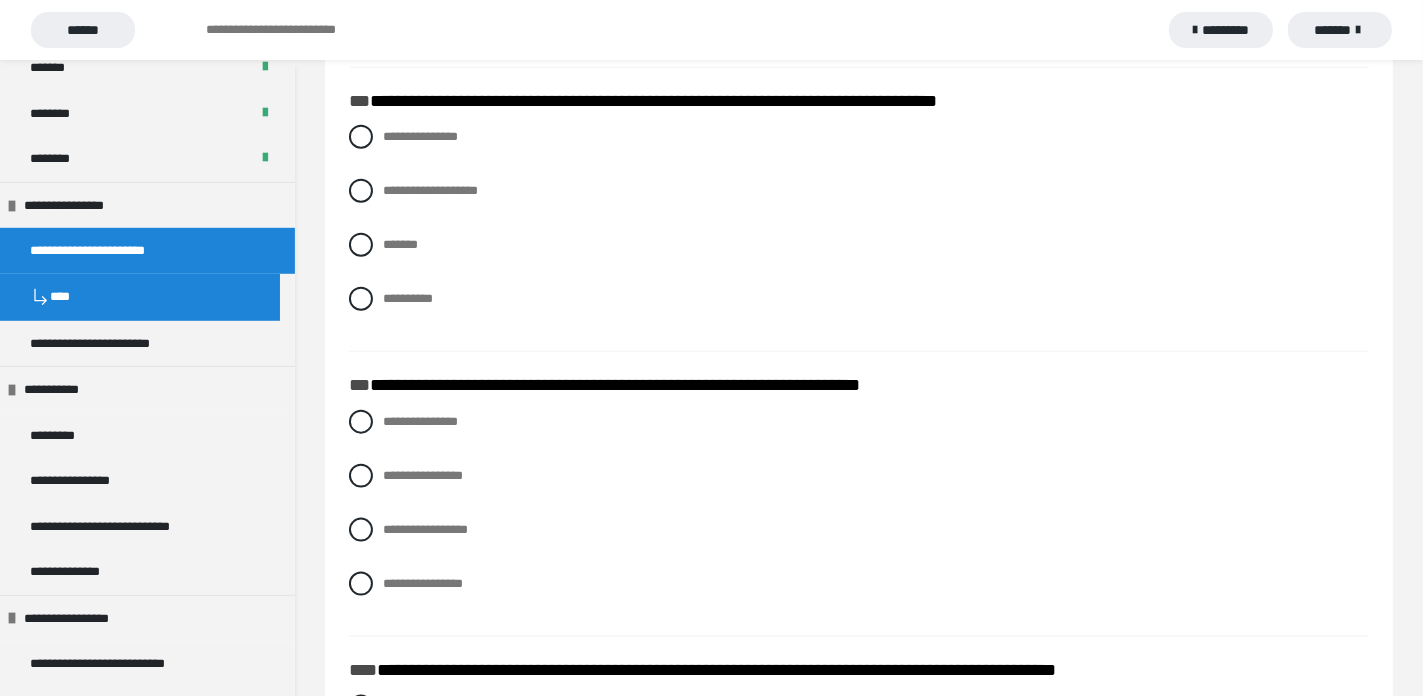 scroll, scrollTop: 2212, scrollLeft: 0, axis: vertical 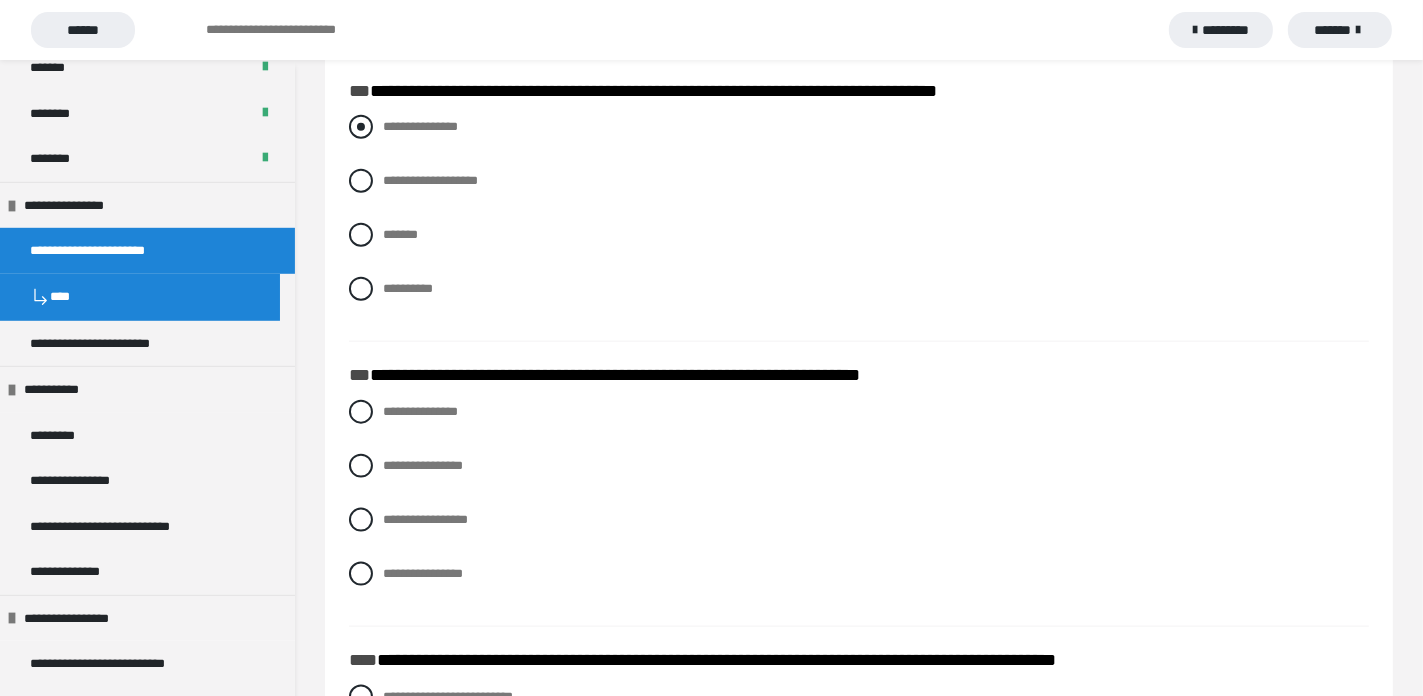 click at bounding box center [361, 127] 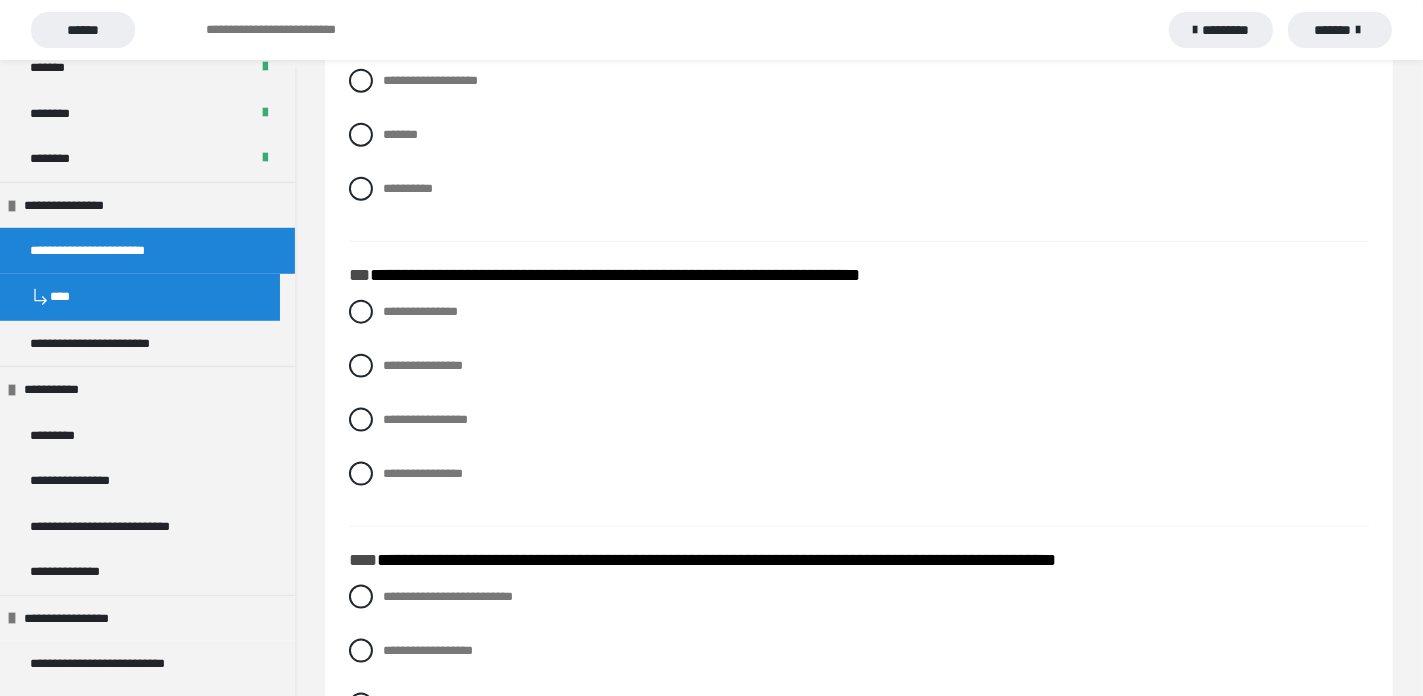 scroll, scrollTop: 2212, scrollLeft: 0, axis: vertical 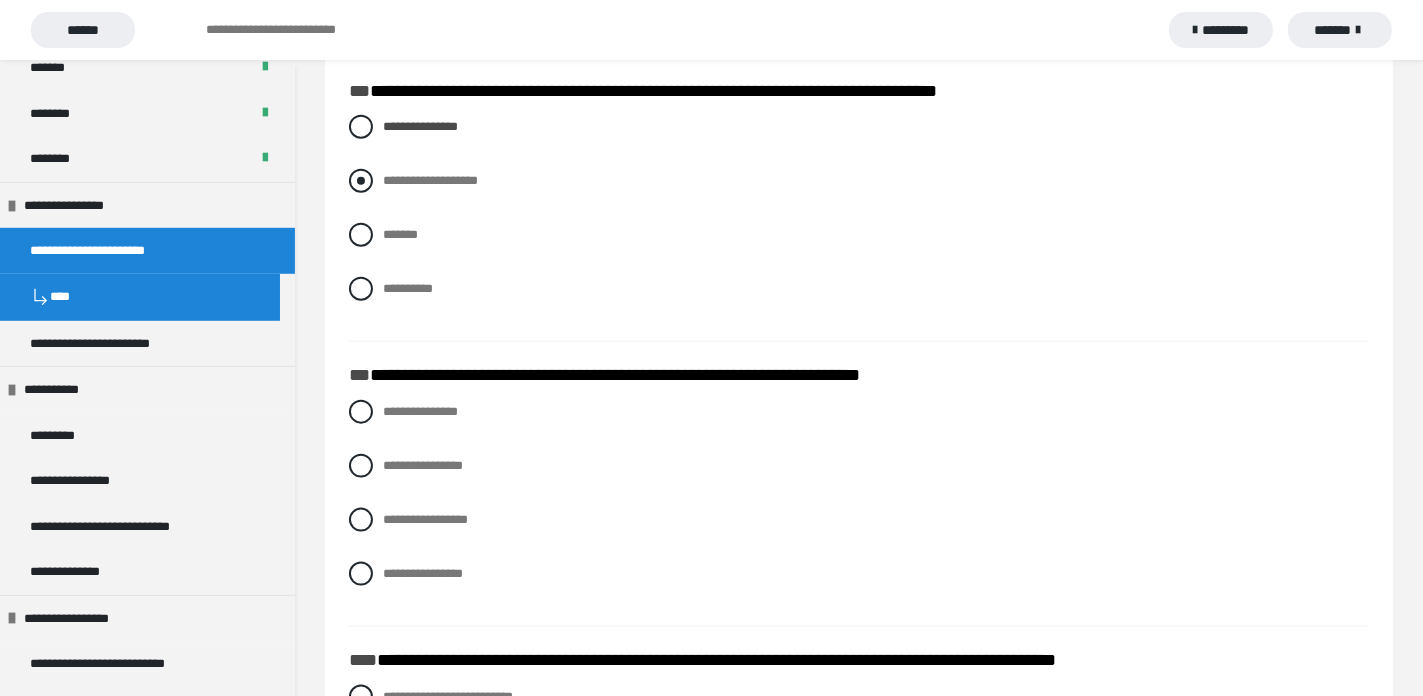 click at bounding box center [361, 181] 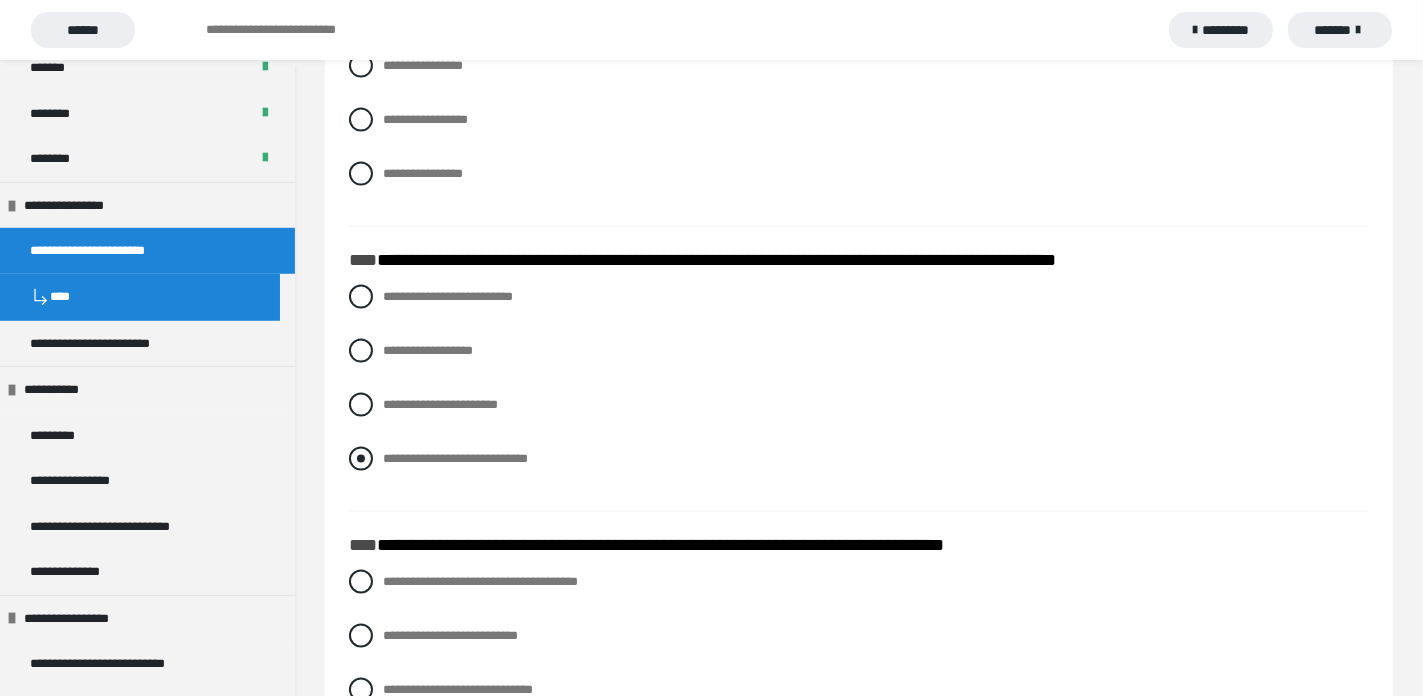 scroll, scrollTop: 2312, scrollLeft: 0, axis: vertical 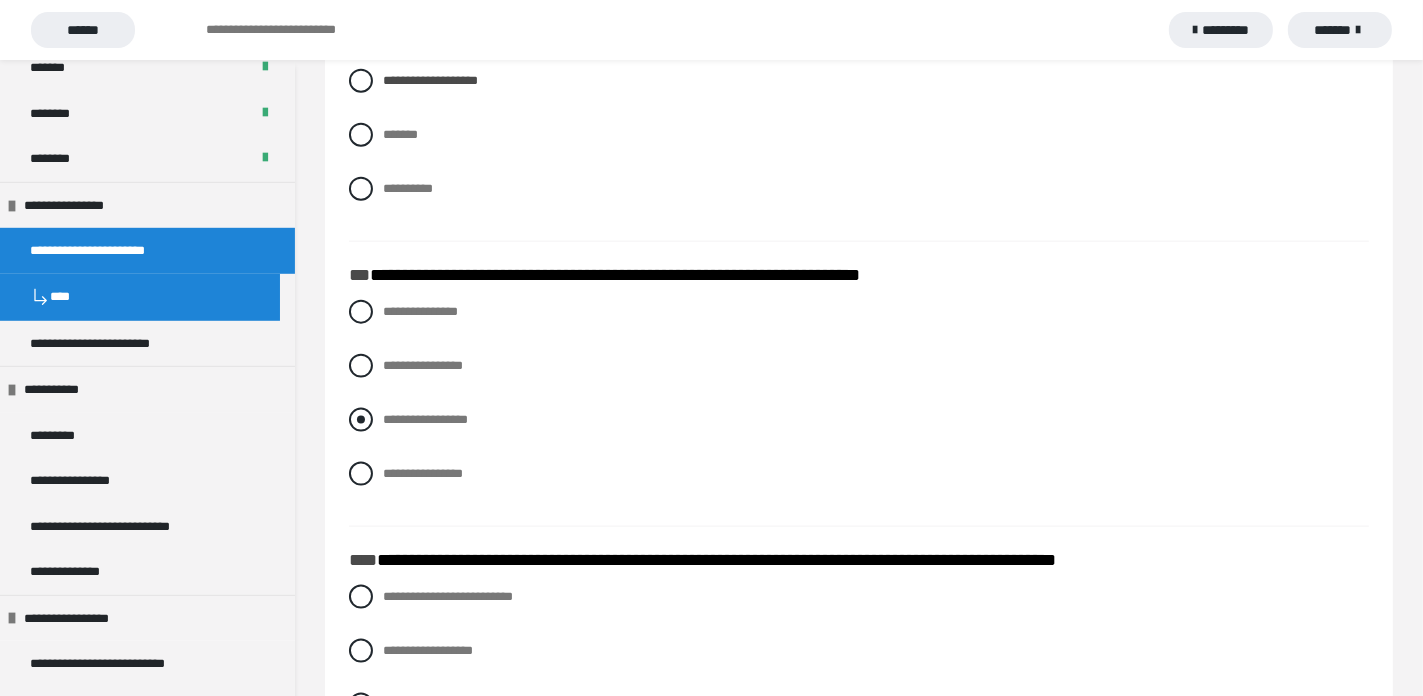 click at bounding box center (361, 420) 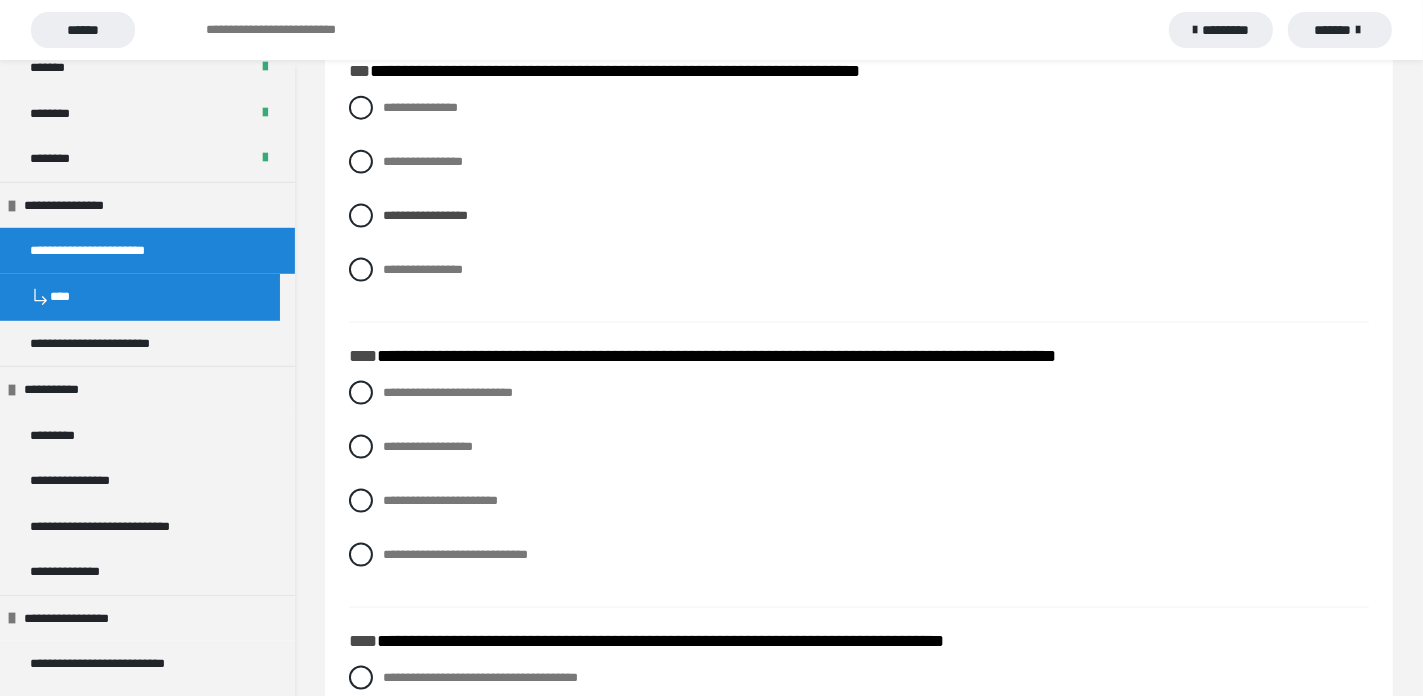 scroll, scrollTop: 2712, scrollLeft: 0, axis: vertical 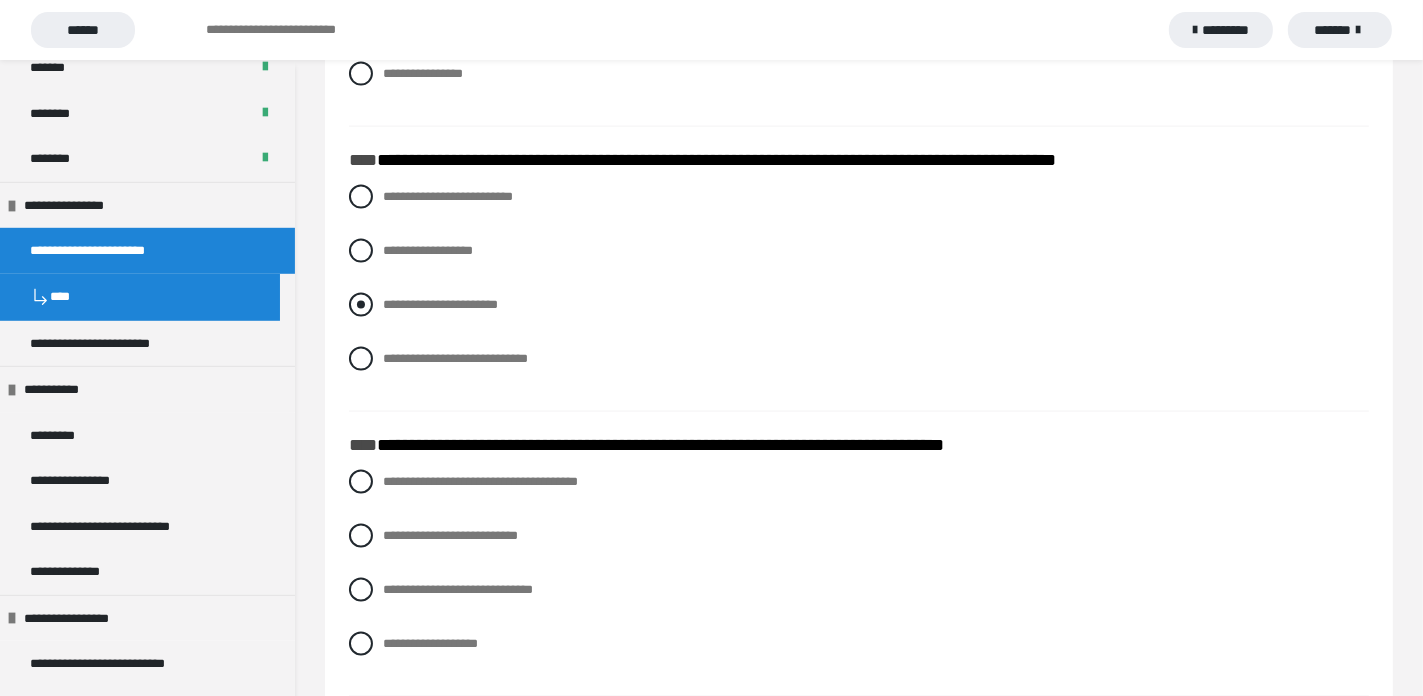 click at bounding box center [361, 305] 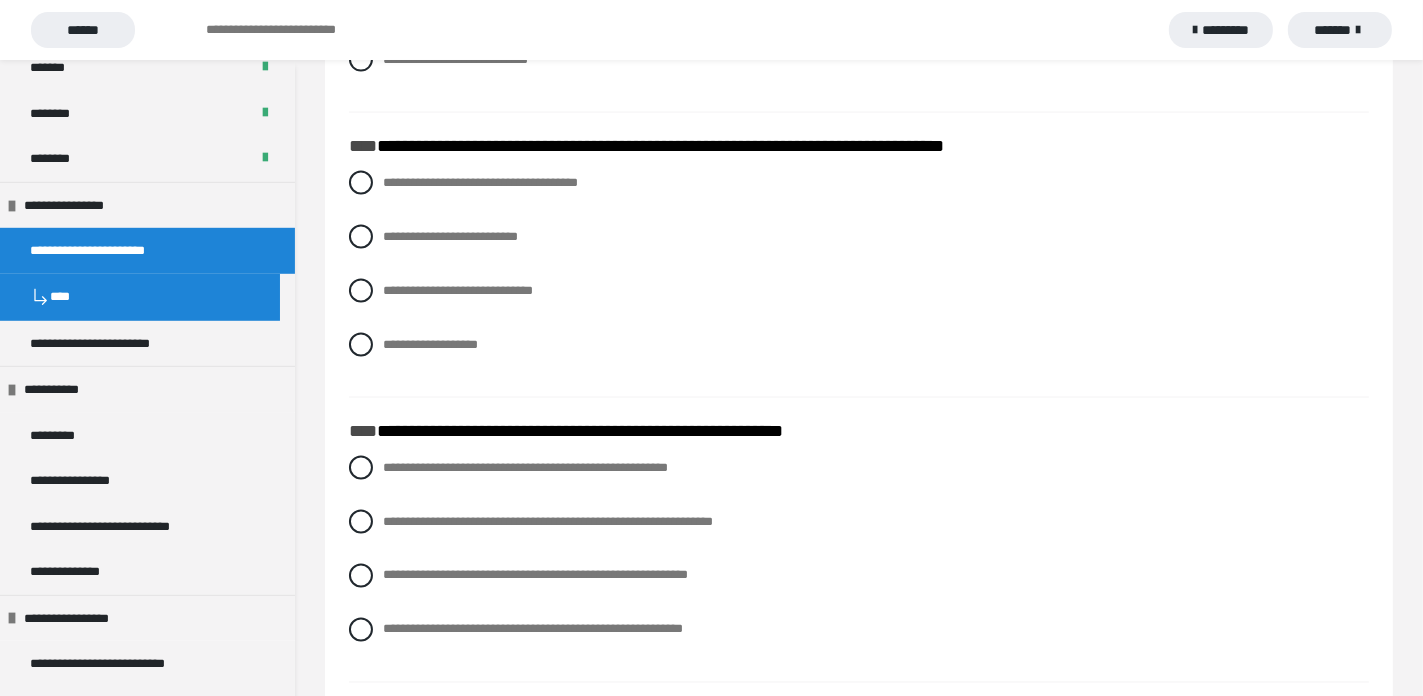 scroll, scrollTop: 3012, scrollLeft: 0, axis: vertical 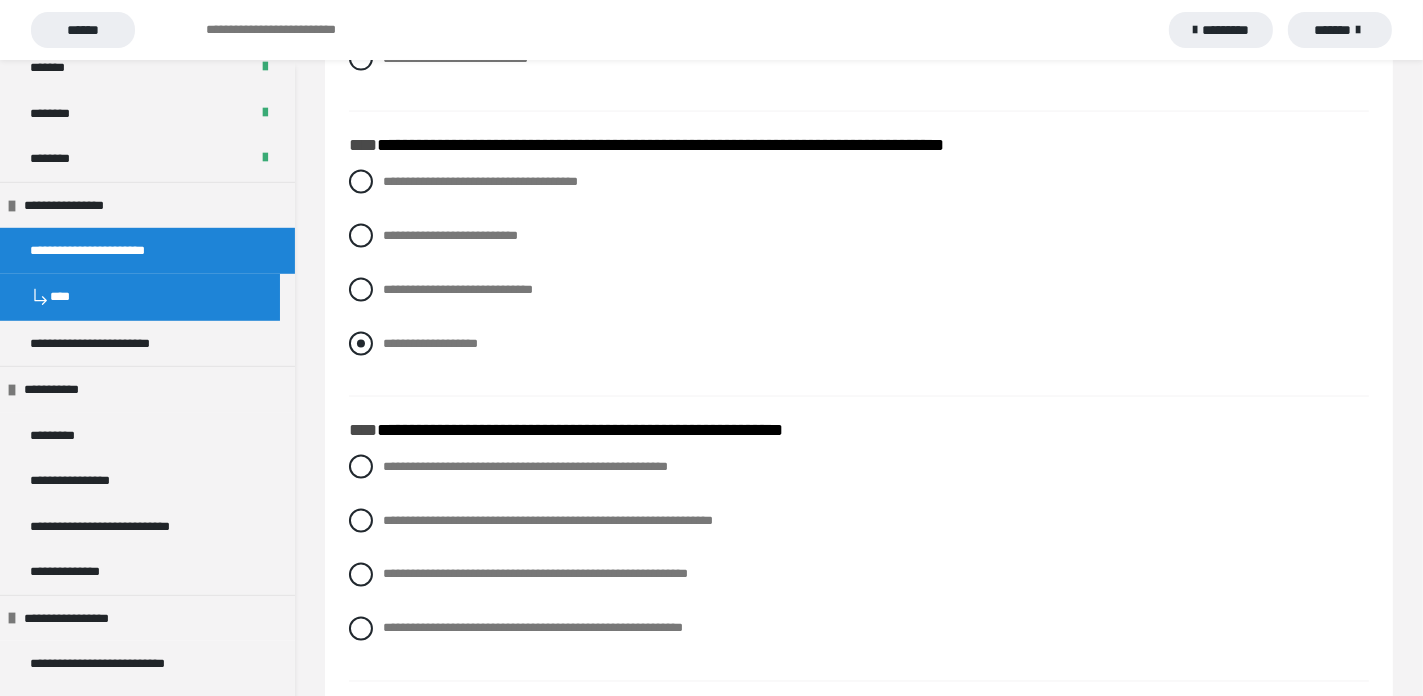 click at bounding box center [361, 344] 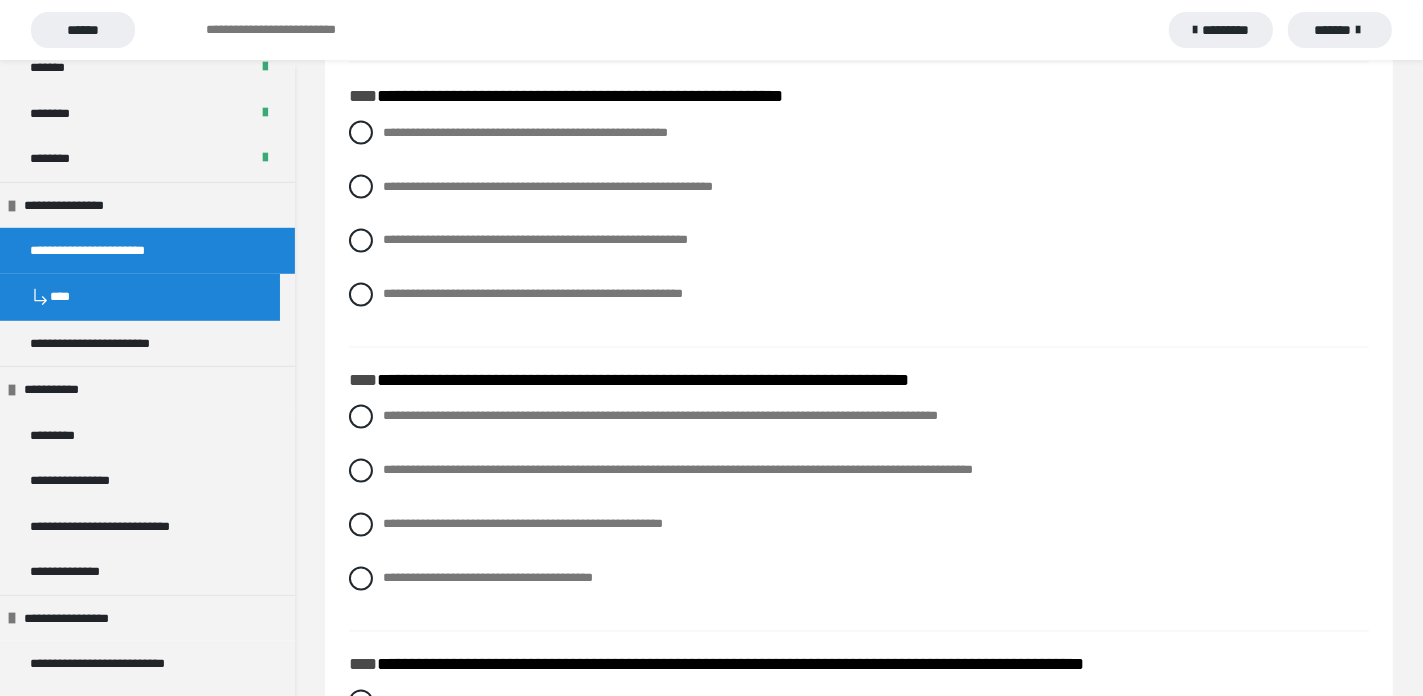 scroll, scrollTop: 3312, scrollLeft: 0, axis: vertical 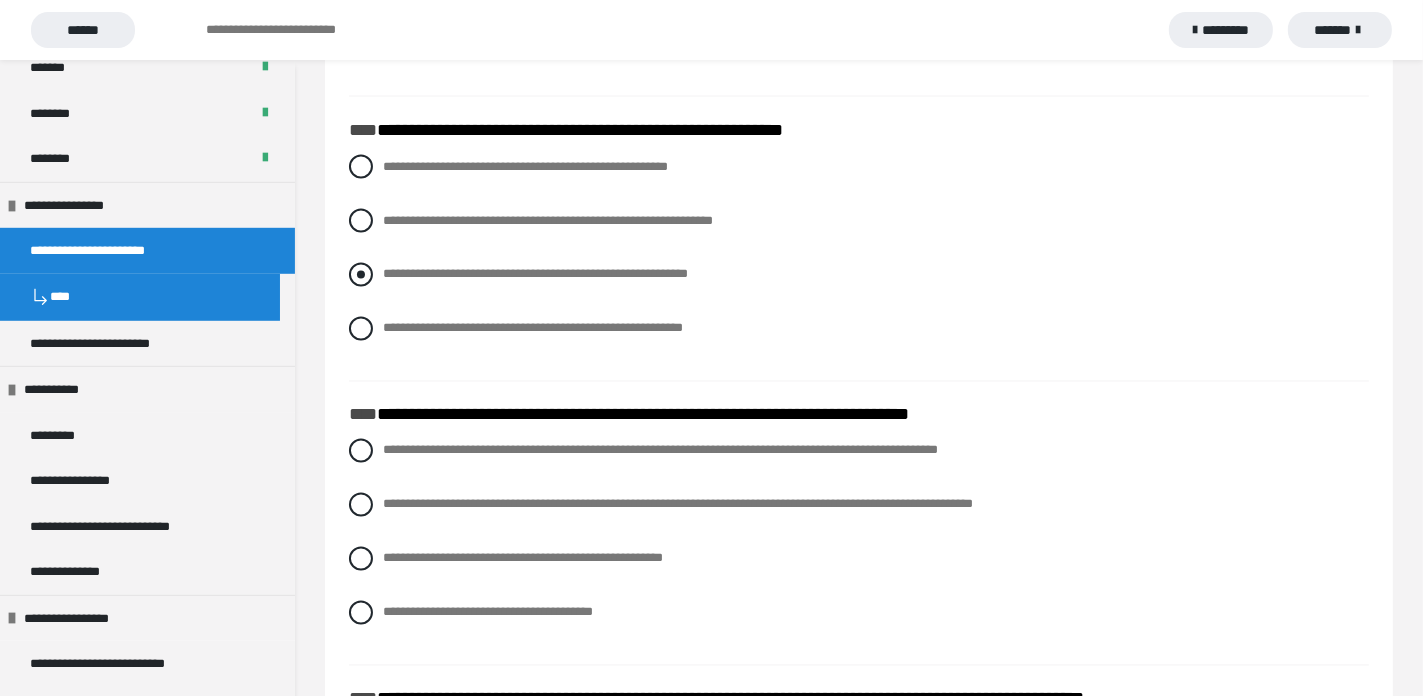 click at bounding box center (361, 275) 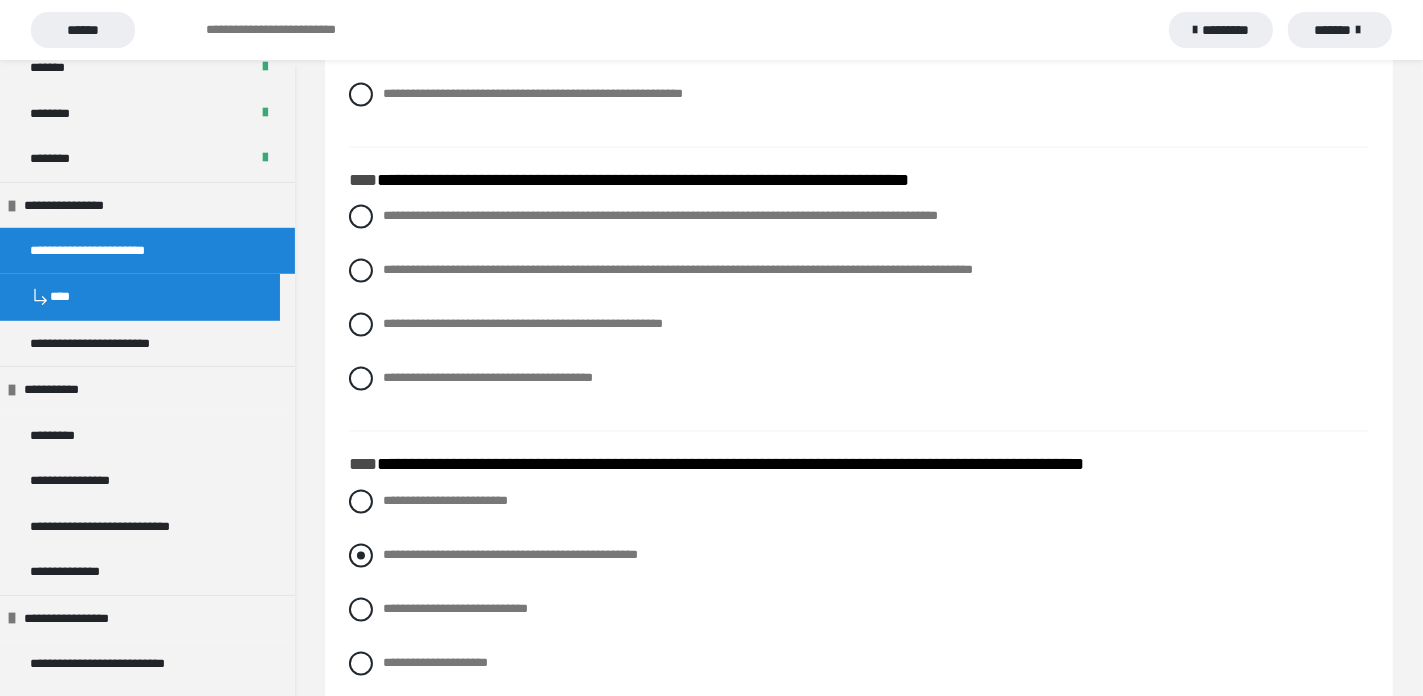 scroll, scrollTop: 3512, scrollLeft: 0, axis: vertical 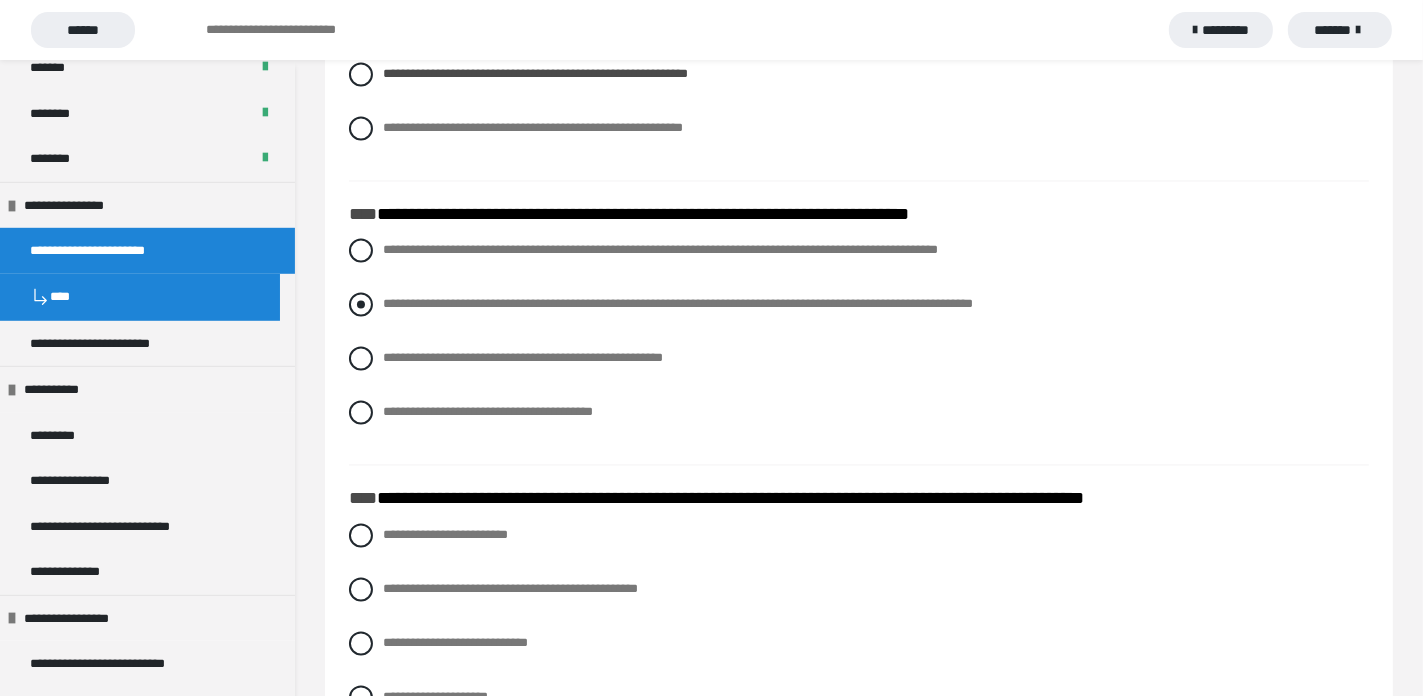 click at bounding box center [361, 305] 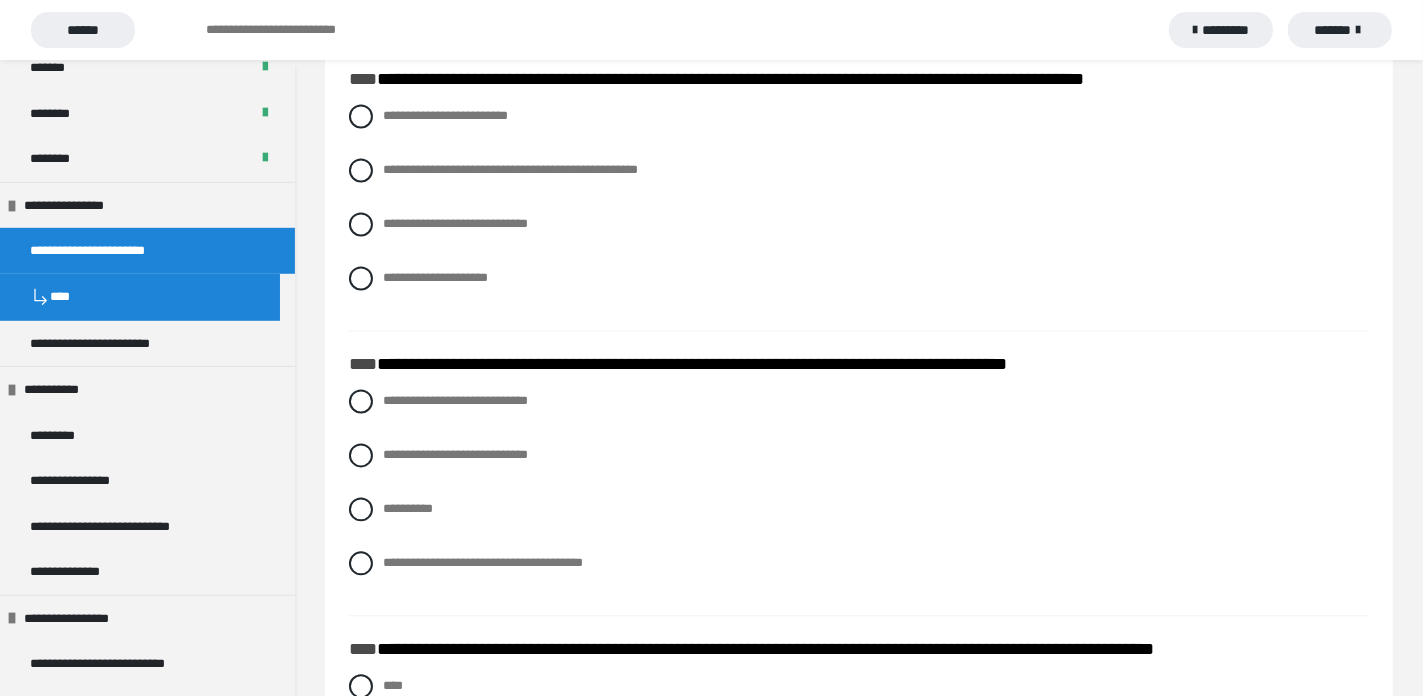 scroll, scrollTop: 3812, scrollLeft: 0, axis: vertical 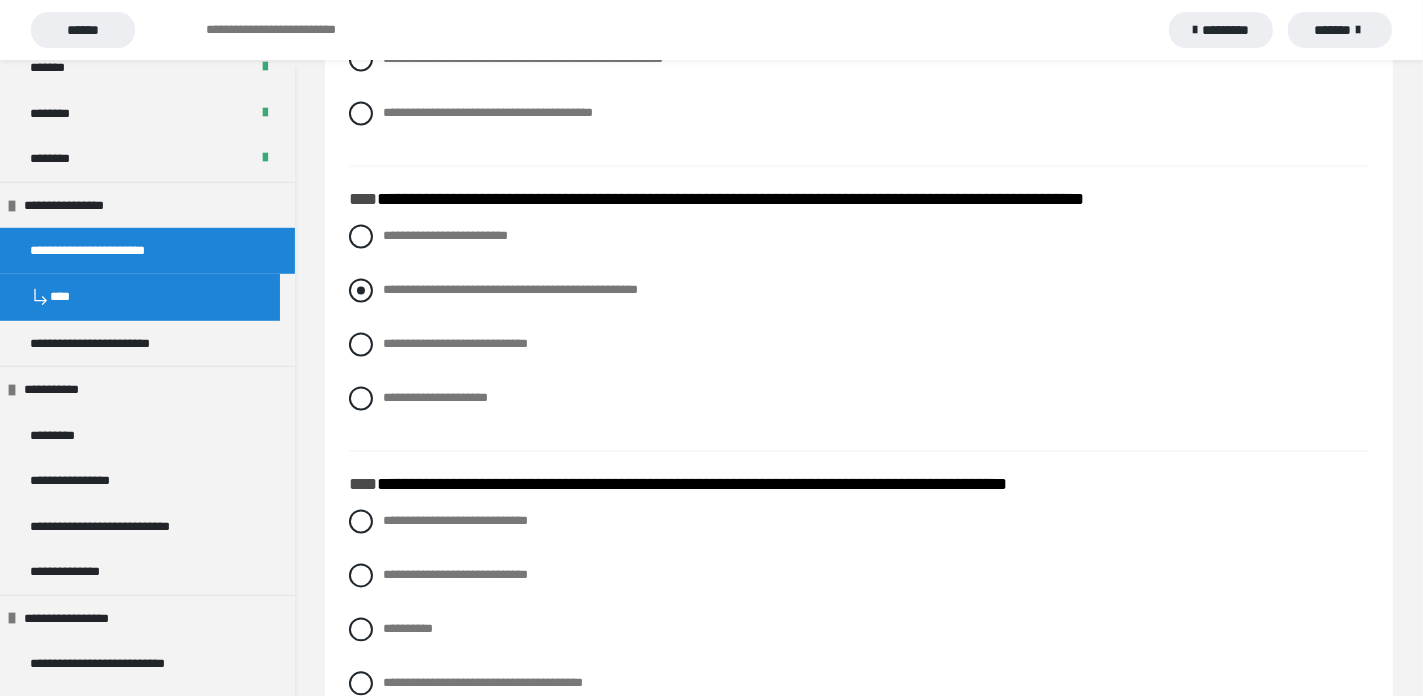click at bounding box center [361, 290] 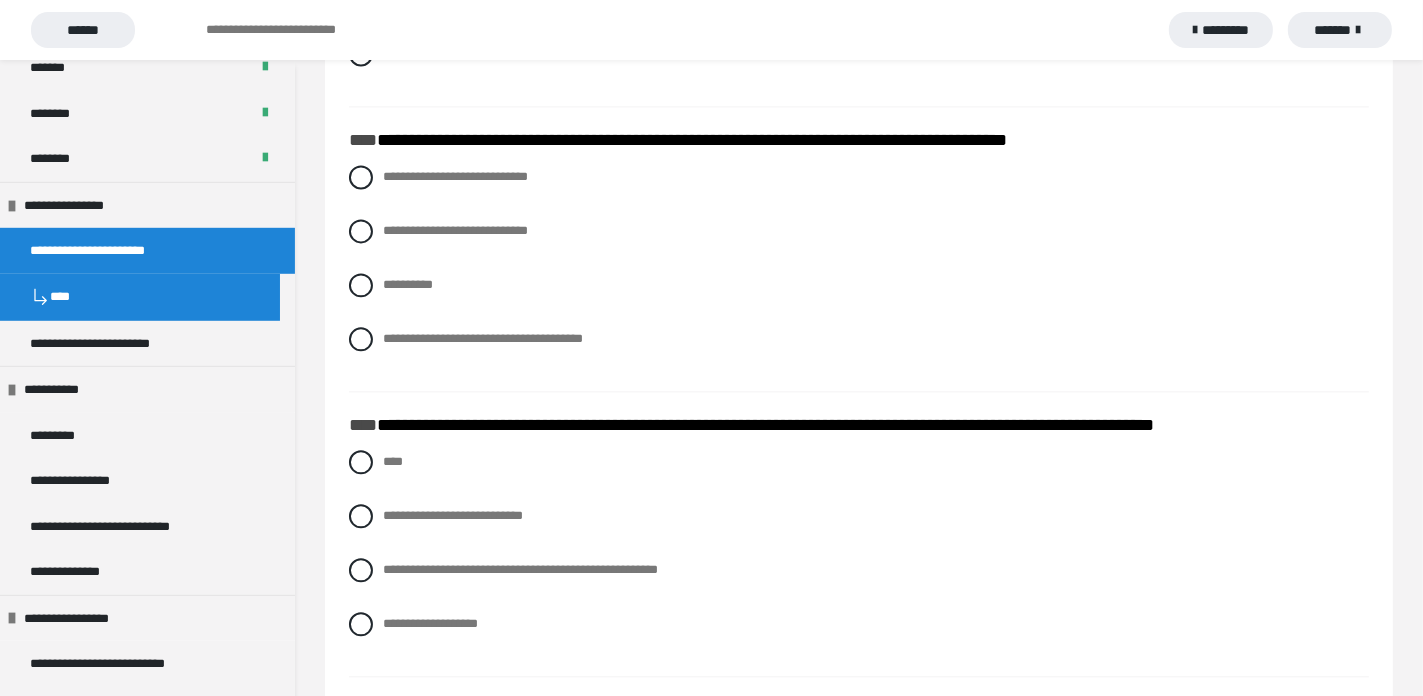 scroll, scrollTop: 4212, scrollLeft: 0, axis: vertical 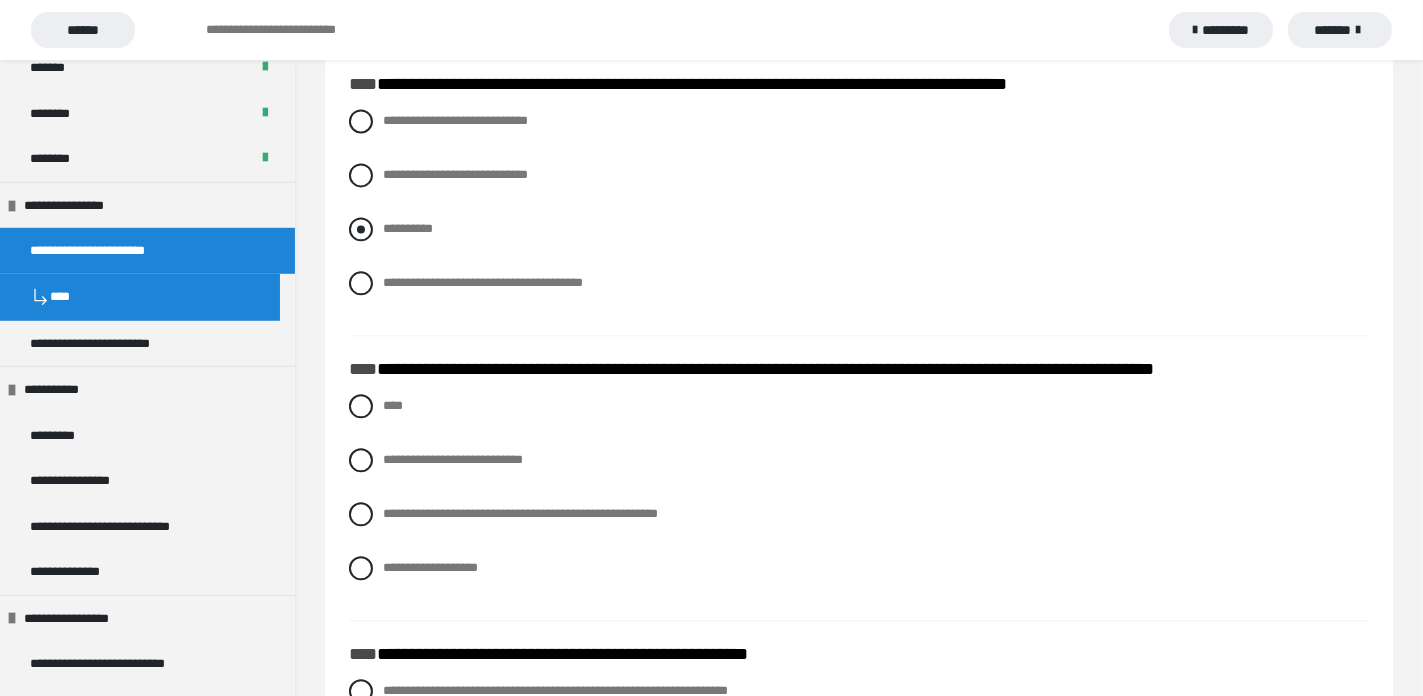 click at bounding box center (361, 229) 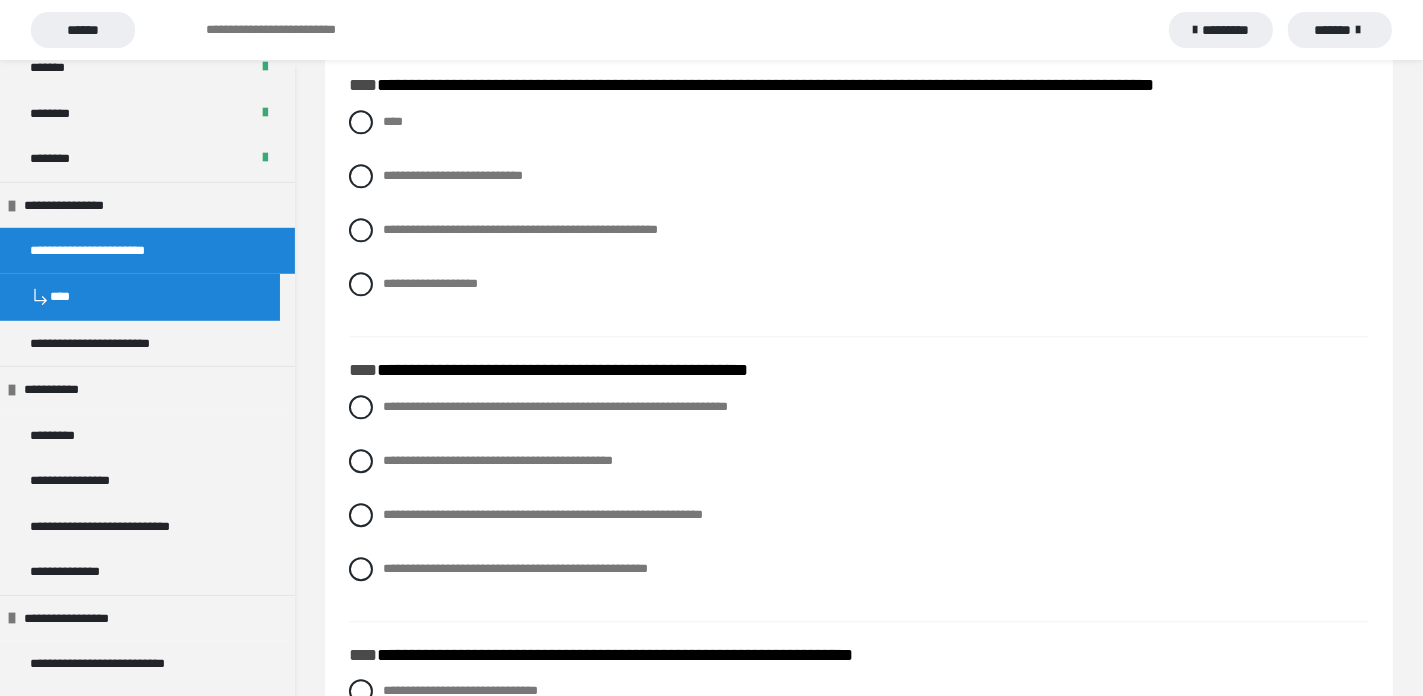 scroll, scrollTop: 4512, scrollLeft: 0, axis: vertical 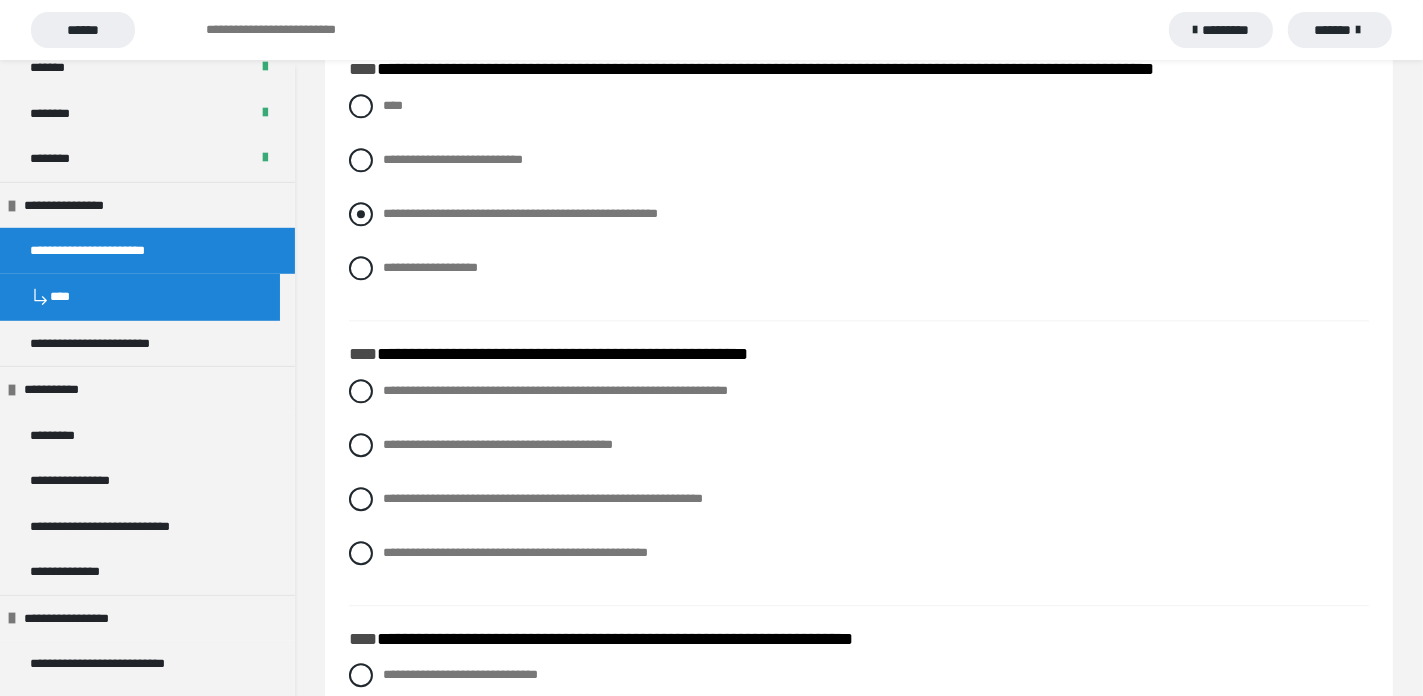 click at bounding box center [361, 214] 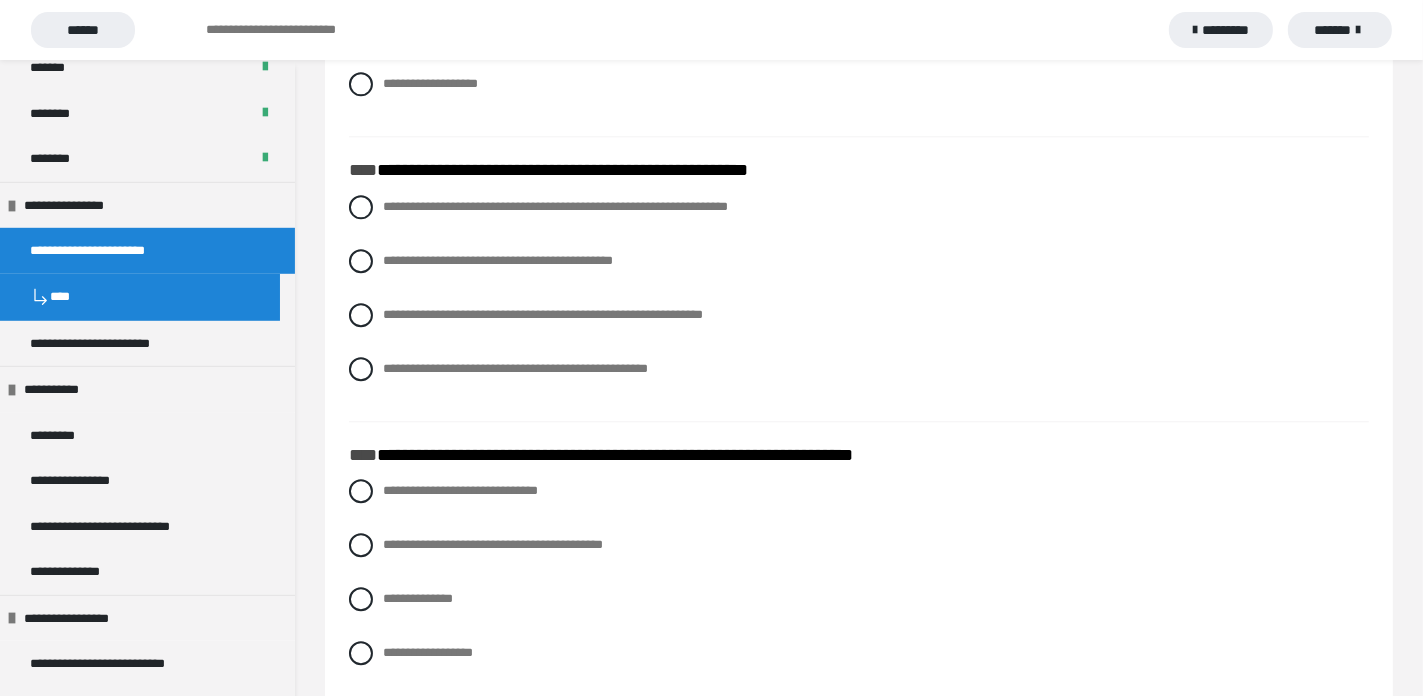 scroll, scrollTop: 4812, scrollLeft: 0, axis: vertical 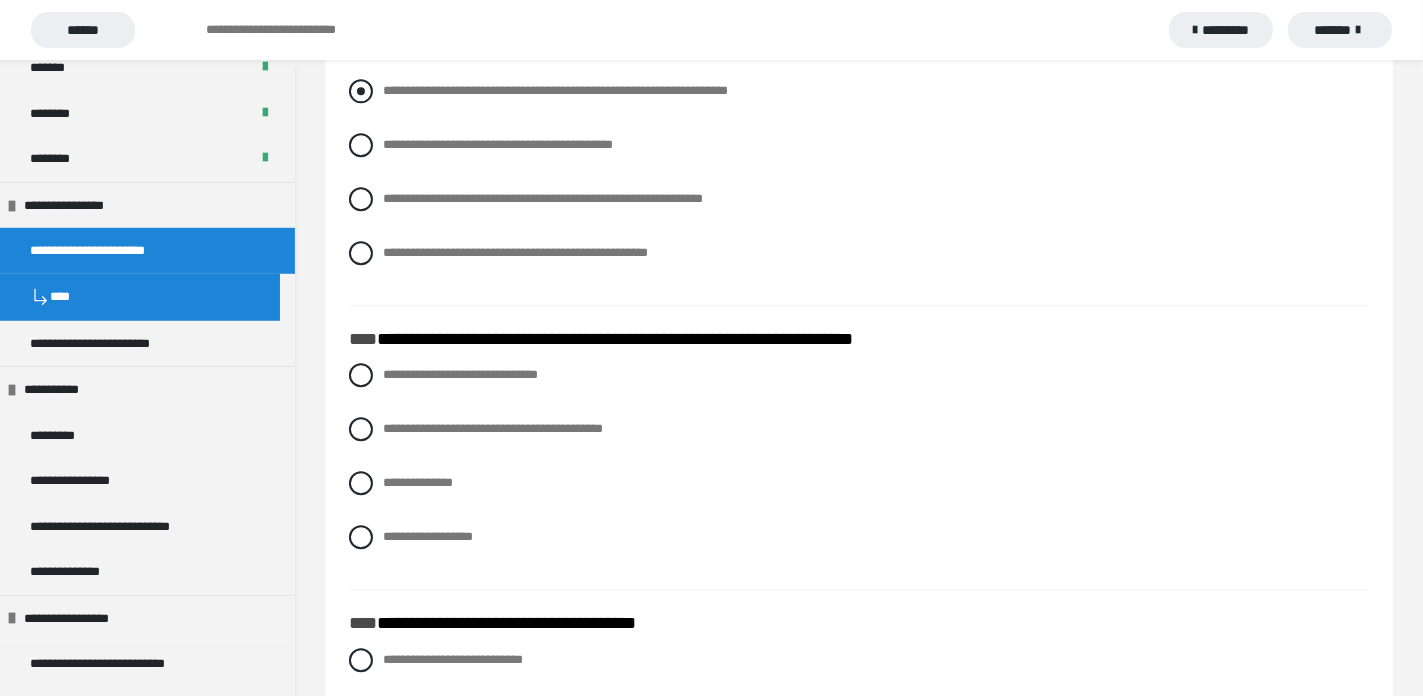 click at bounding box center [361, 91] 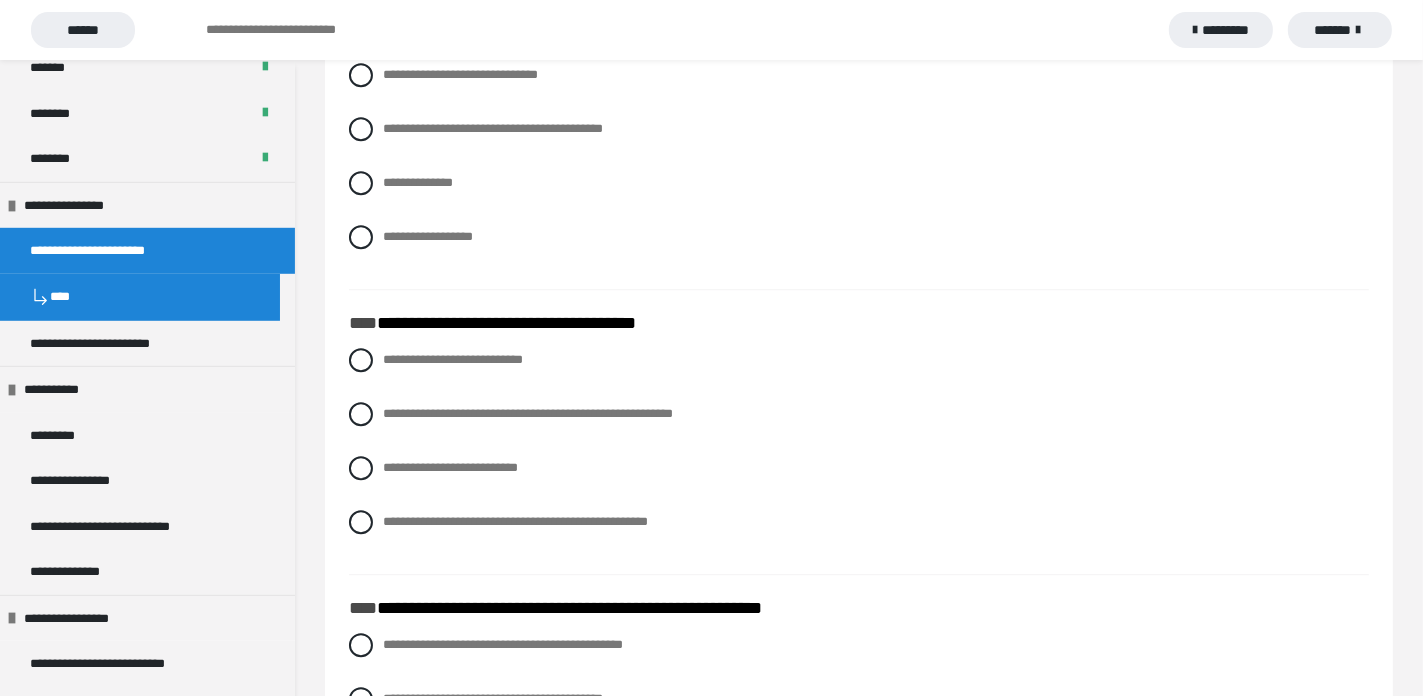 scroll, scrollTop: 5012, scrollLeft: 0, axis: vertical 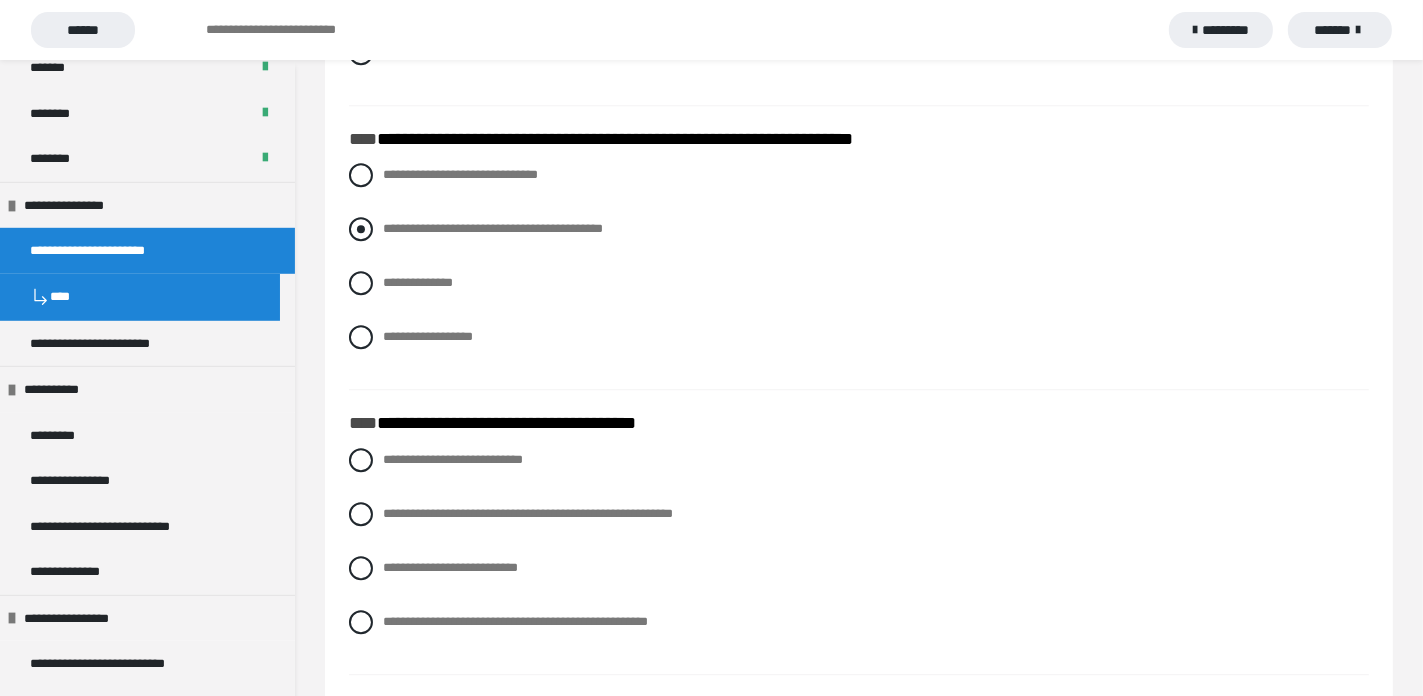 click at bounding box center (361, 229) 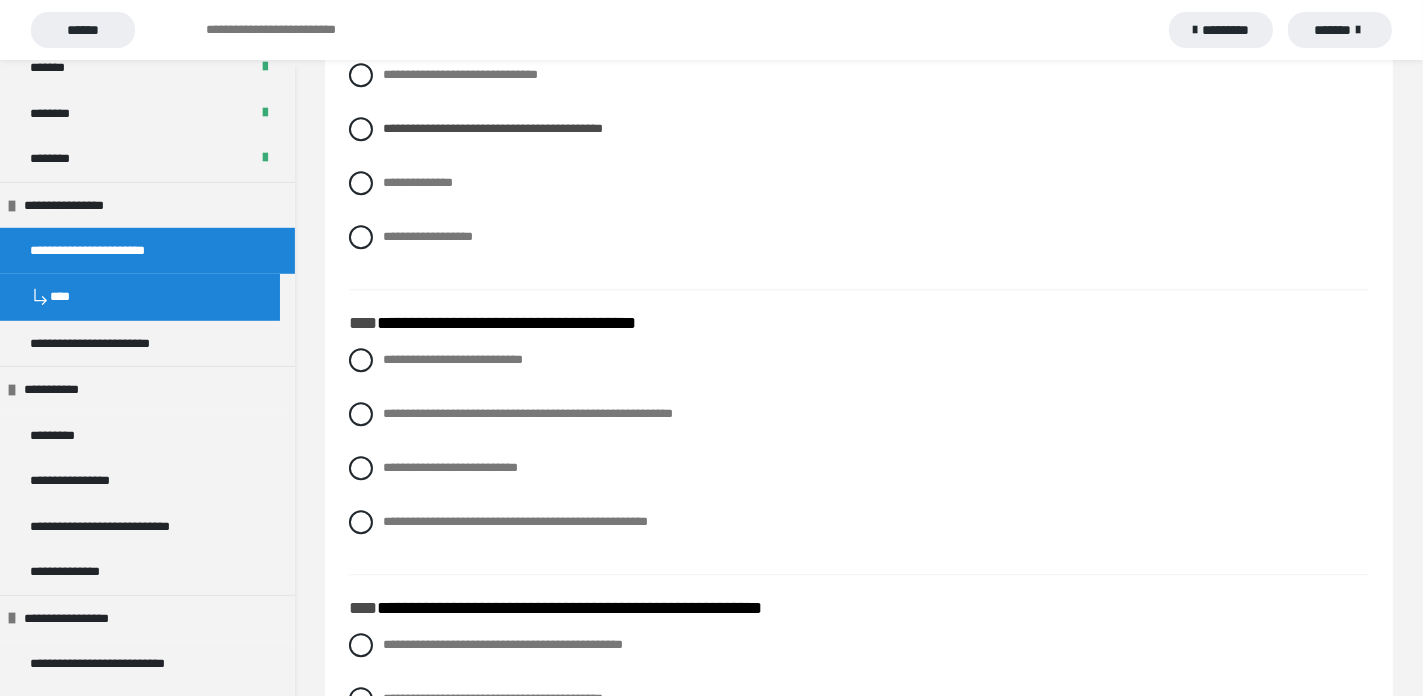 scroll, scrollTop: 5212, scrollLeft: 0, axis: vertical 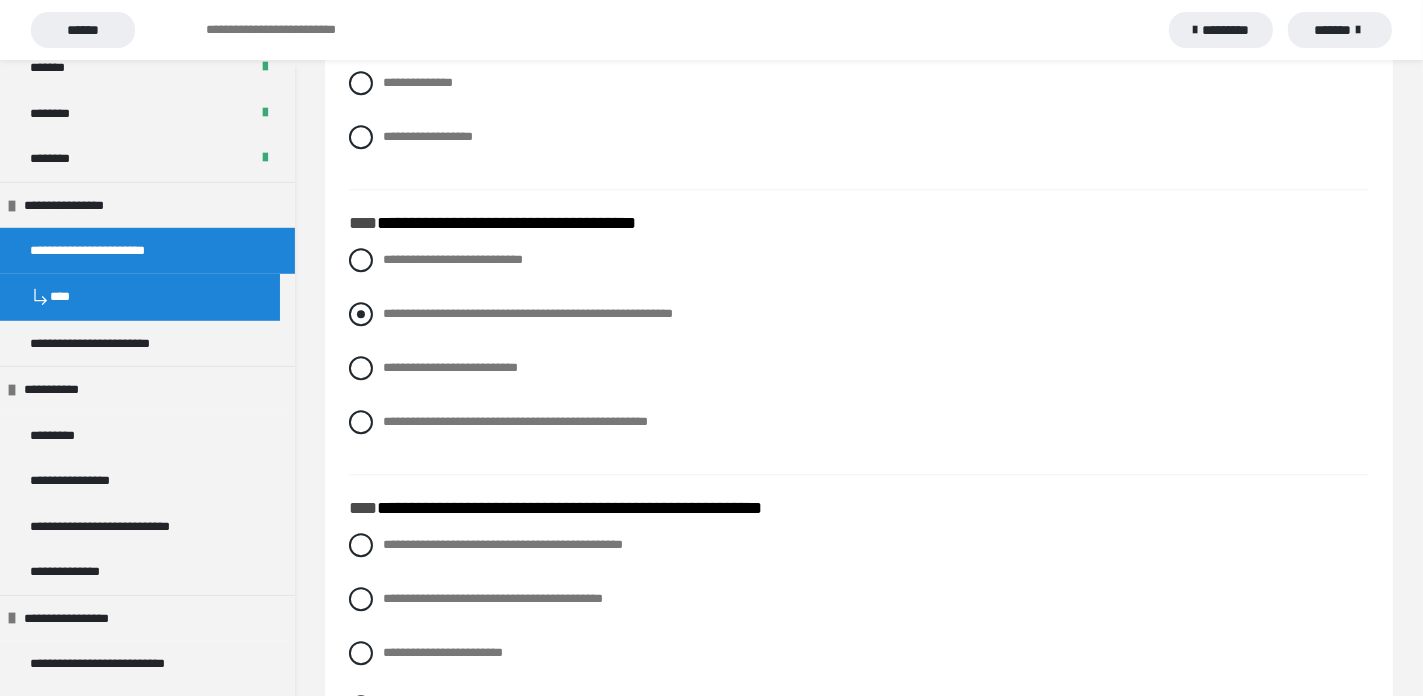 click at bounding box center (361, 314) 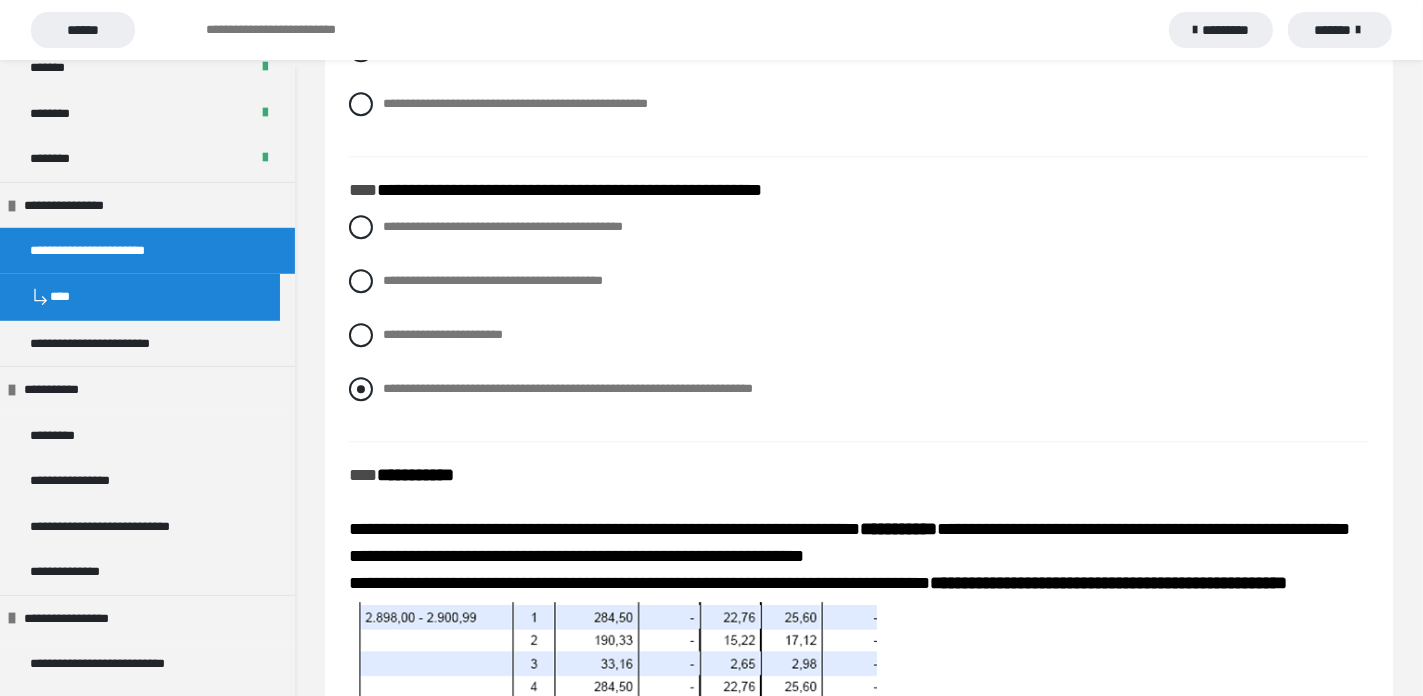 scroll, scrollTop: 5512, scrollLeft: 0, axis: vertical 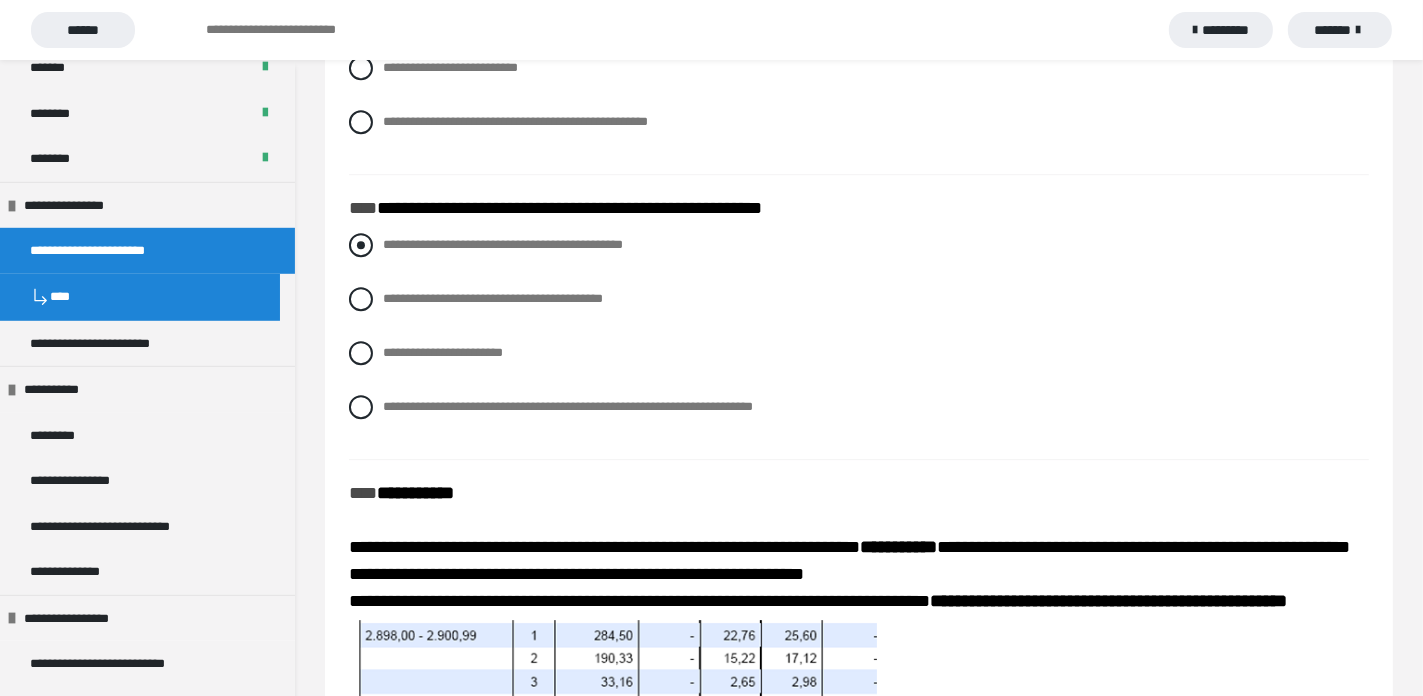 click at bounding box center [361, 245] 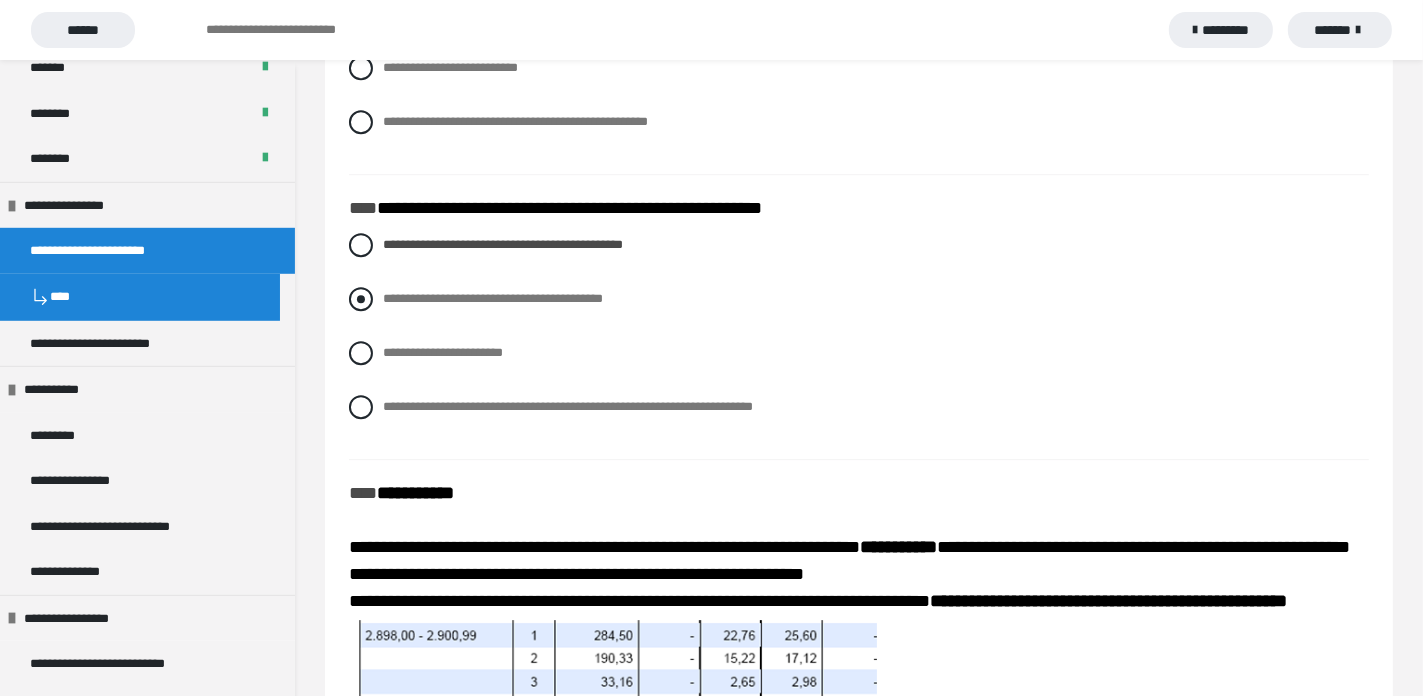 click at bounding box center [361, 299] 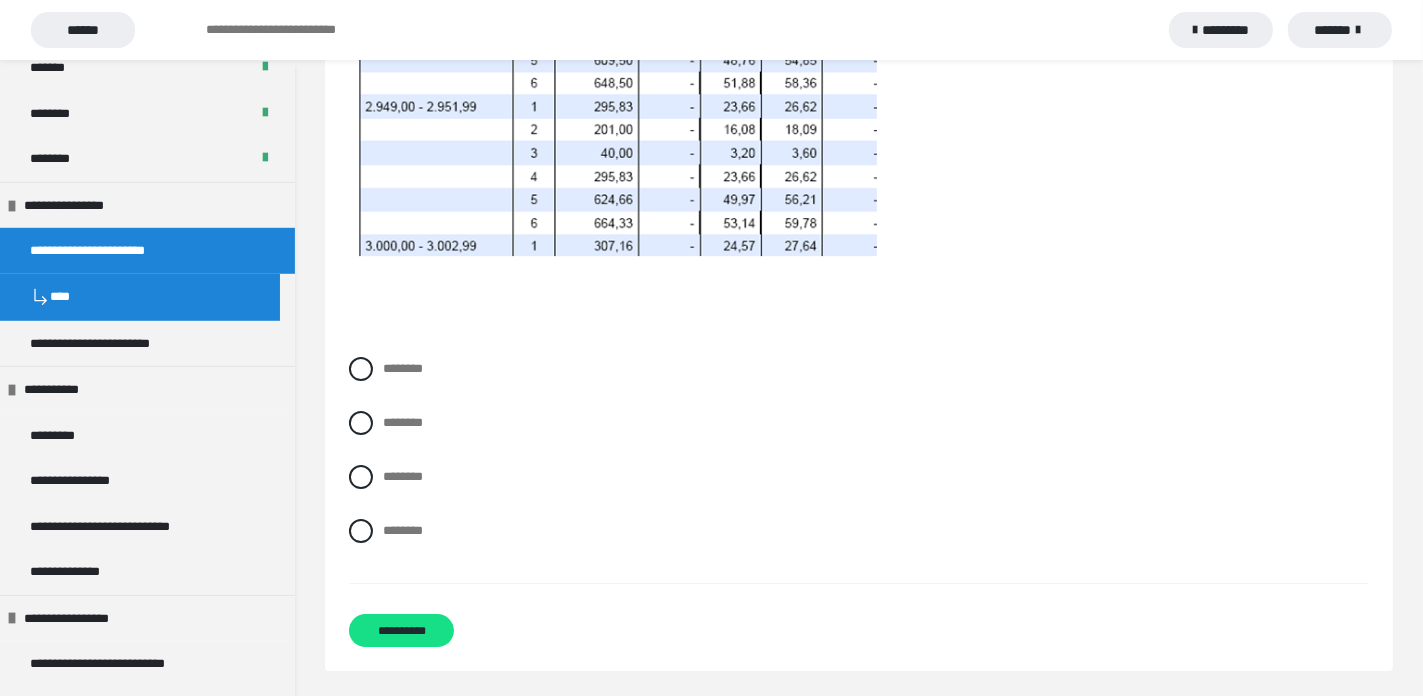 scroll, scrollTop: 6212, scrollLeft: 0, axis: vertical 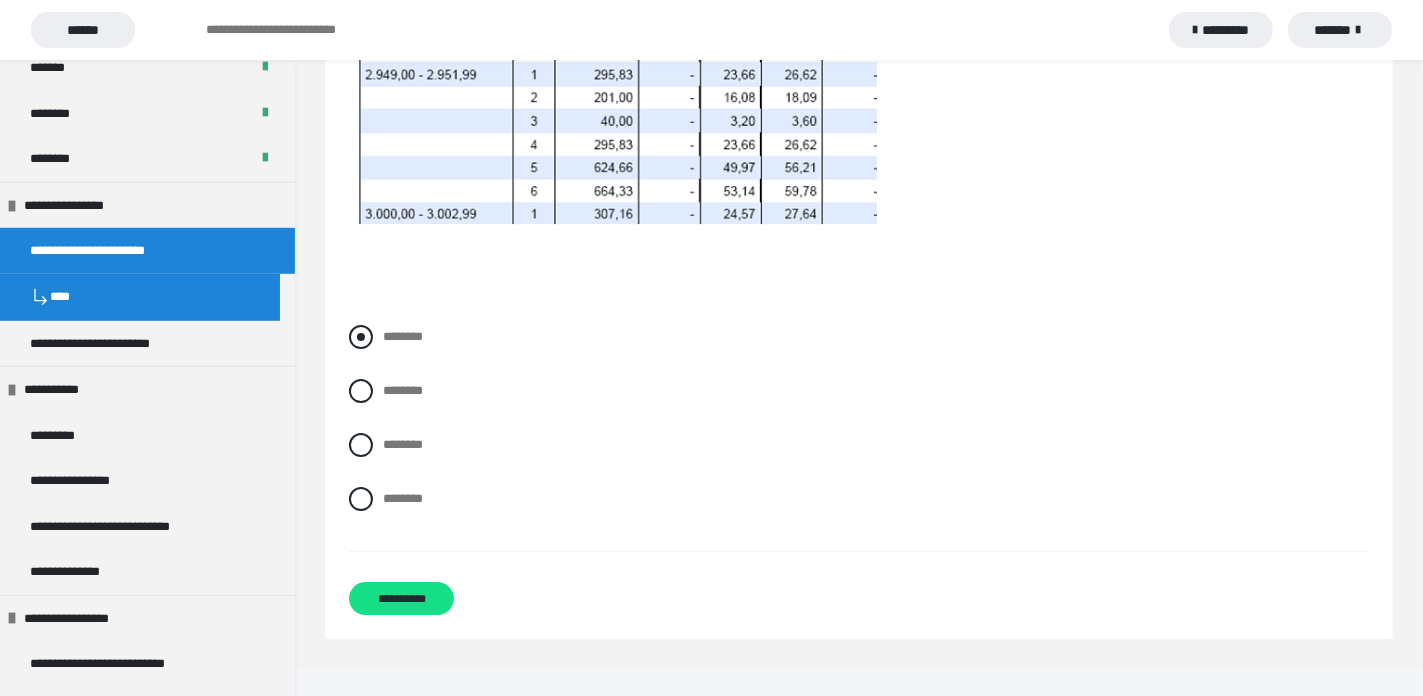 click at bounding box center (361, 337) 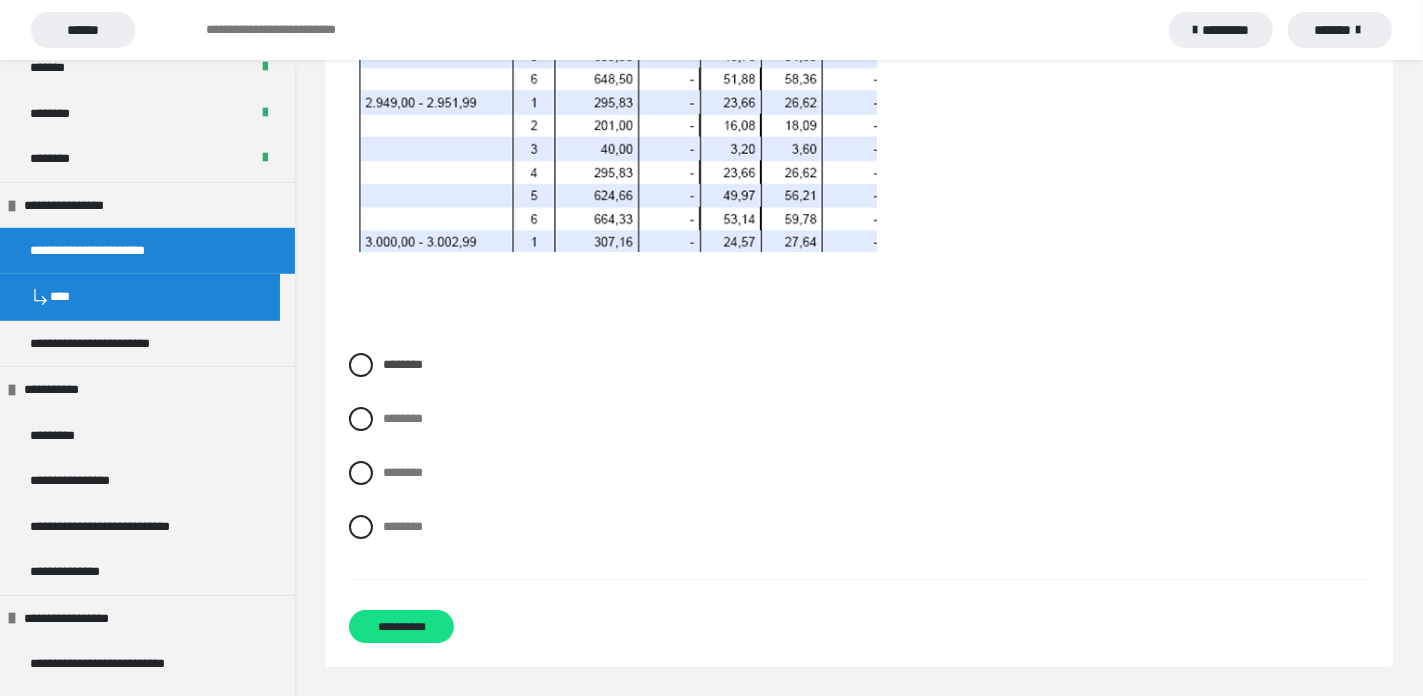 scroll, scrollTop: 6212, scrollLeft: 0, axis: vertical 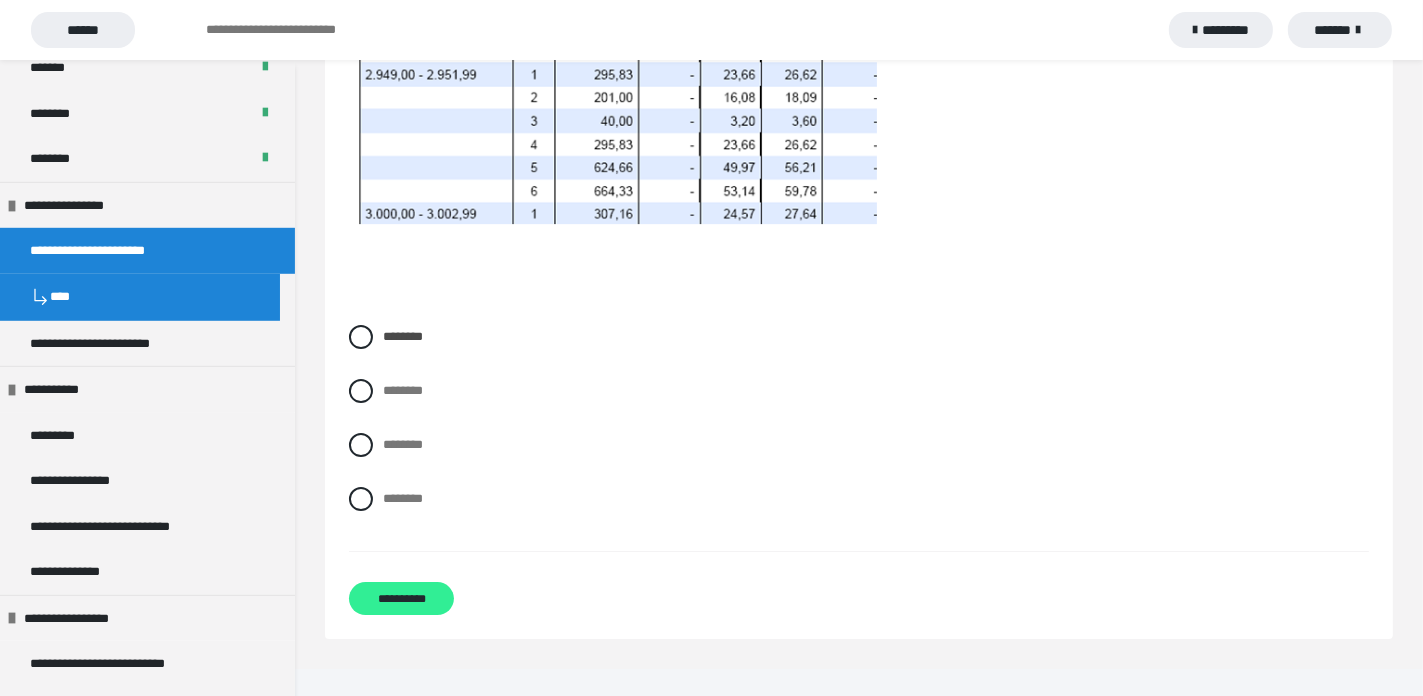 click on "**********" at bounding box center (401, 598) 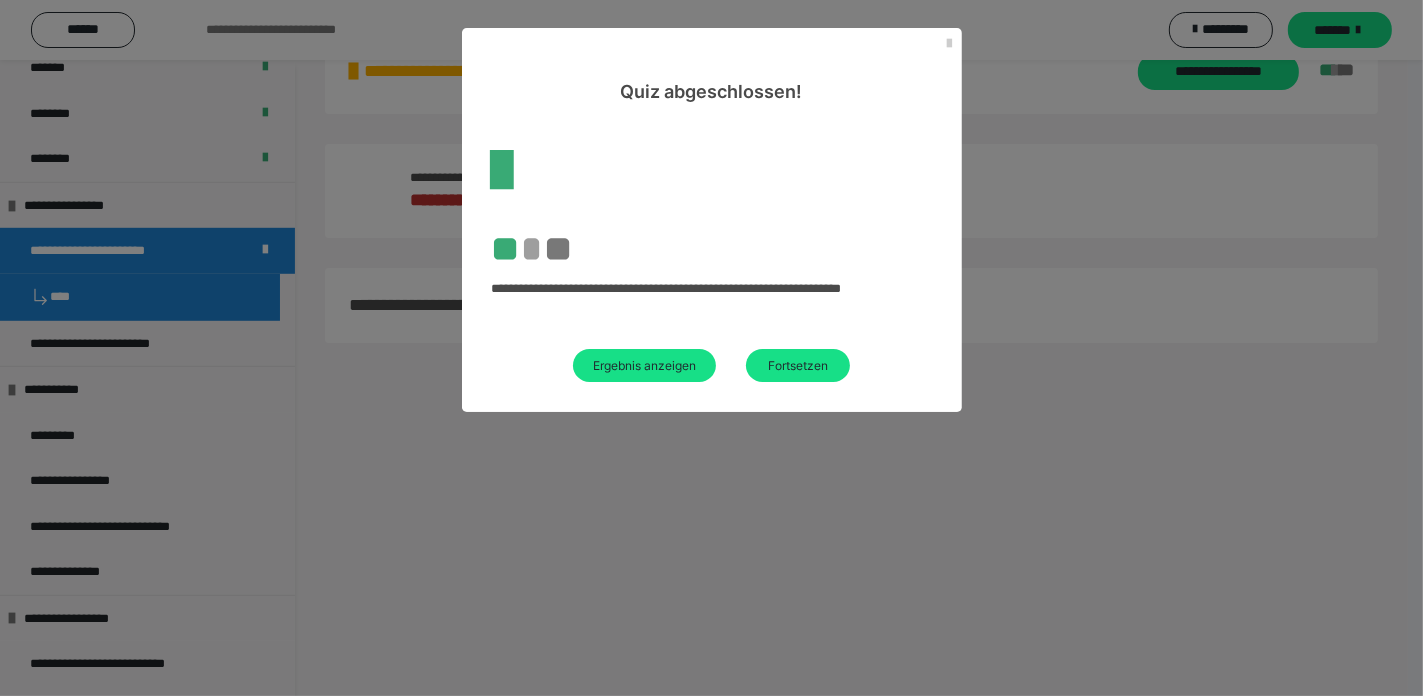 scroll, scrollTop: 635, scrollLeft: 0, axis: vertical 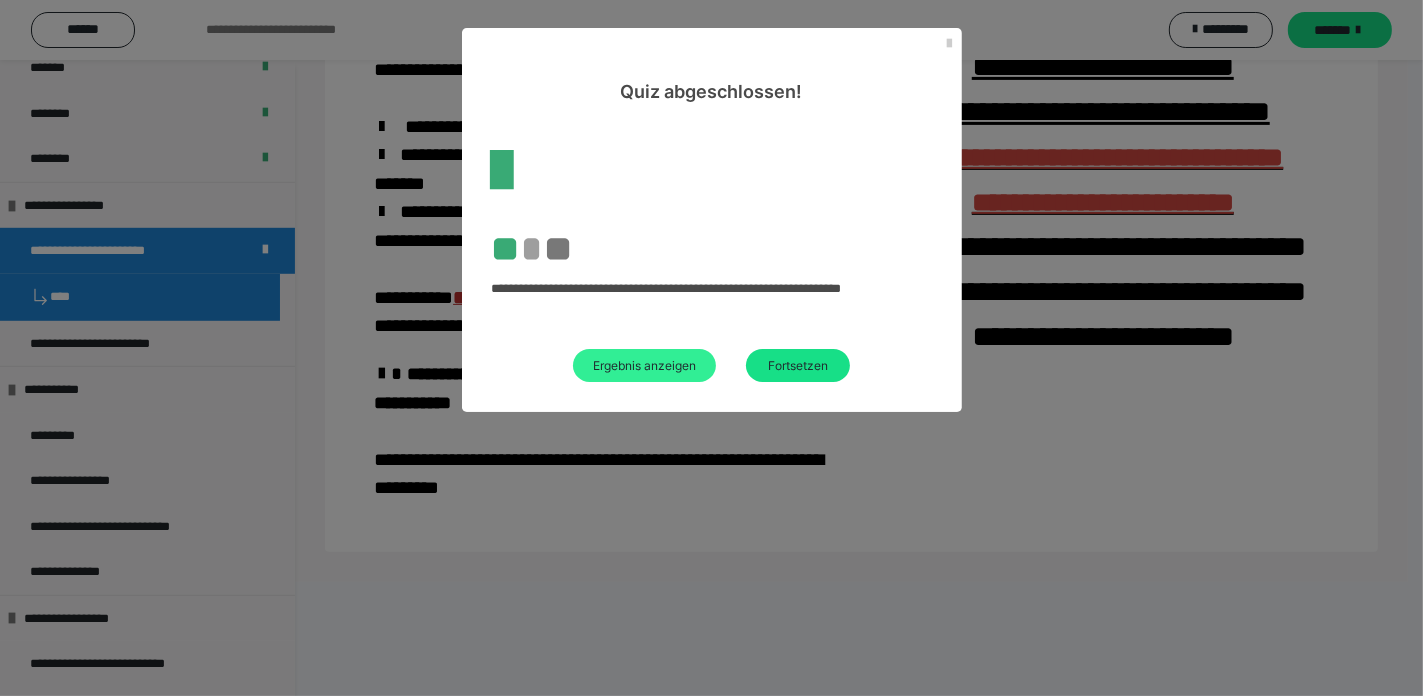 click on "Ergebnis anzeigen" at bounding box center (644, 365) 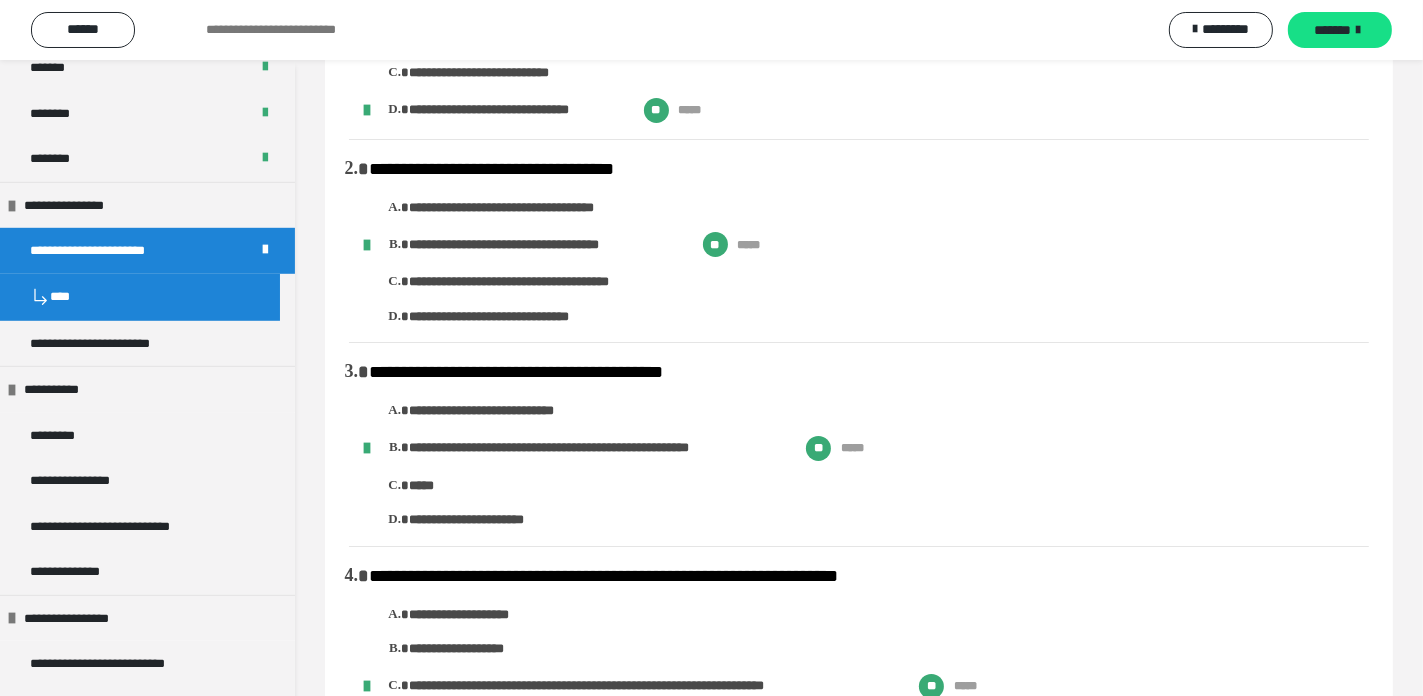 scroll, scrollTop: 0, scrollLeft: 0, axis: both 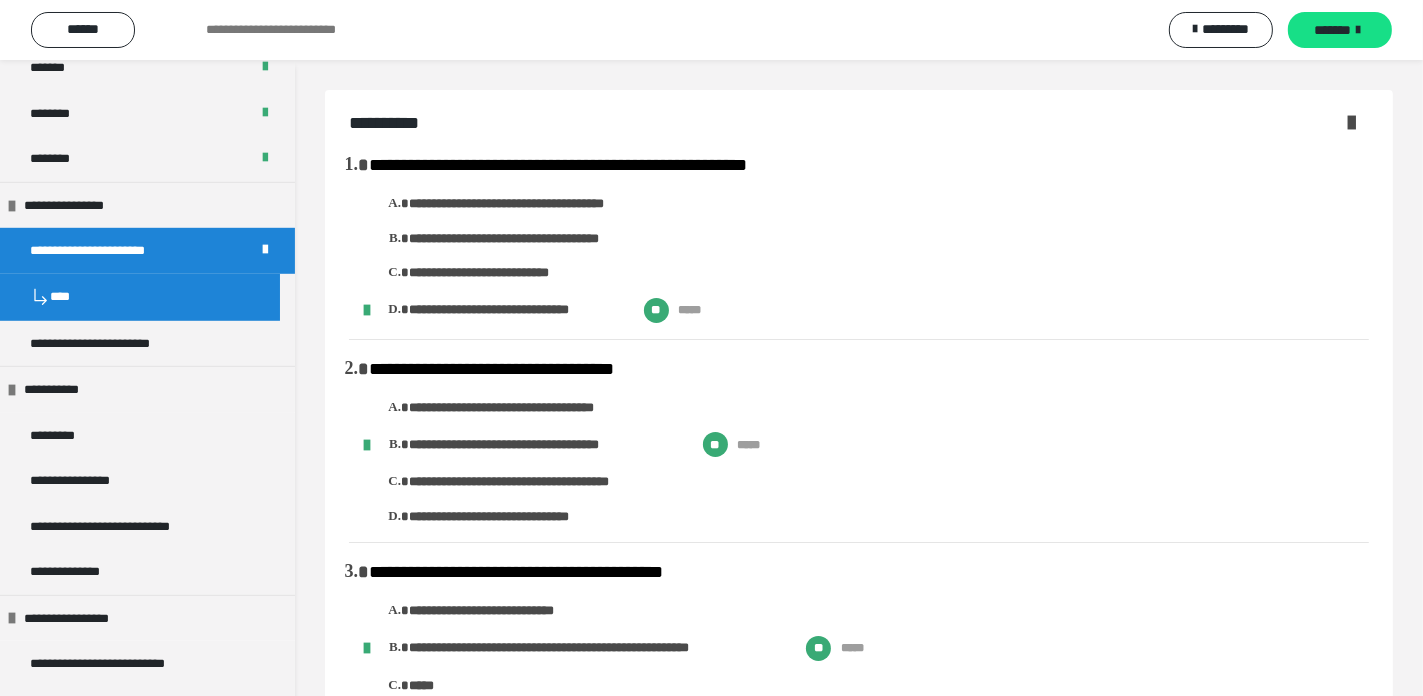 click at bounding box center (1351, 122) 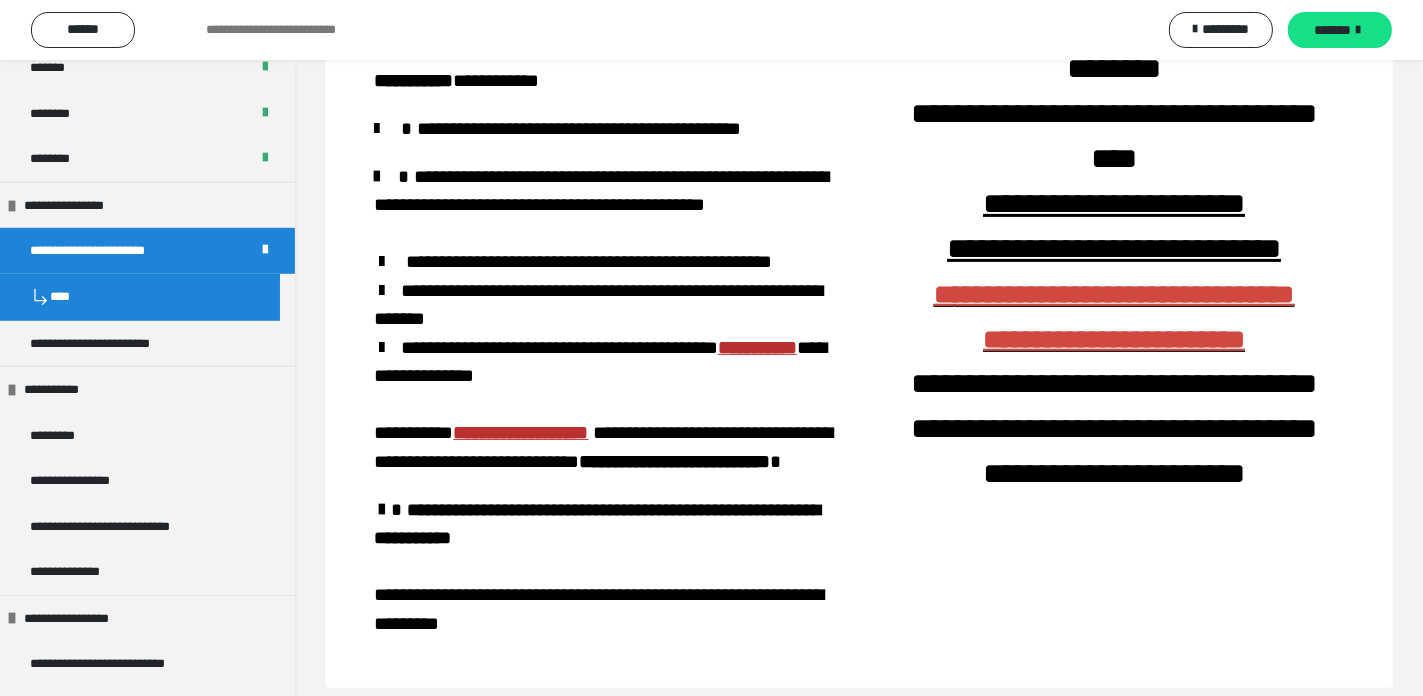 scroll, scrollTop: 0, scrollLeft: 0, axis: both 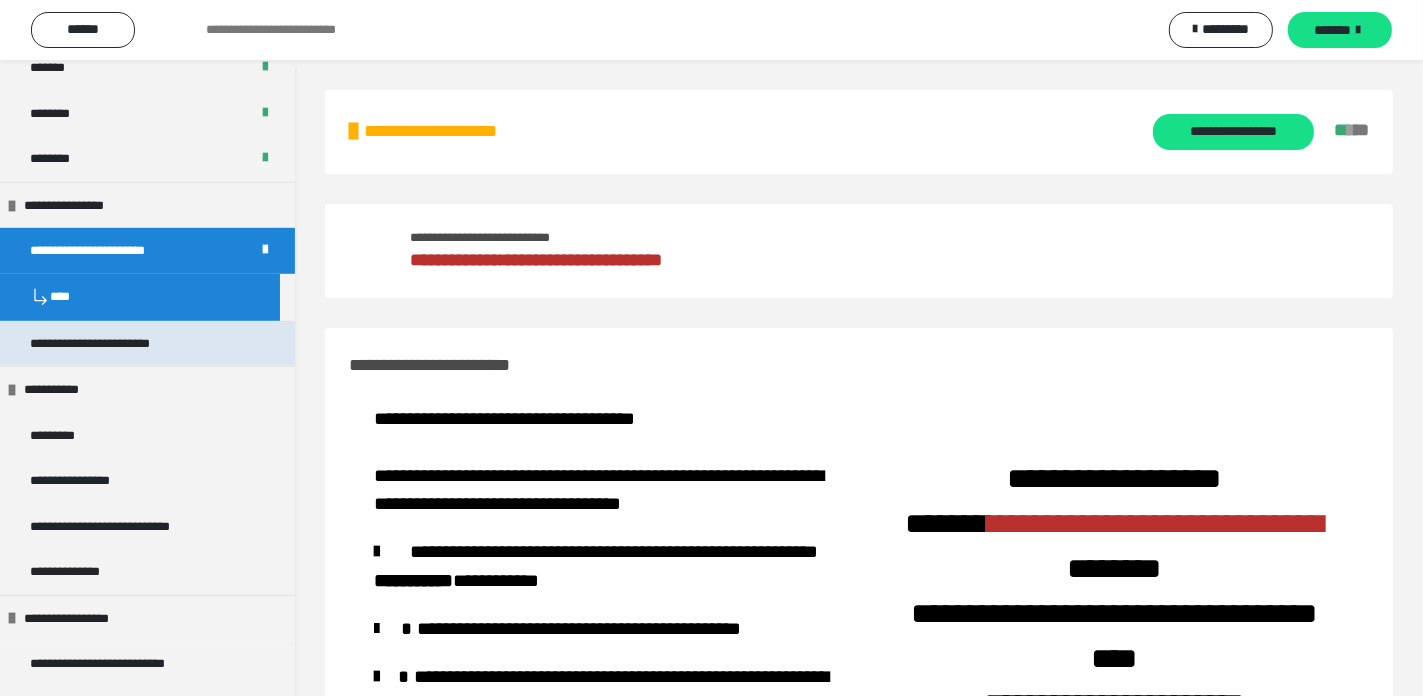 click on "**********" at bounding box center [105, 344] 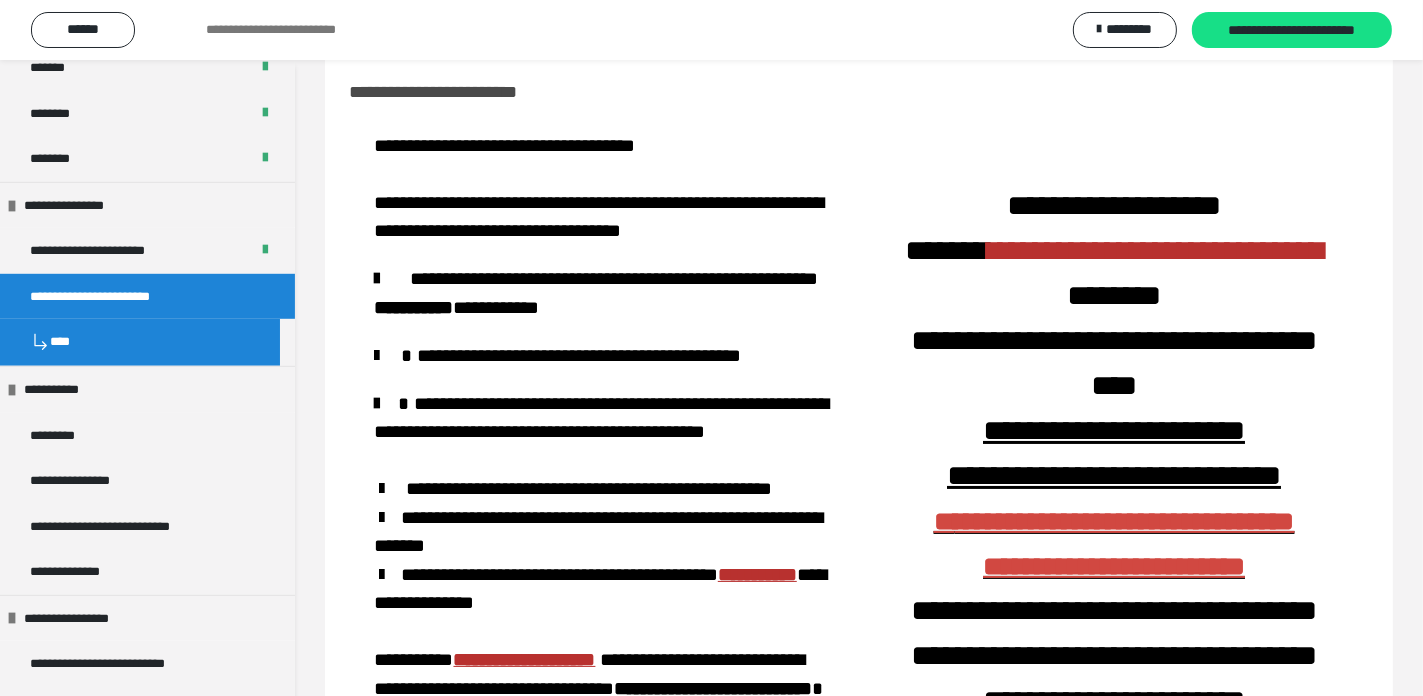 scroll, scrollTop: 0, scrollLeft: 0, axis: both 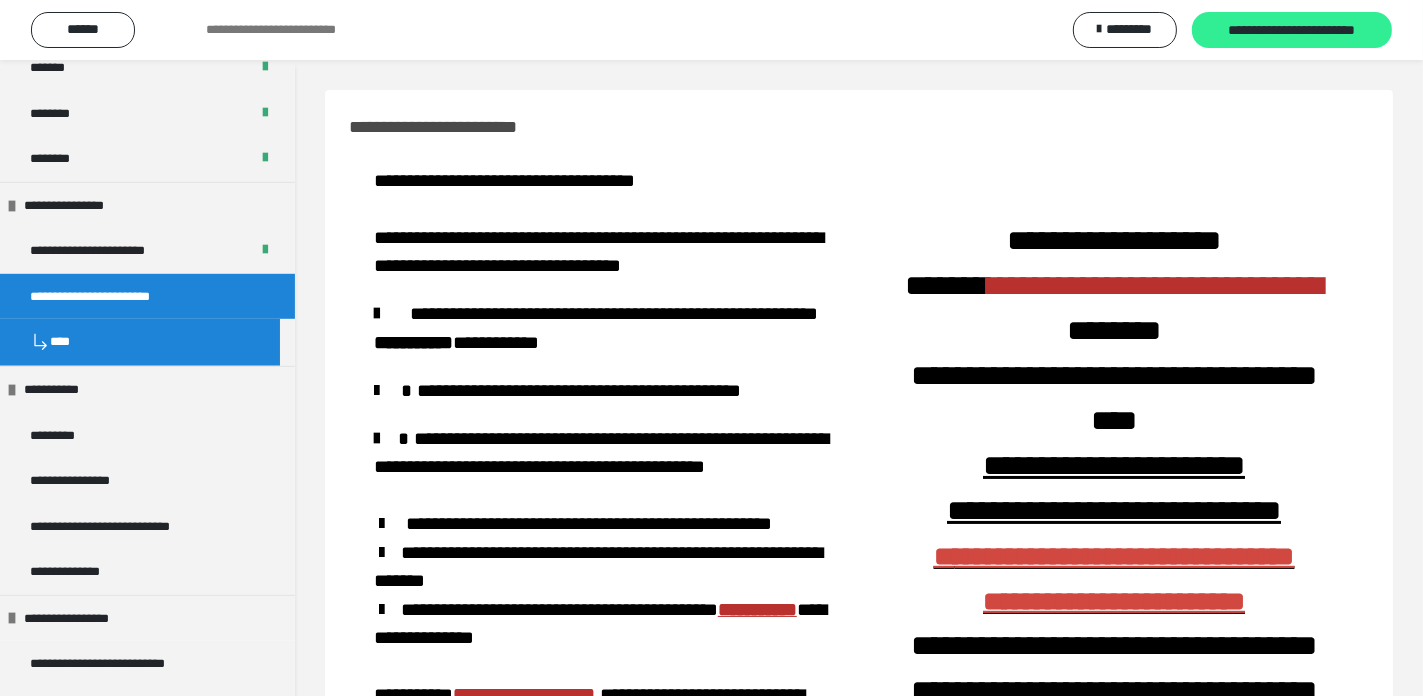 click on "**********" at bounding box center (1292, 31) 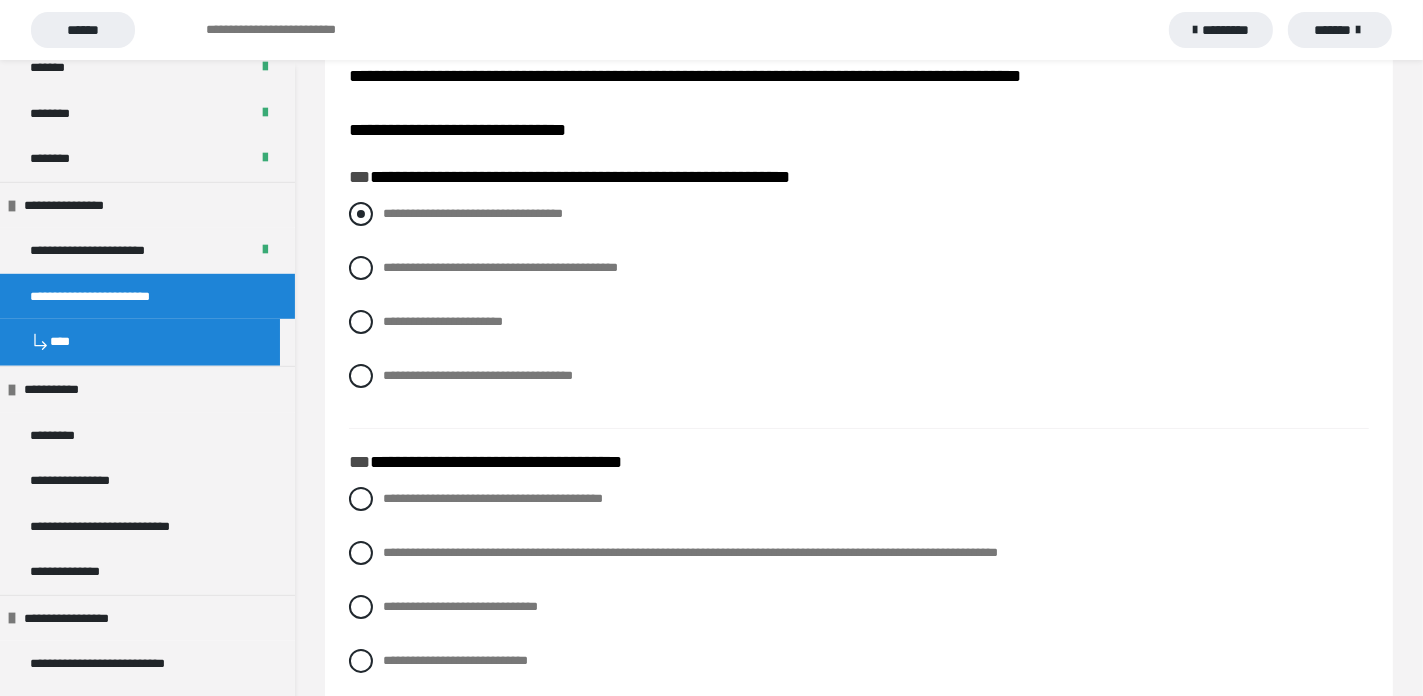 scroll, scrollTop: 200, scrollLeft: 0, axis: vertical 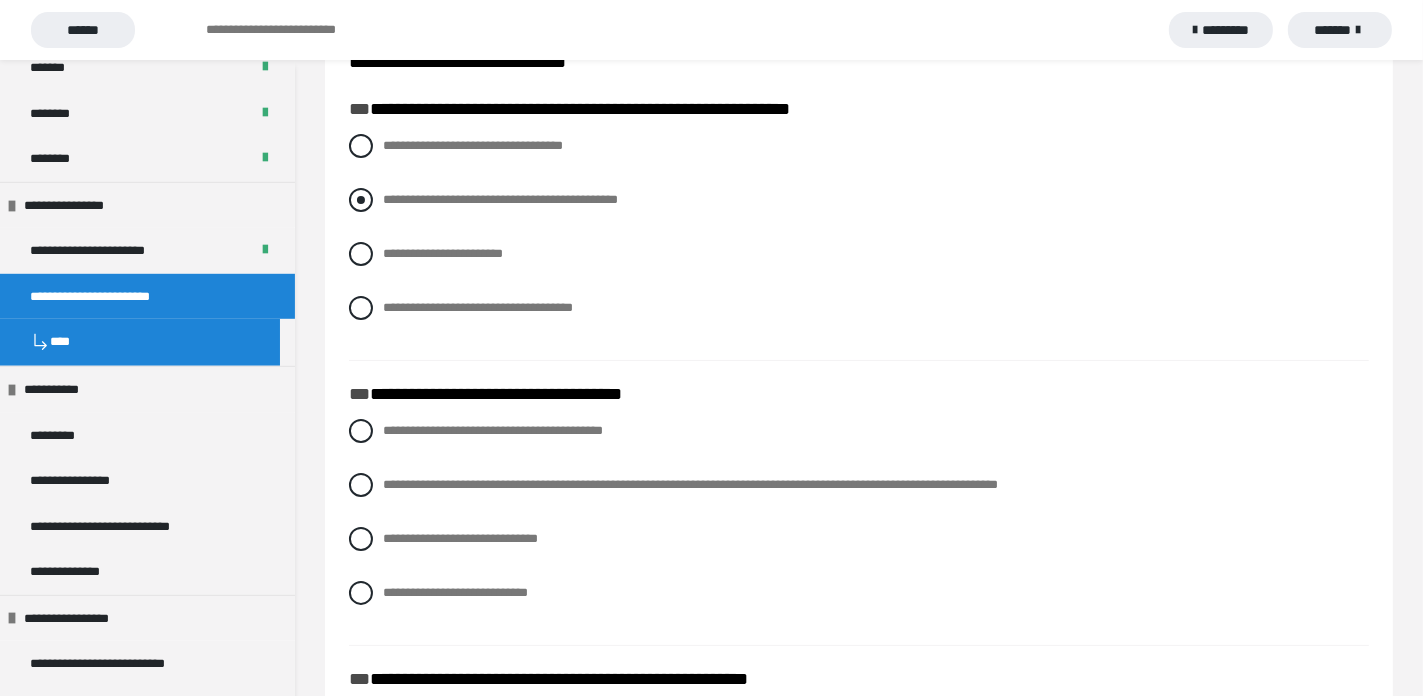 click at bounding box center [361, 200] 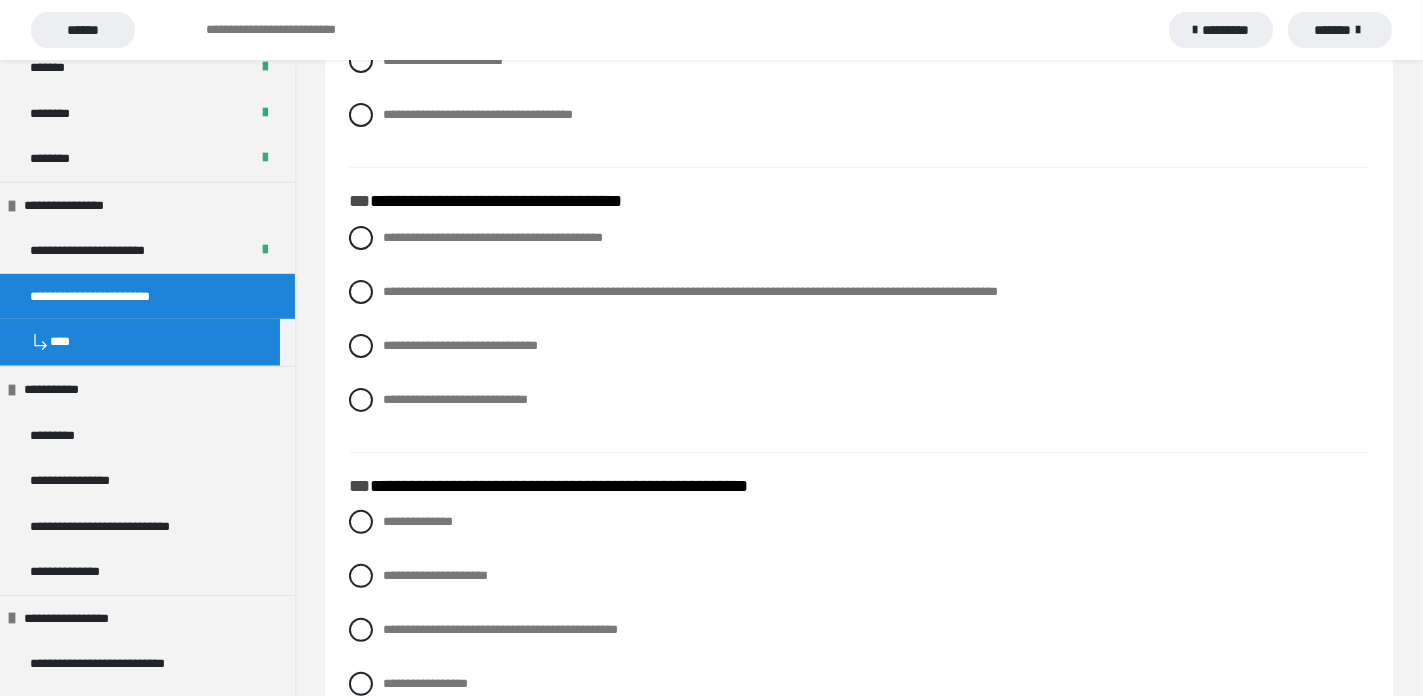 scroll, scrollTop: 500, scrollLeft: 0, axis: vertical 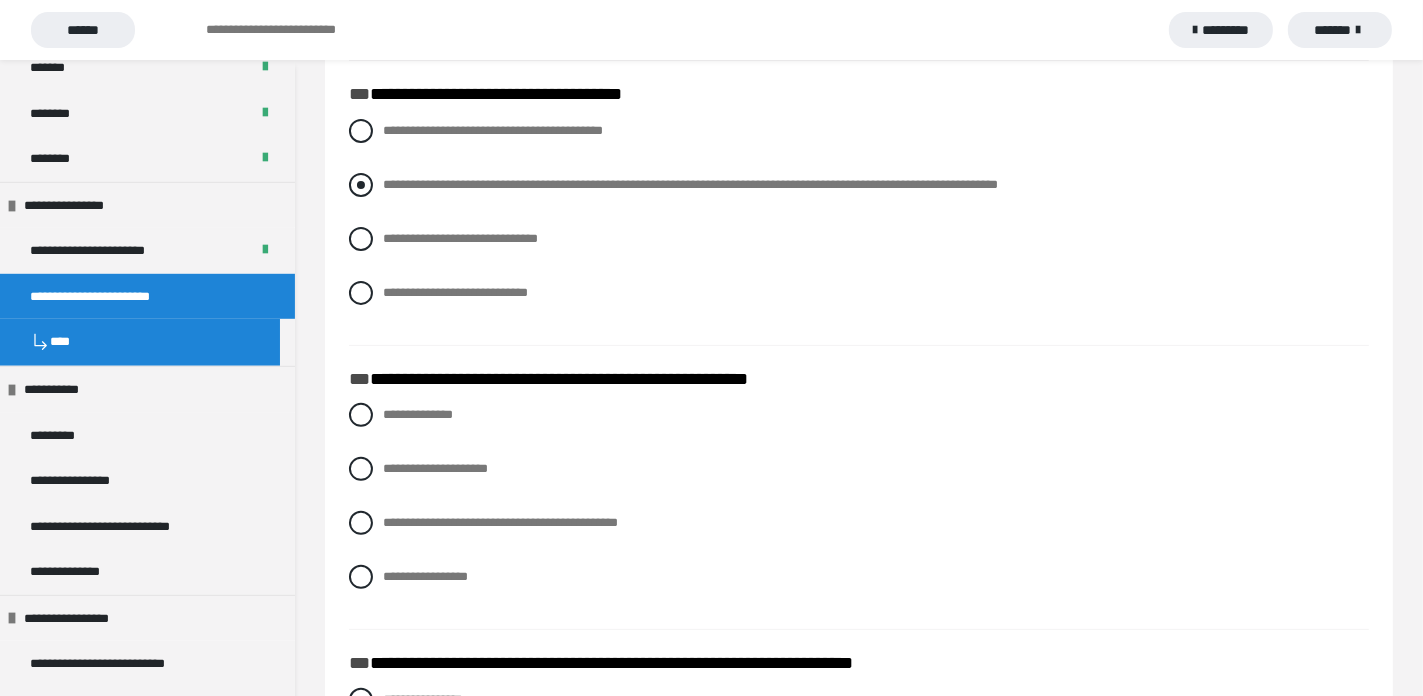 click at bounding box center [361, 185] 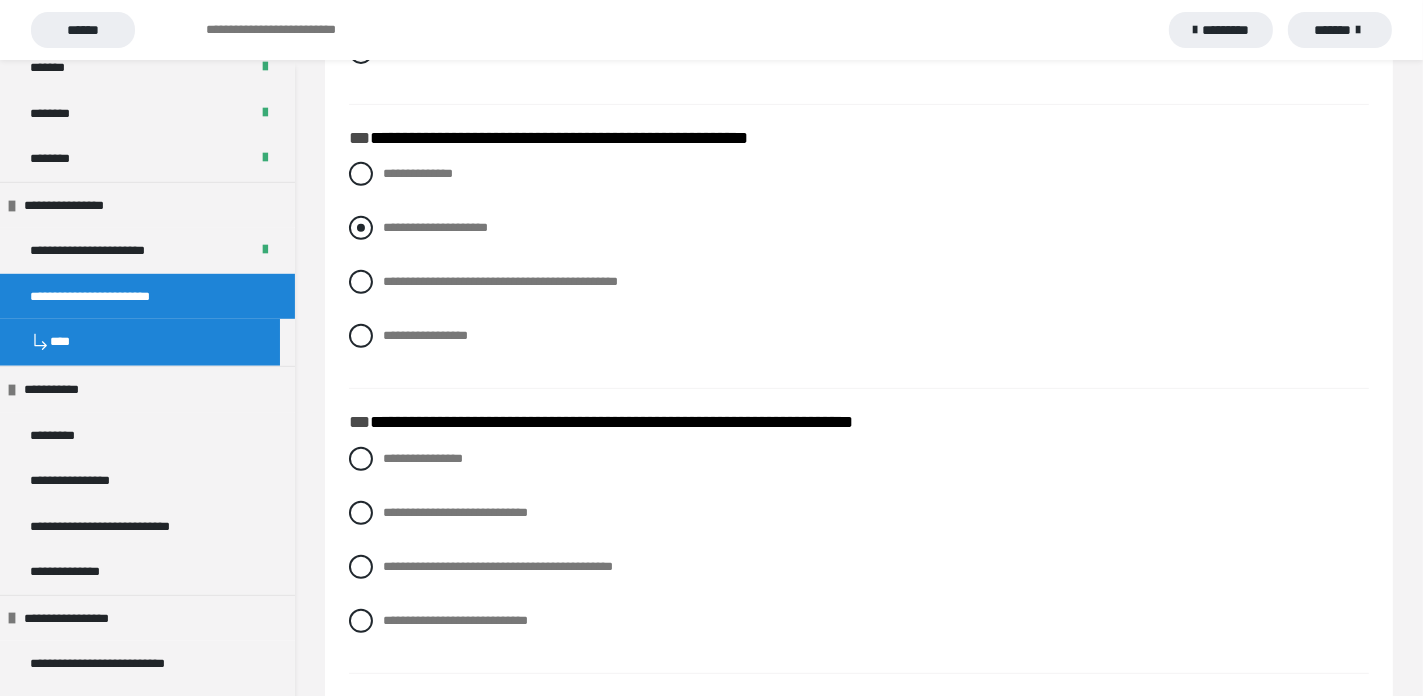 scroll, scrollTop: 800, scrollLeft: 0, axis: vertical 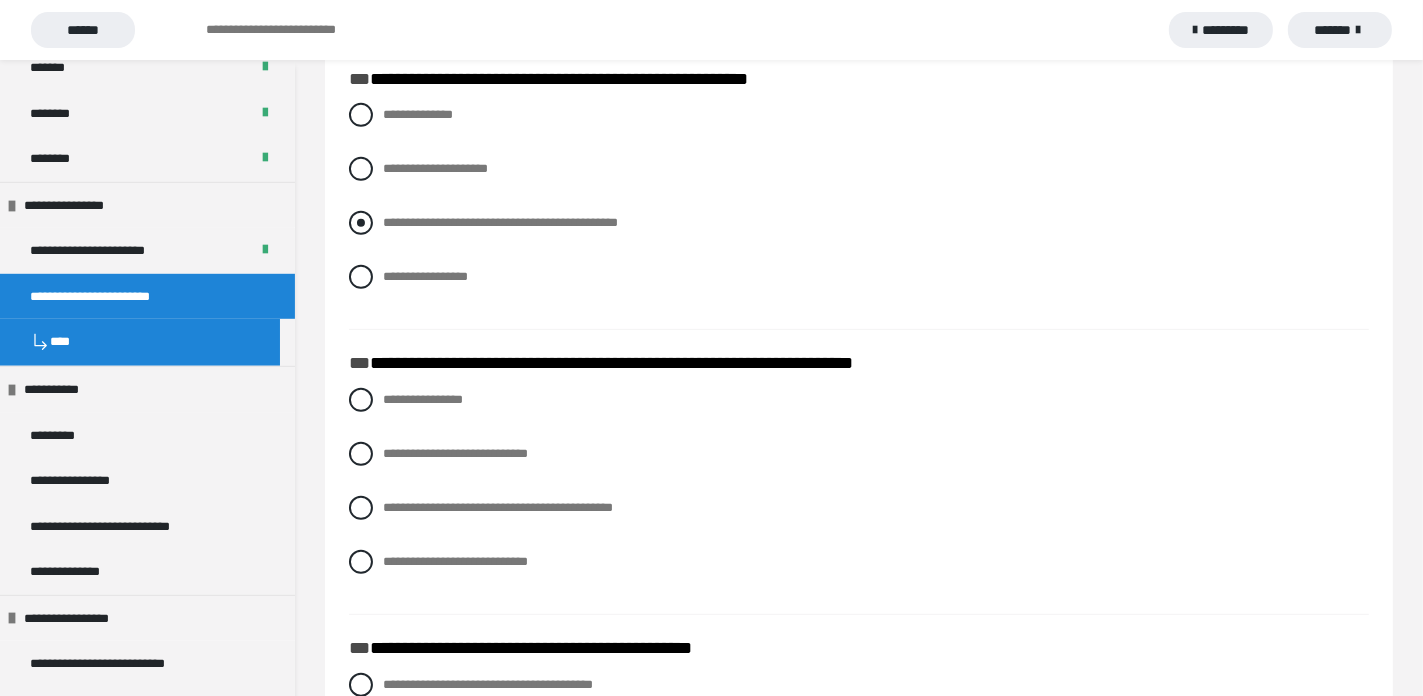 click at bounding box center (361, 223) 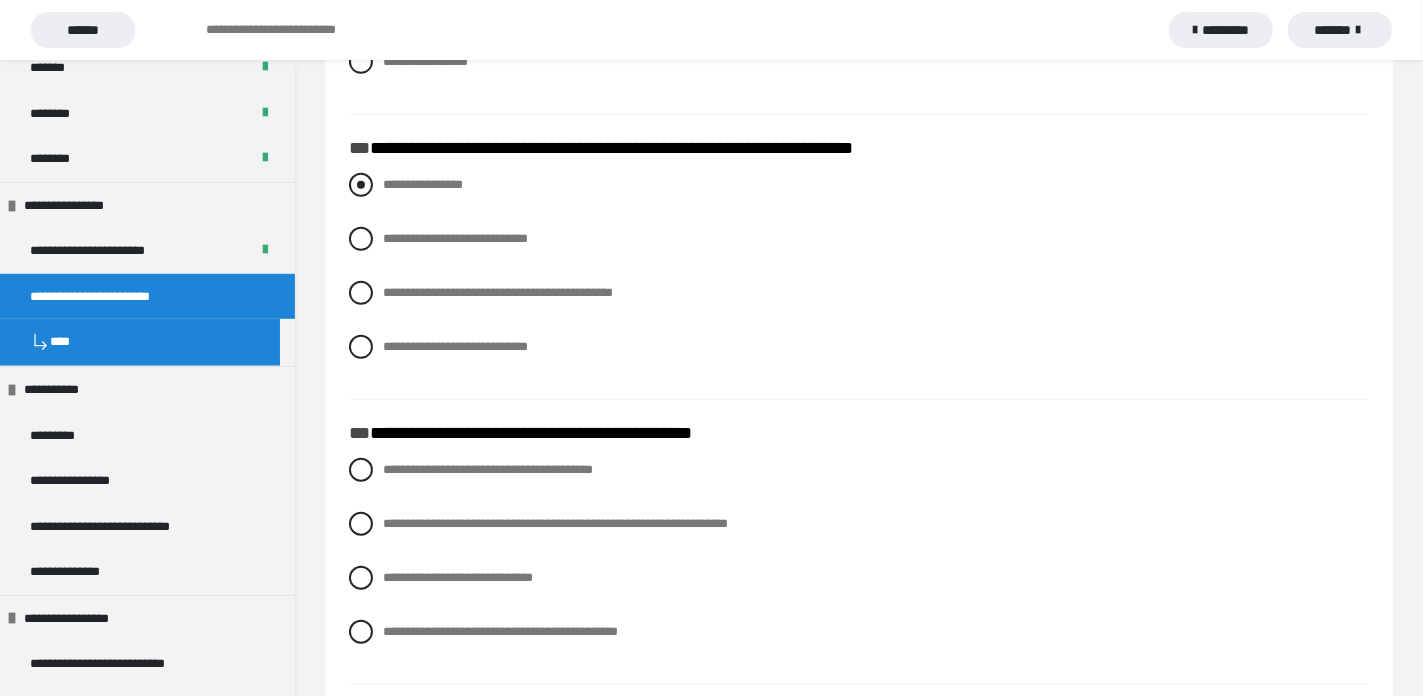 scroll, scrollTop: 1100, scrollLeft: 0, axis: vertical 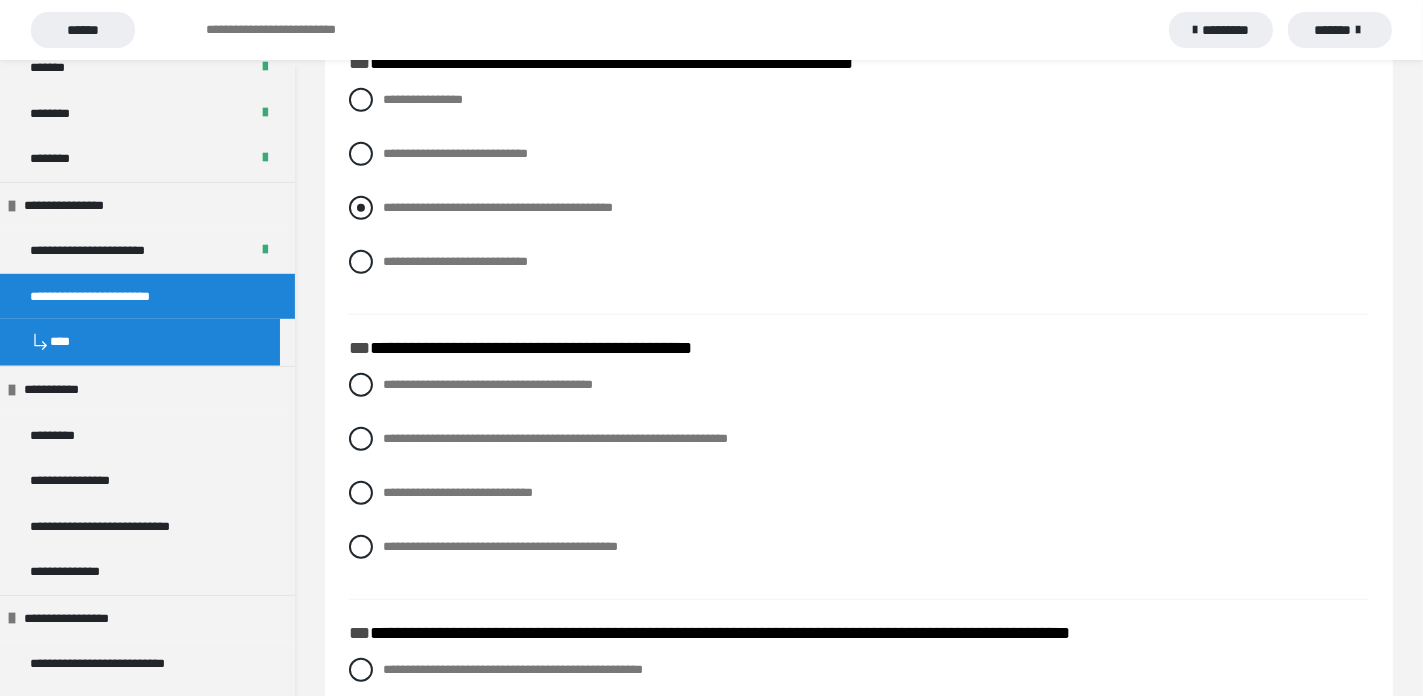 click at bounding box center [361, 208] 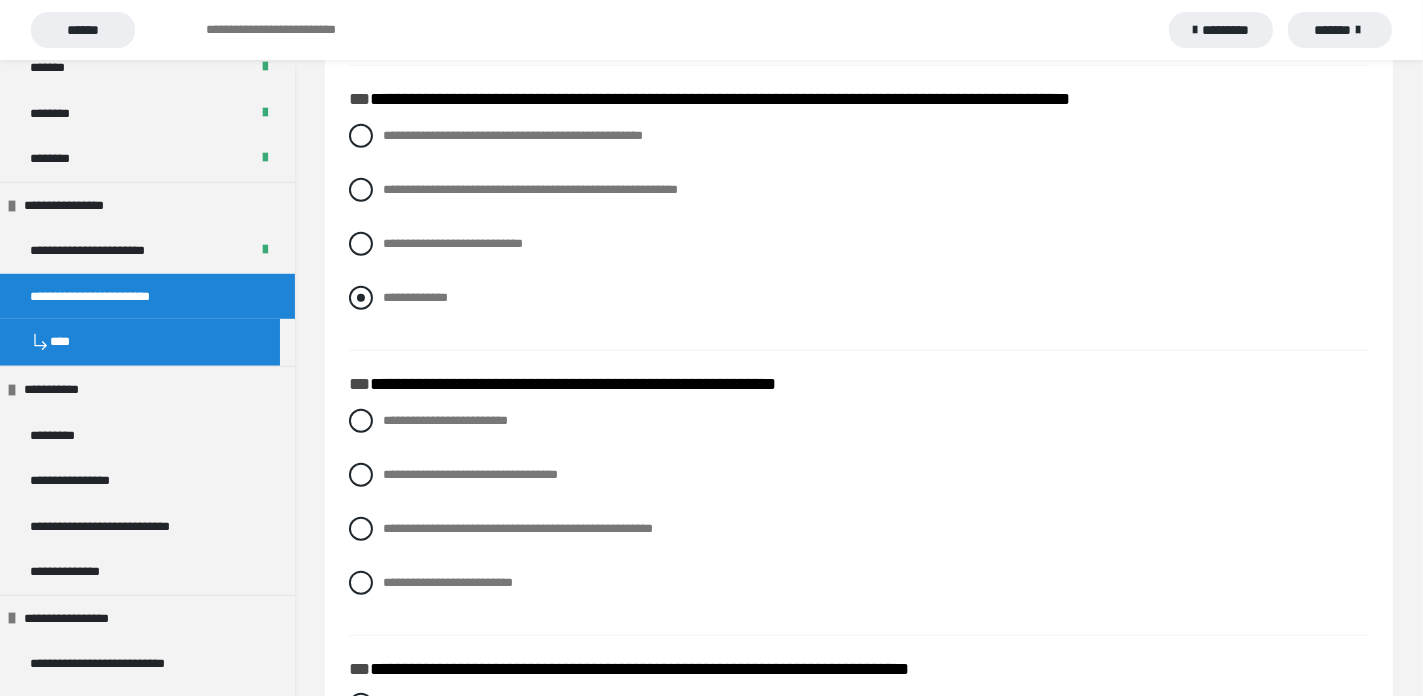 scroll, scrollTop: 1600, scrollLeft: 0, axis: vertical 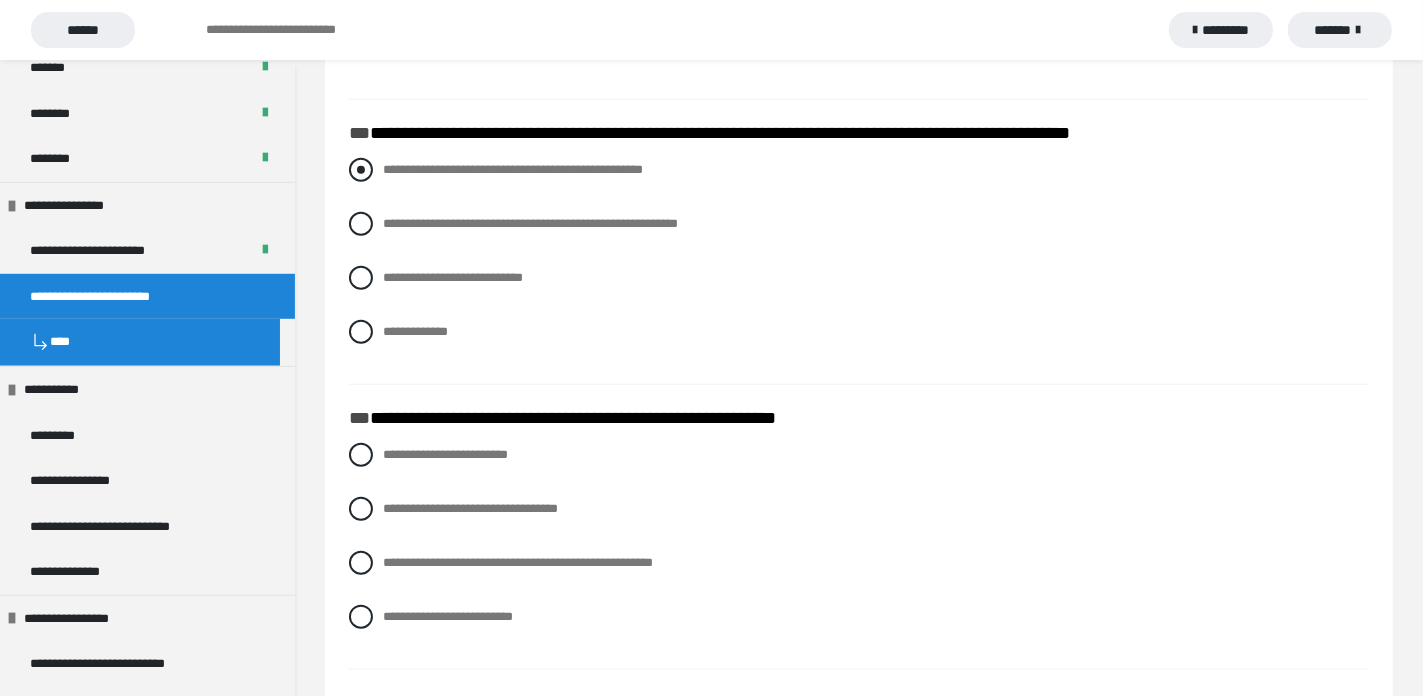 click at bounding box center (361, 170) 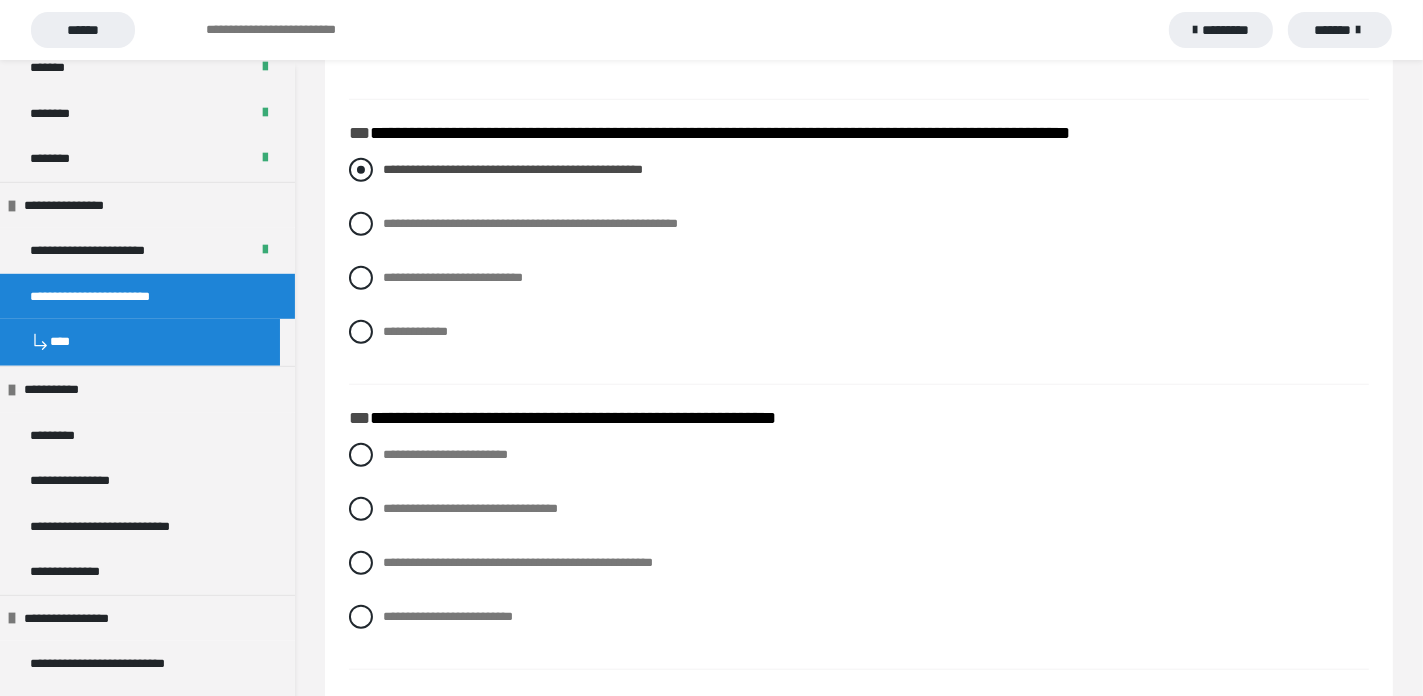 click at bounding box center [361, 170] 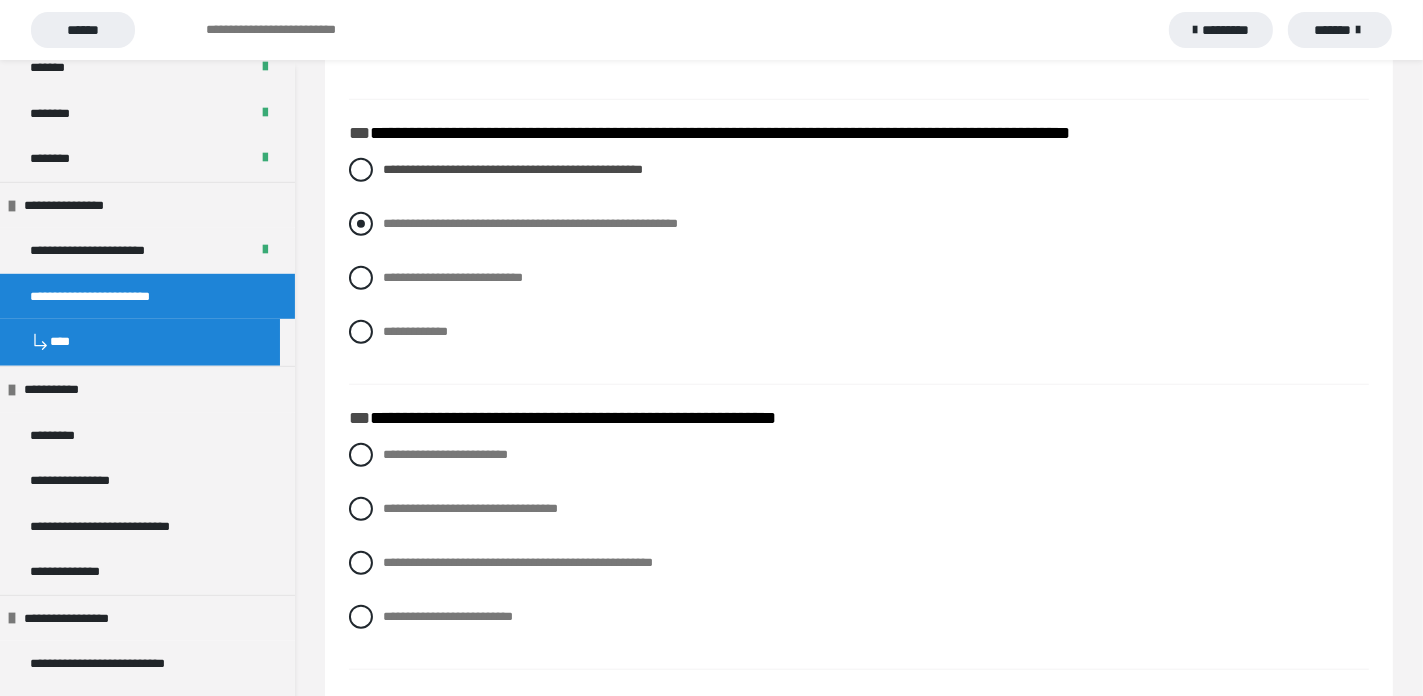 click at bounding box center (361, 224) 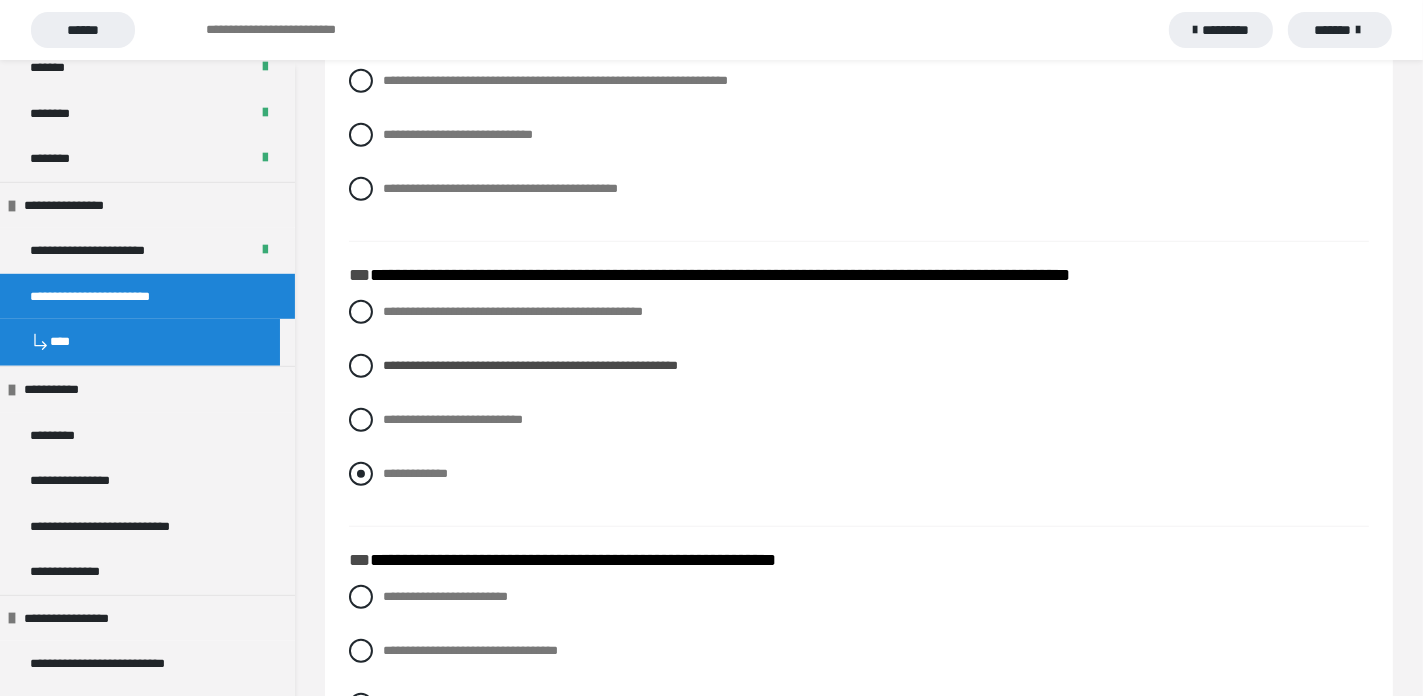 scroll, scrollTop: 1300, scrollLeft: 0, axis: vertical 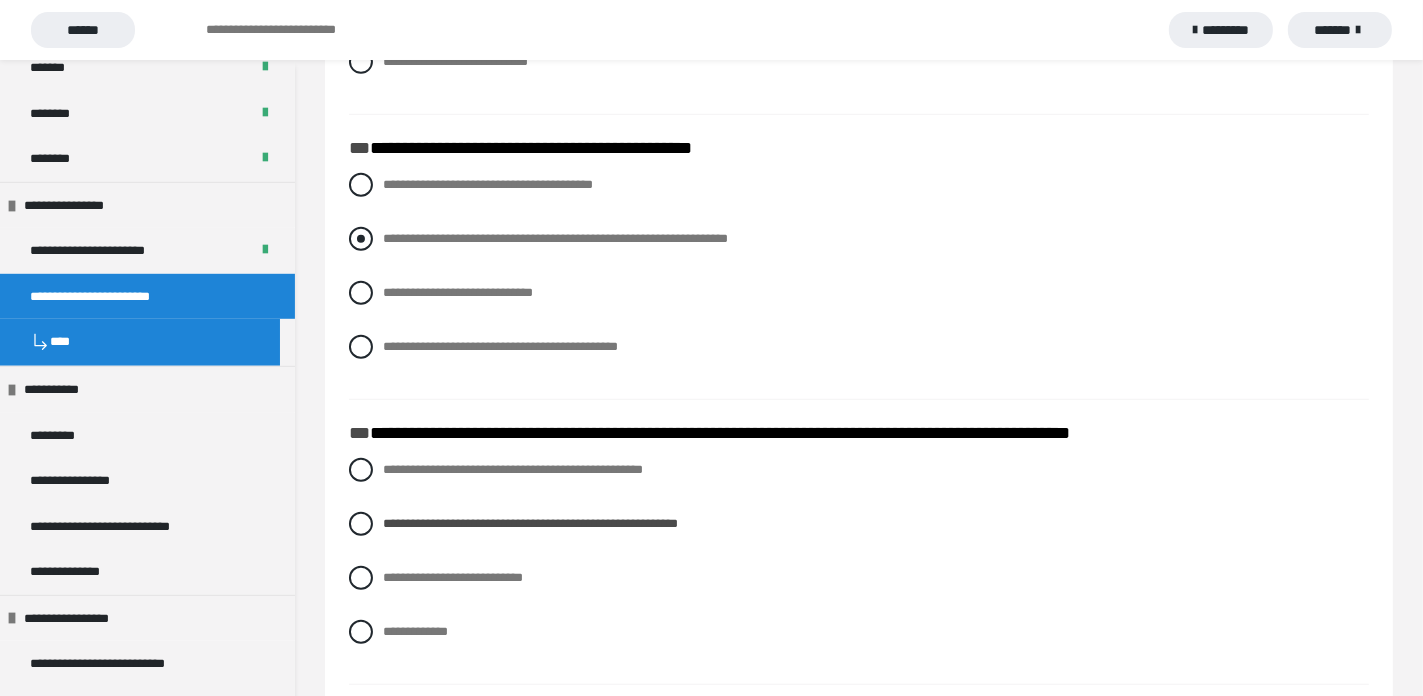 click at bounding box center [361, 239] 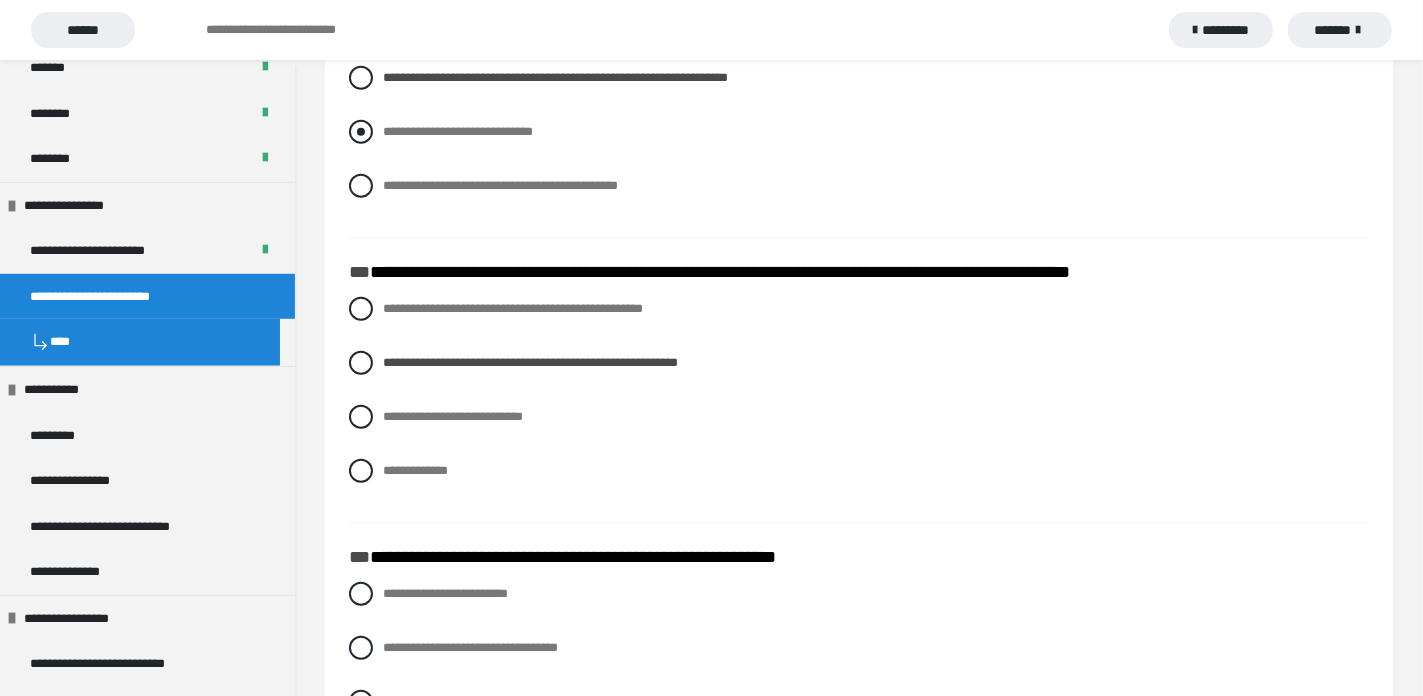 scroll, scrollTop: 1497, scrollLeft: 0, axis: vertical 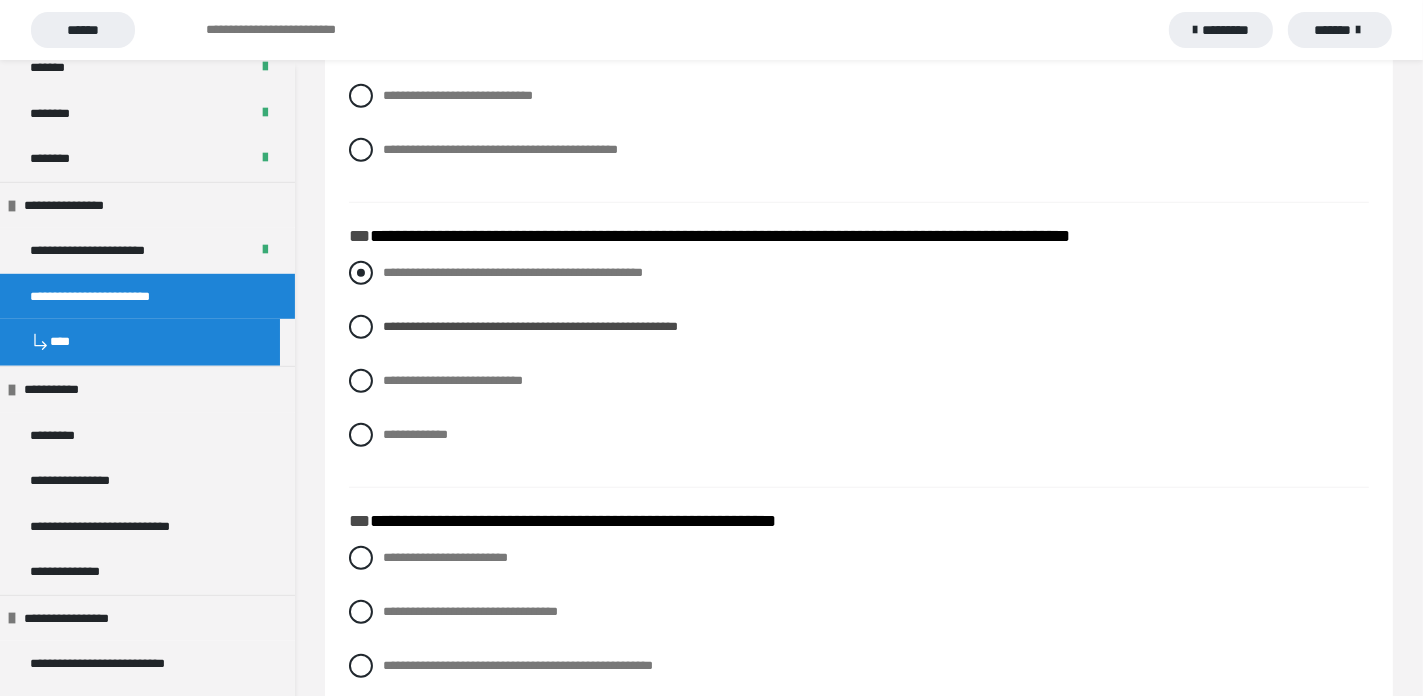 click at bounding box center [361, 273] 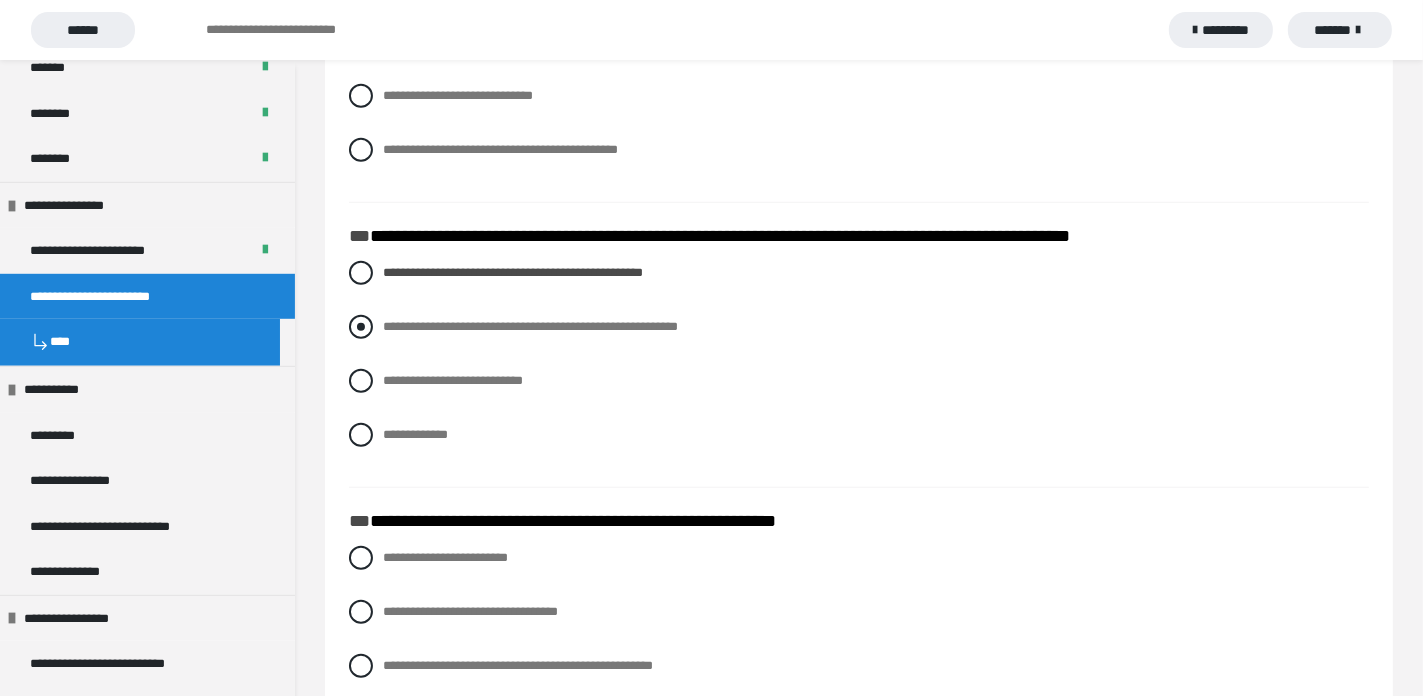 click at bounding box center [361, 327] 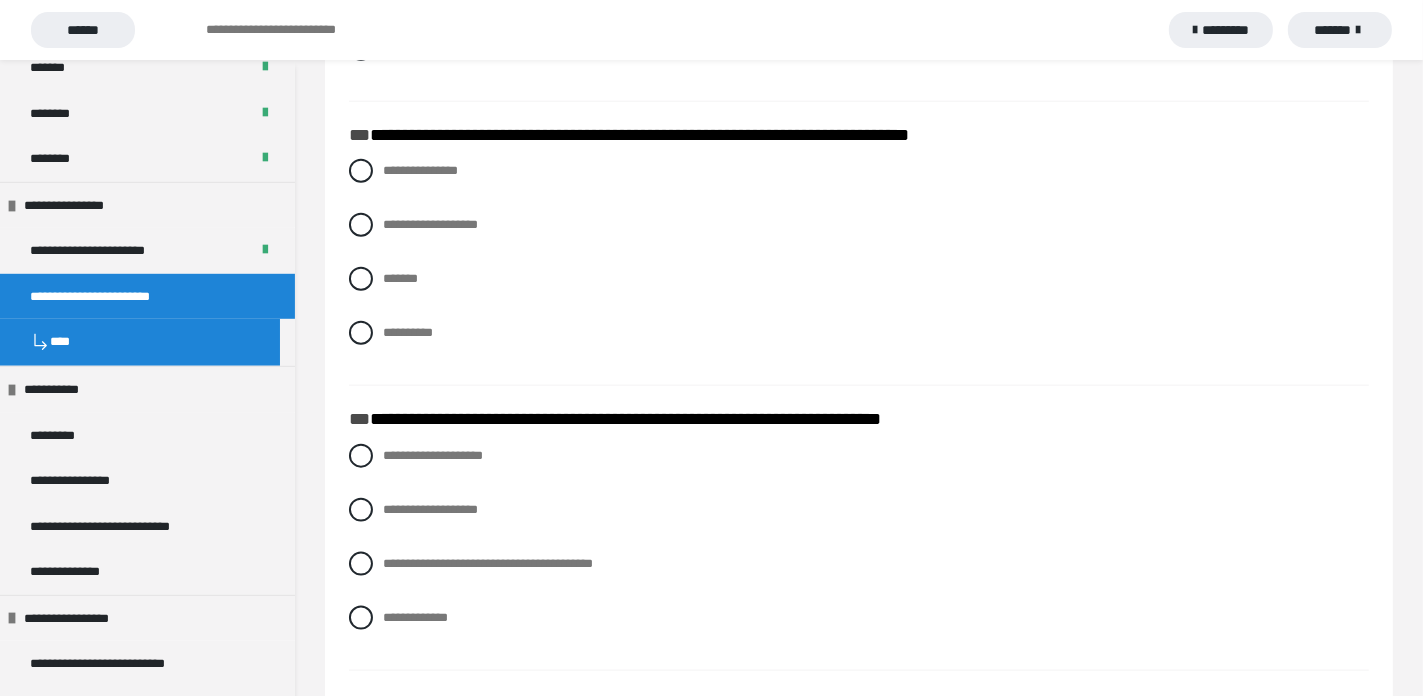 scroll, scrollTop: 2197, scrollLeft: 0, axis: vertical 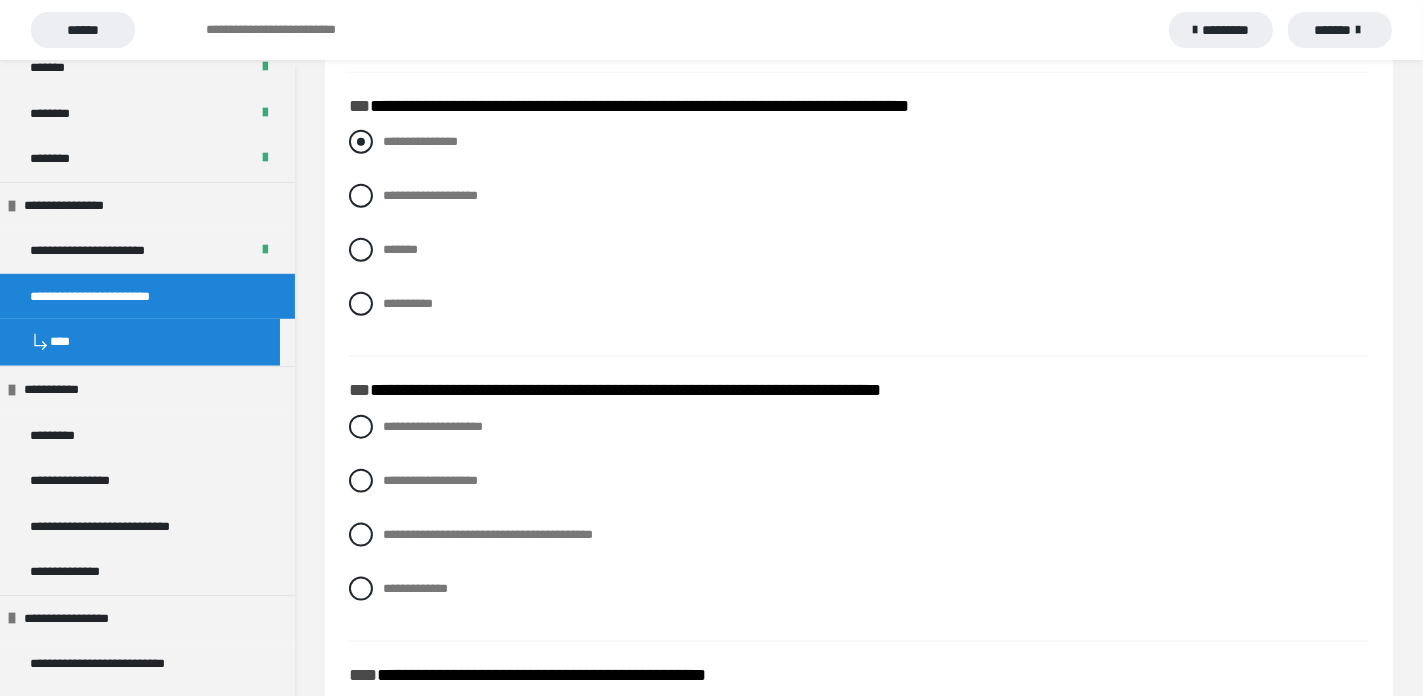 click on "**********" at bounding box center [859, 142] 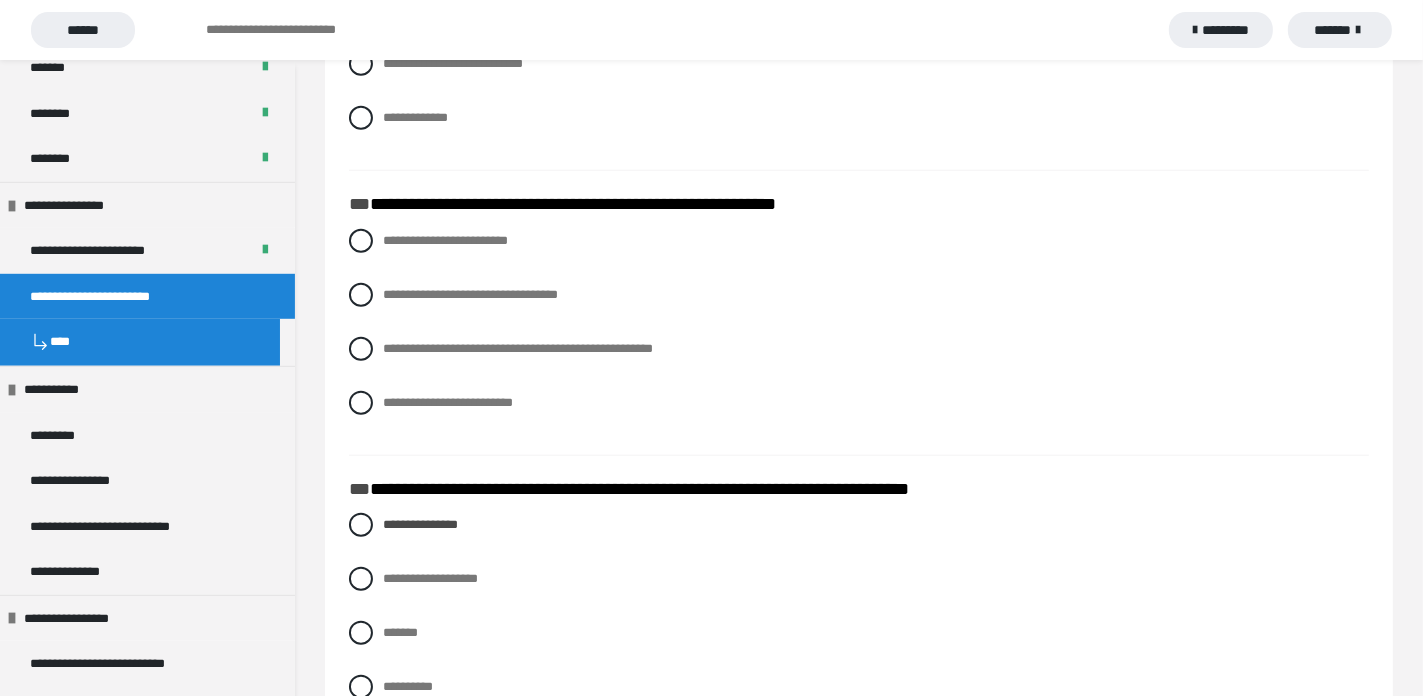 scroll, scrollTop: 1697, scrollLeft: 0, axis: vertical 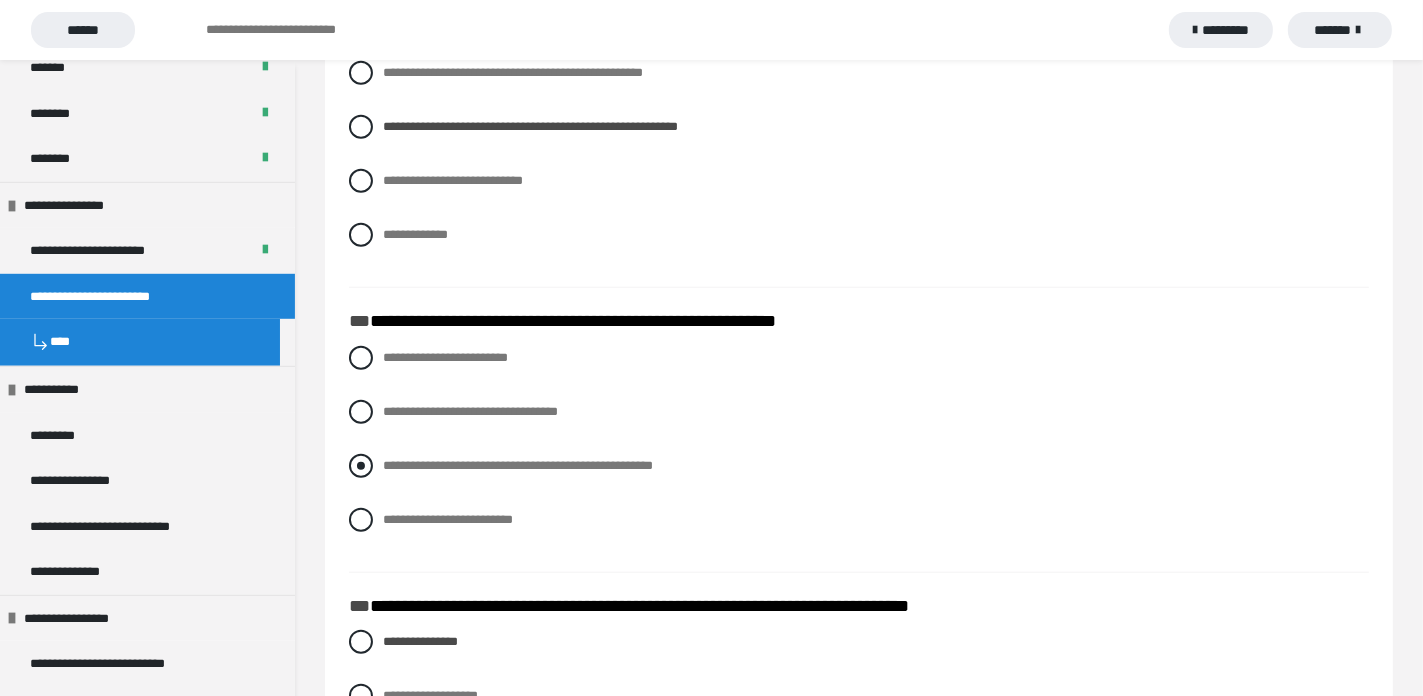 click at bounding box center (361, 466) 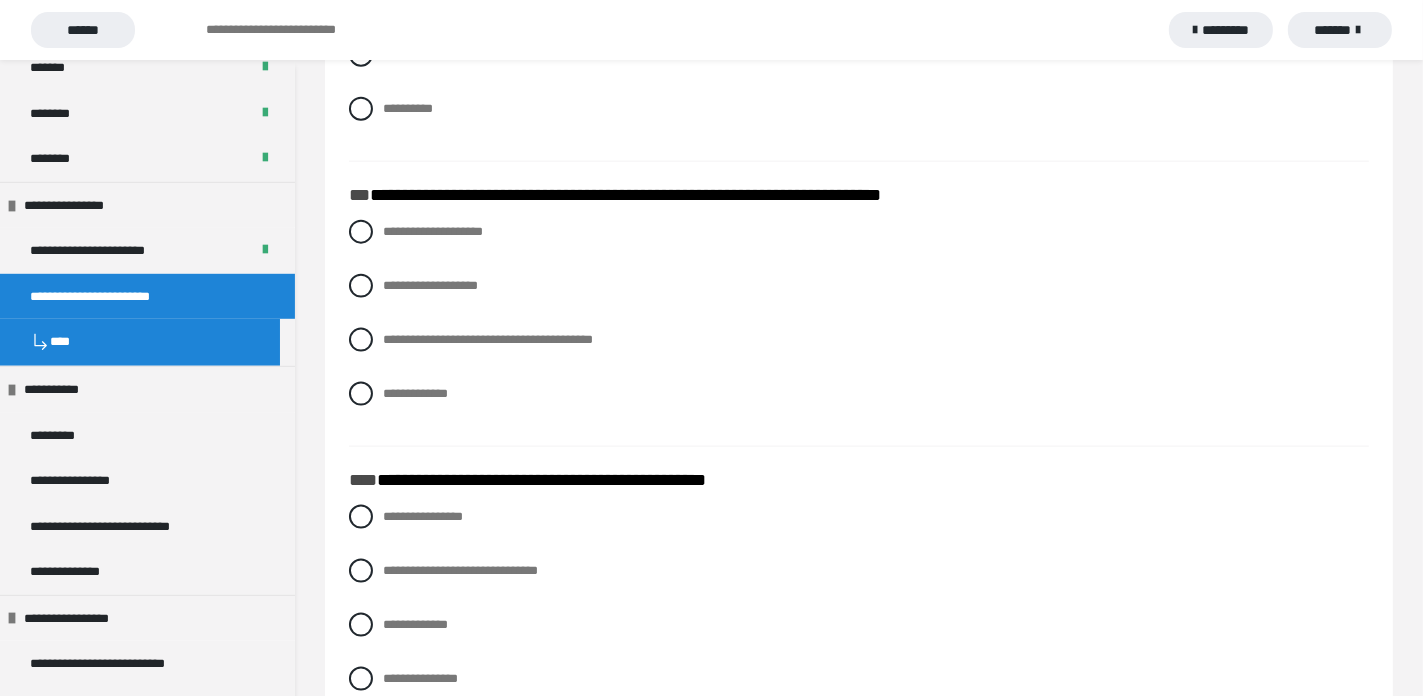 scroll, scrollTop: 2397, scrollLeft: 0, axis: vertical 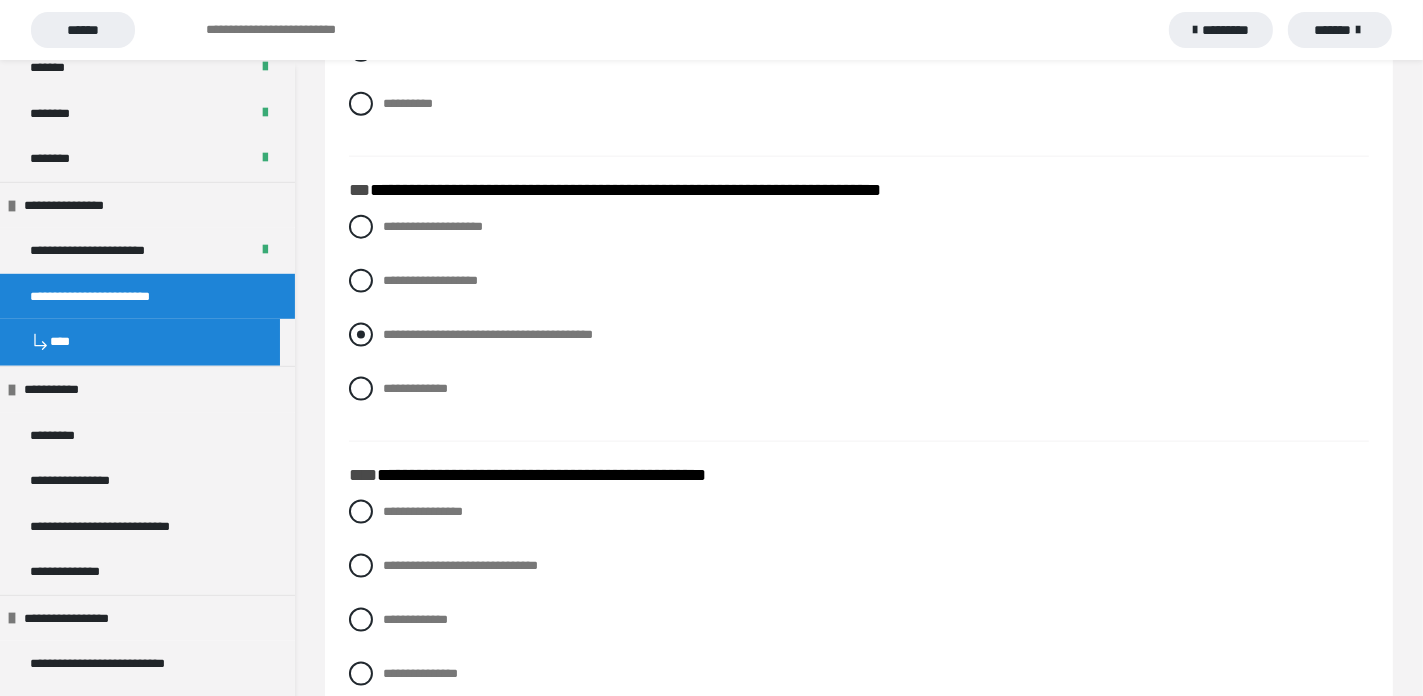click at bounding box center [361, 335] 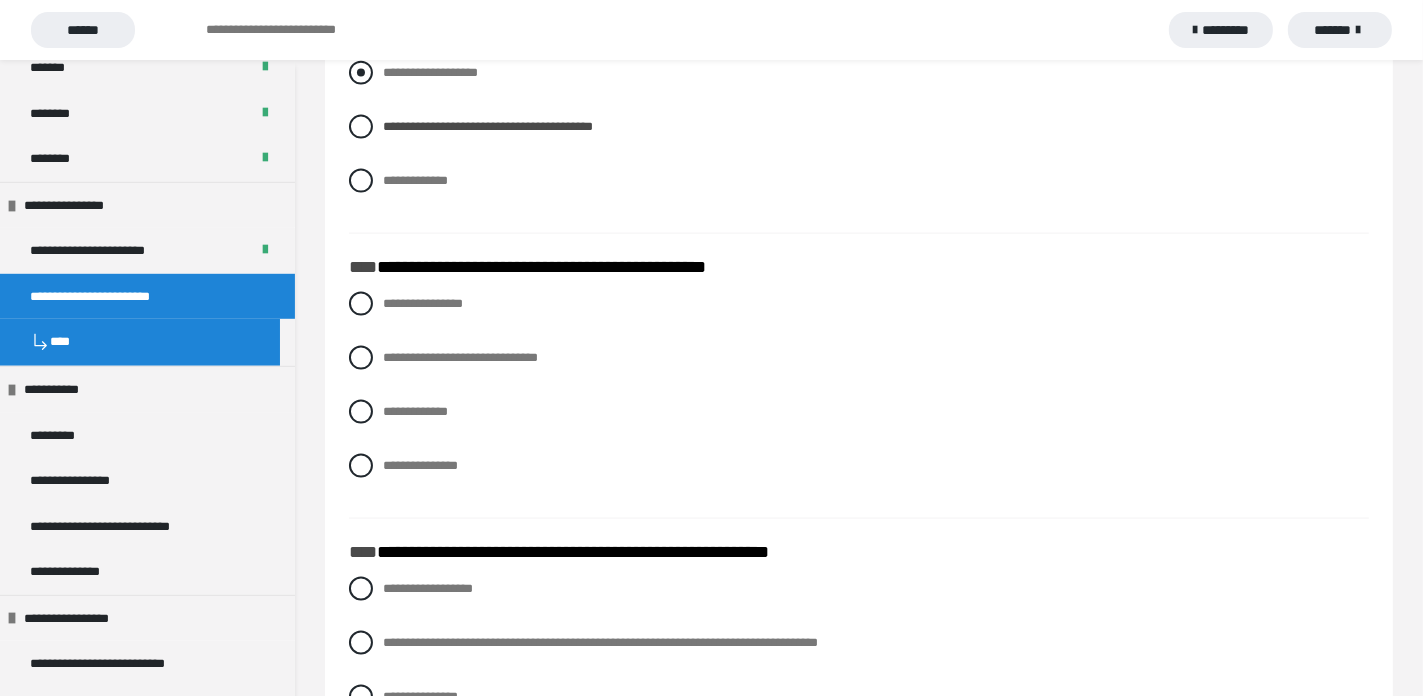 scroll, scrollTop: 2697, scrollLeft: 0, axis: vertical 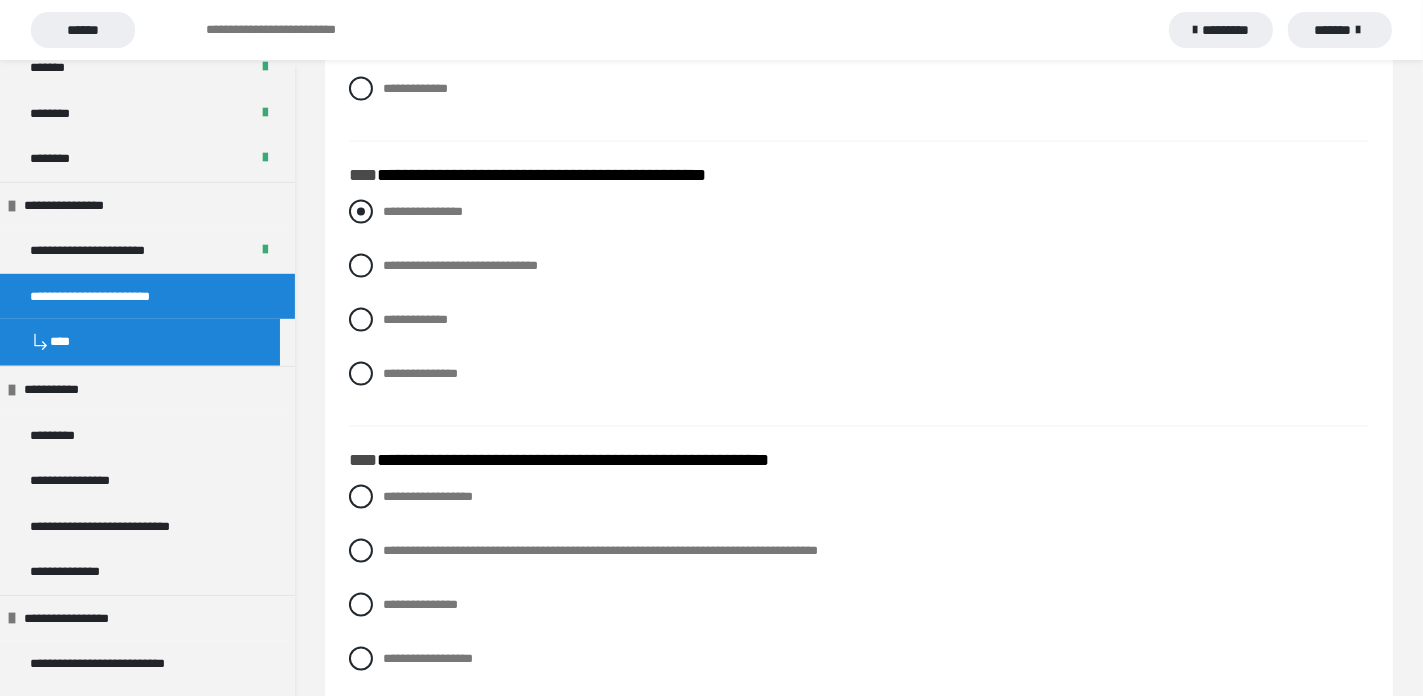 click at bounding box center (361, 212) 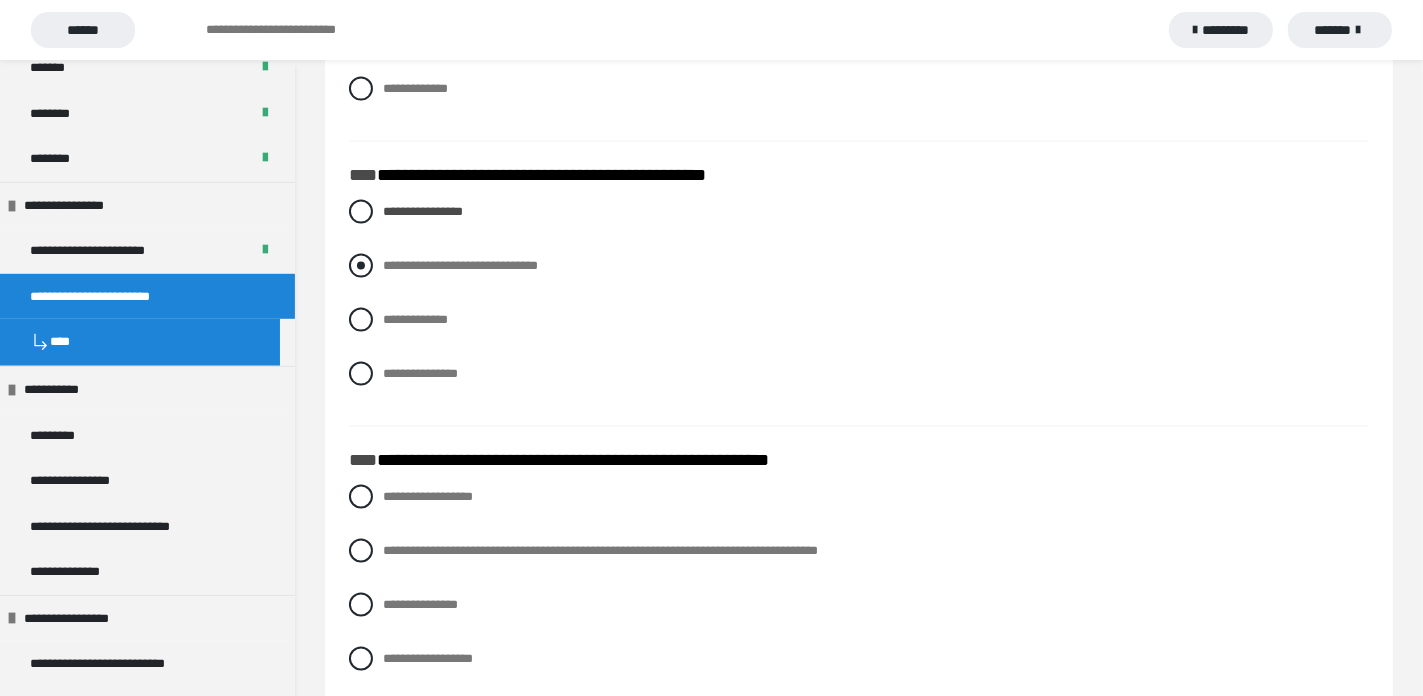 click at bounding box center [361, 266] 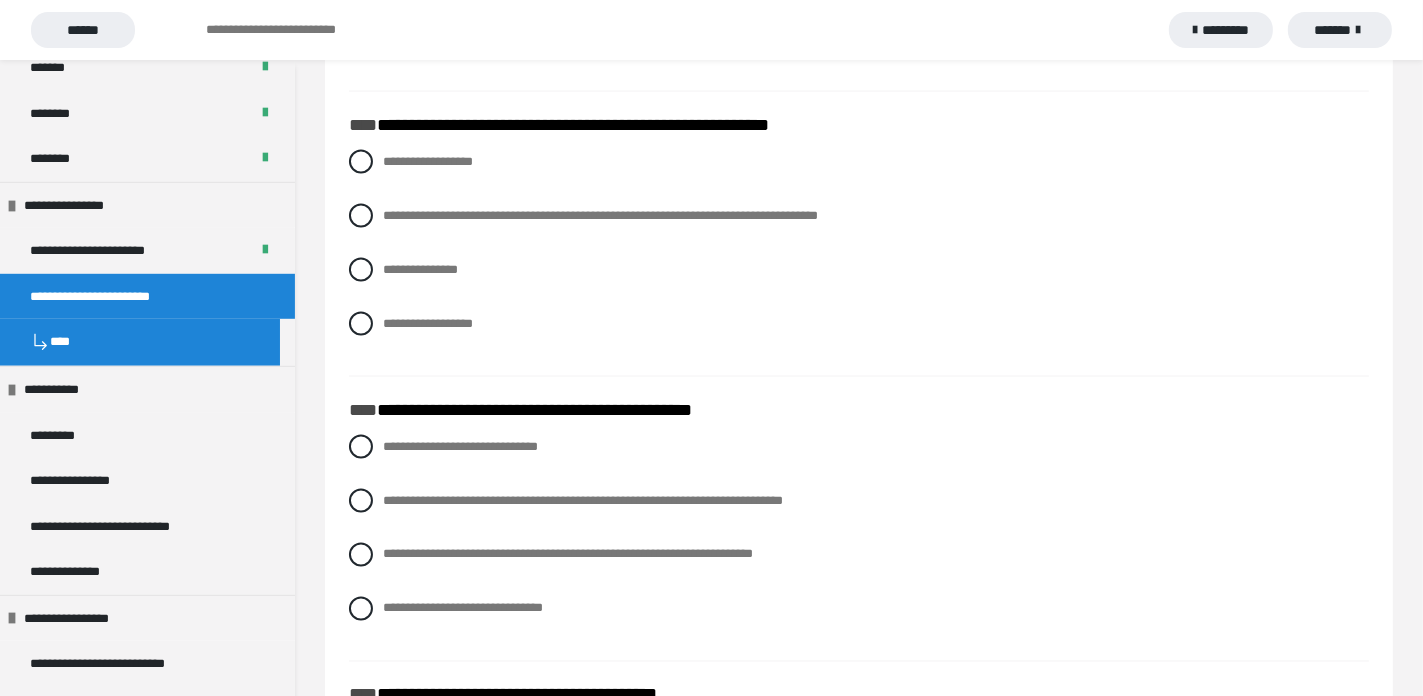 scroll, scrollTop: 2997, scrollLeft: 0, axis: vertical 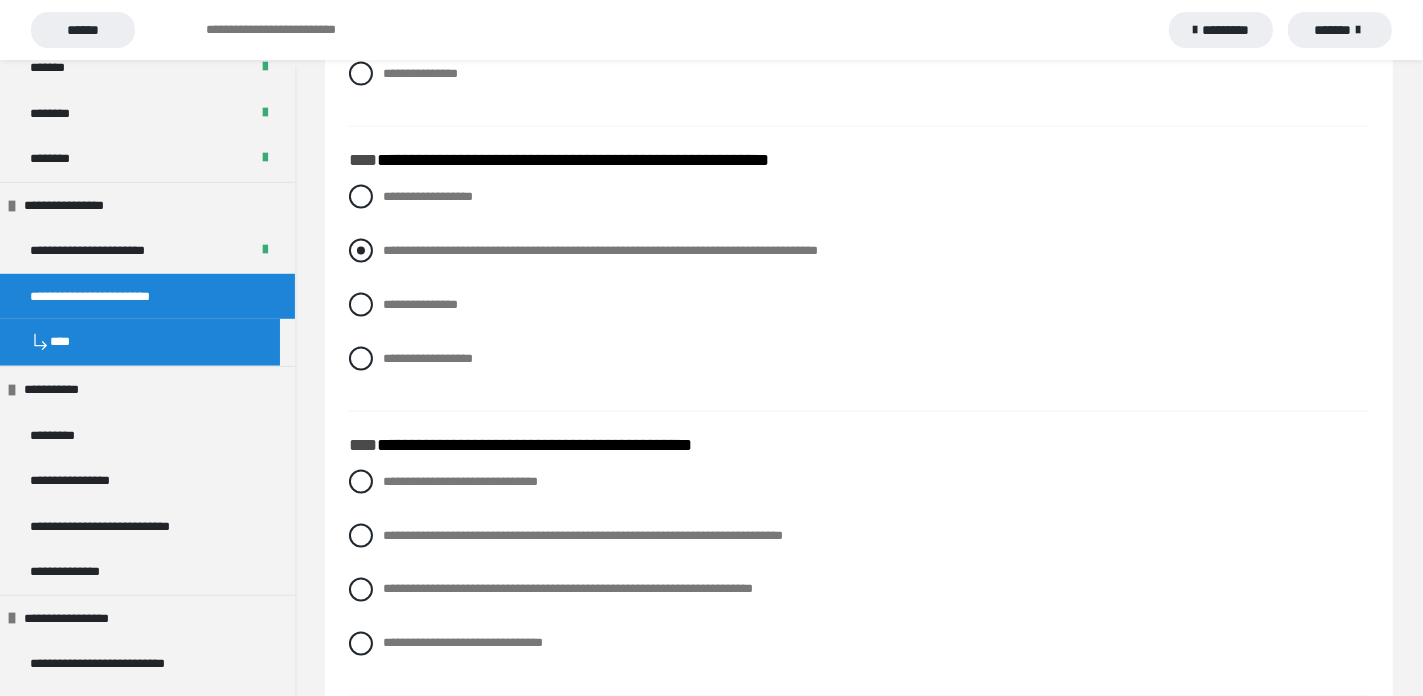 click at bounding box center [361, 251] 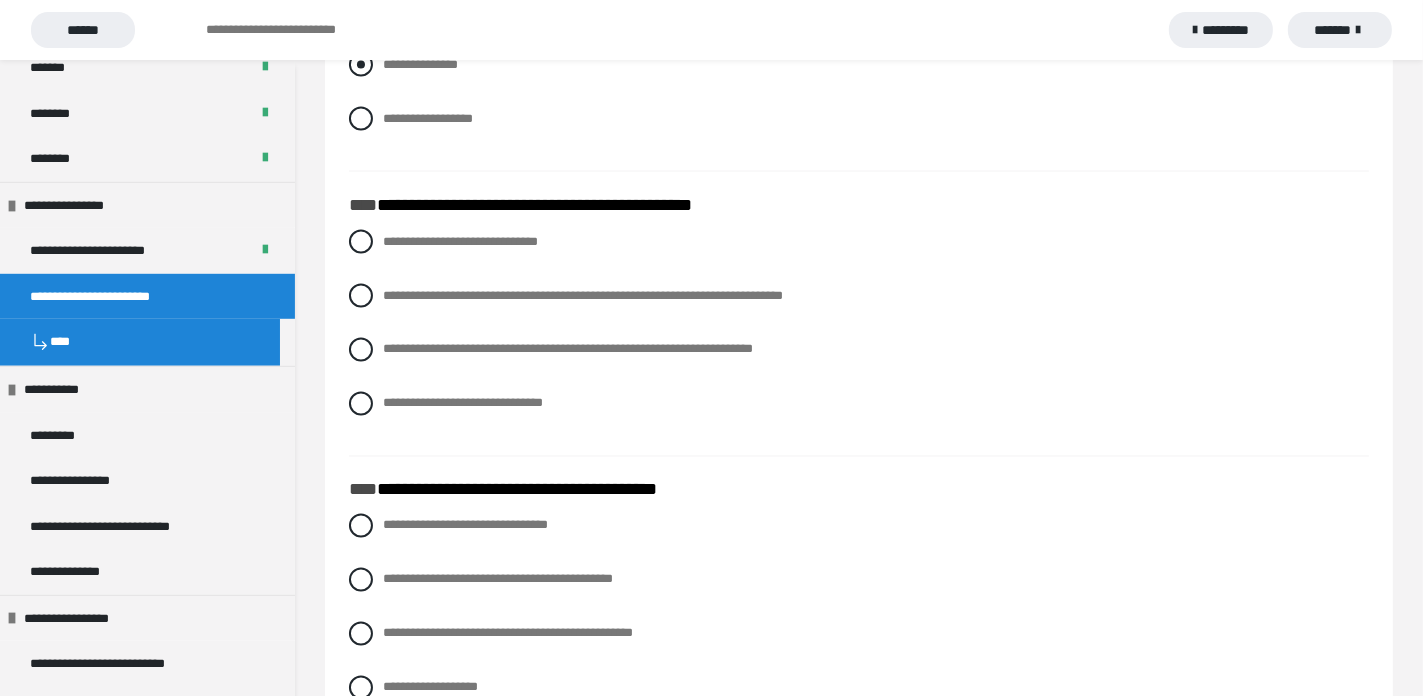 scroll, scrollTop: 3297, scrollLeft: 0, axis: vertical 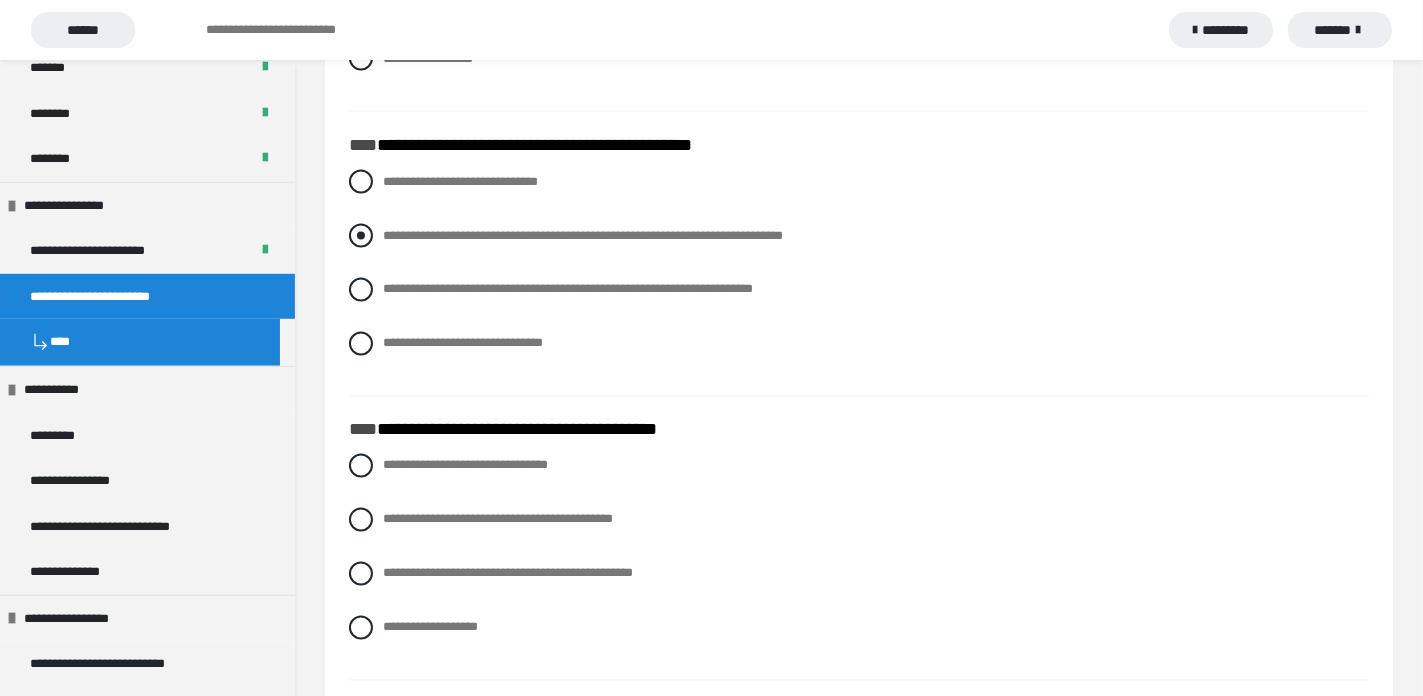 click at bounding box center [361, 236] 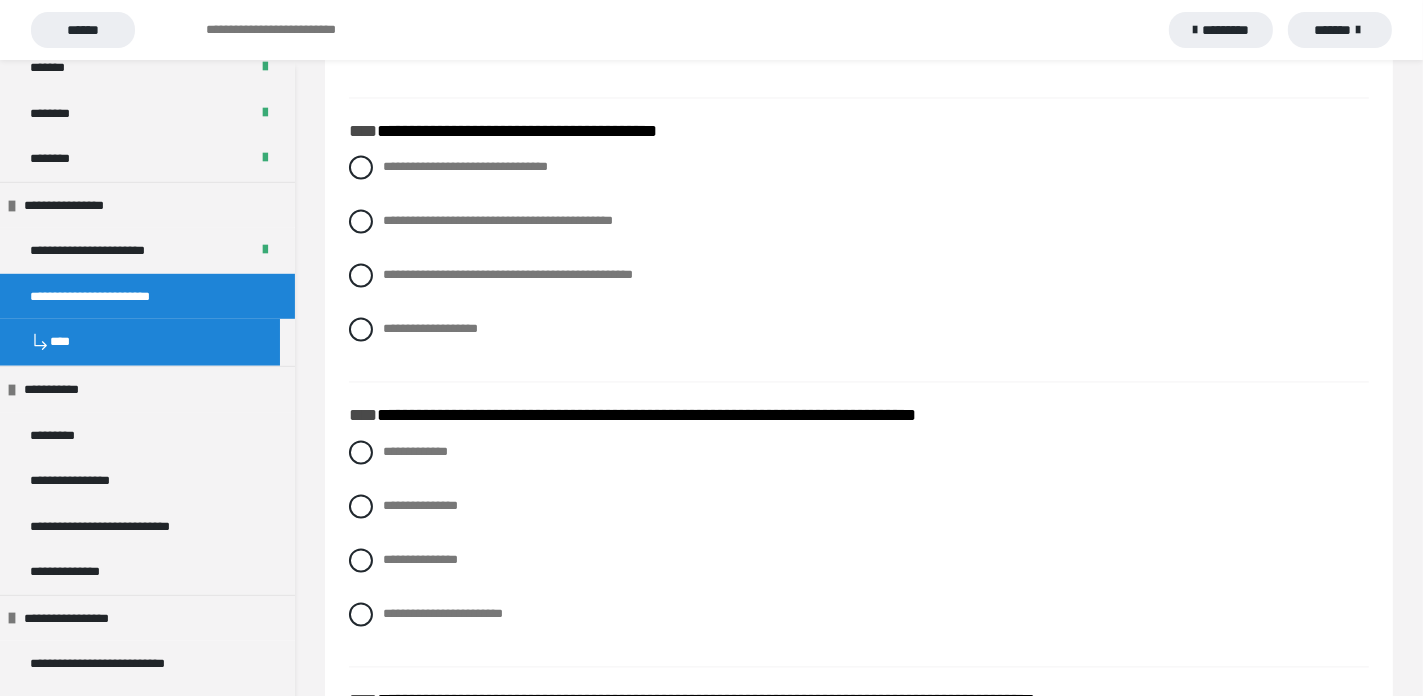 scroll, scrollTop: 3597, scrollLeft: 0, axis: vertical 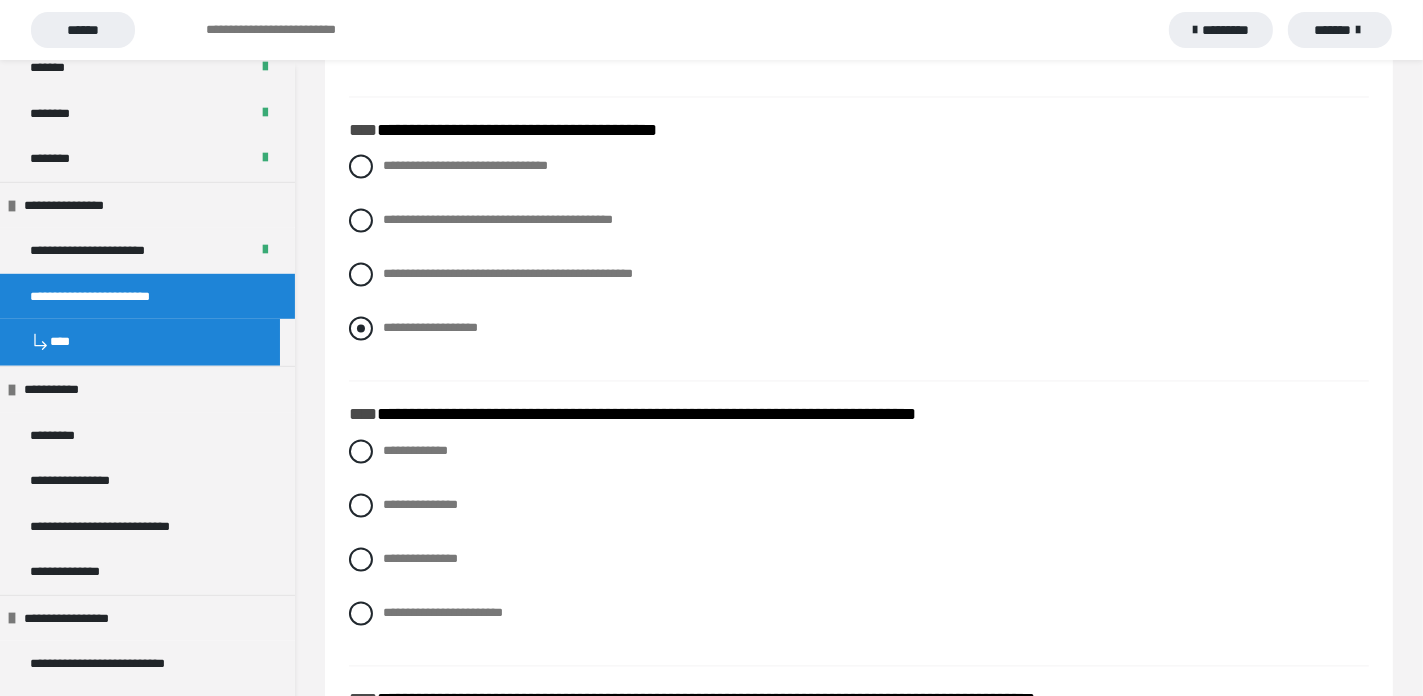 click at bounding box center (361, 328) 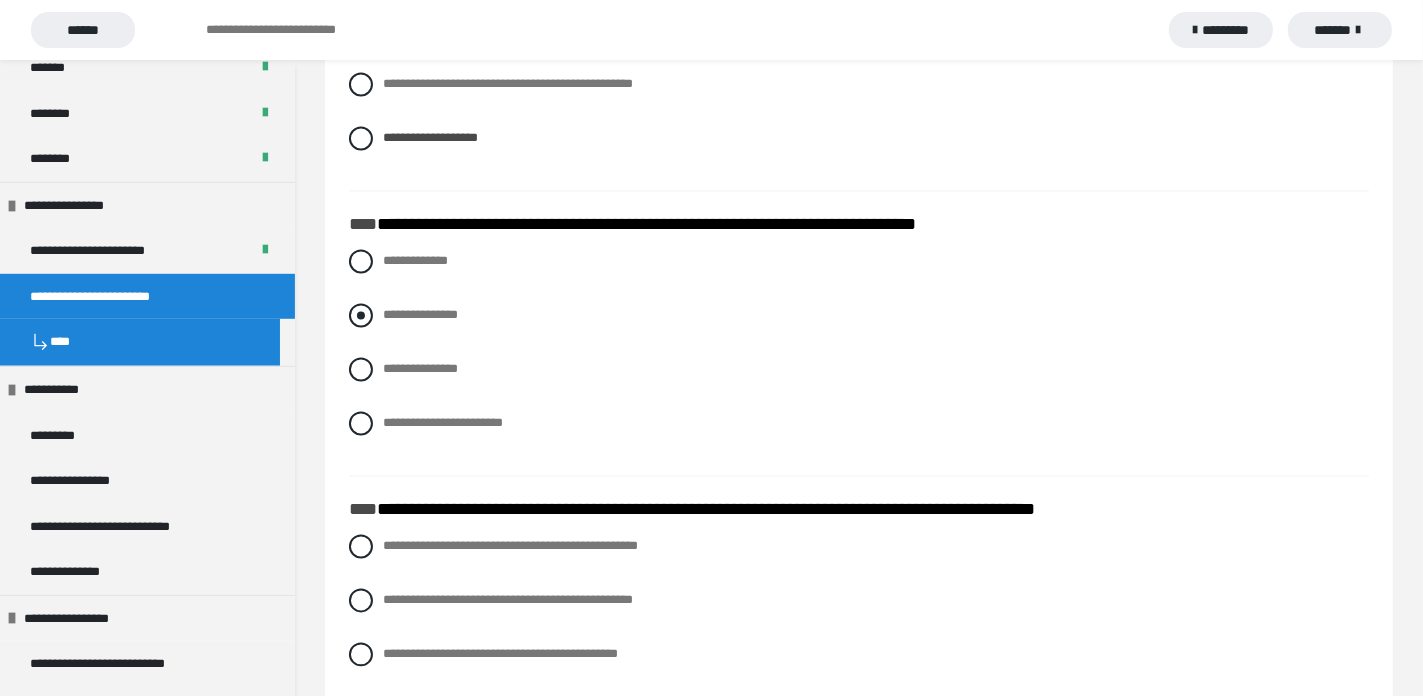 scroll, scrollTop: 3797, scrollLeft: 0, axis: vertical 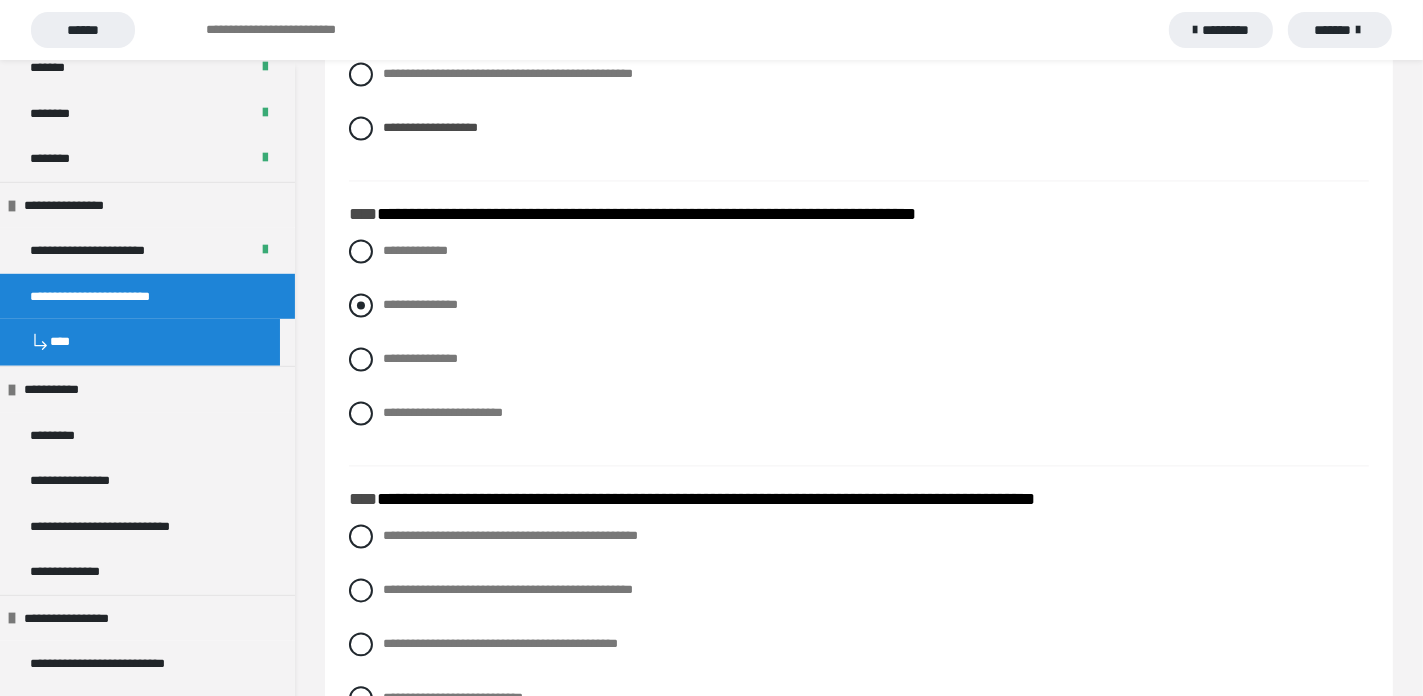 click at bounding box center (361, 305) 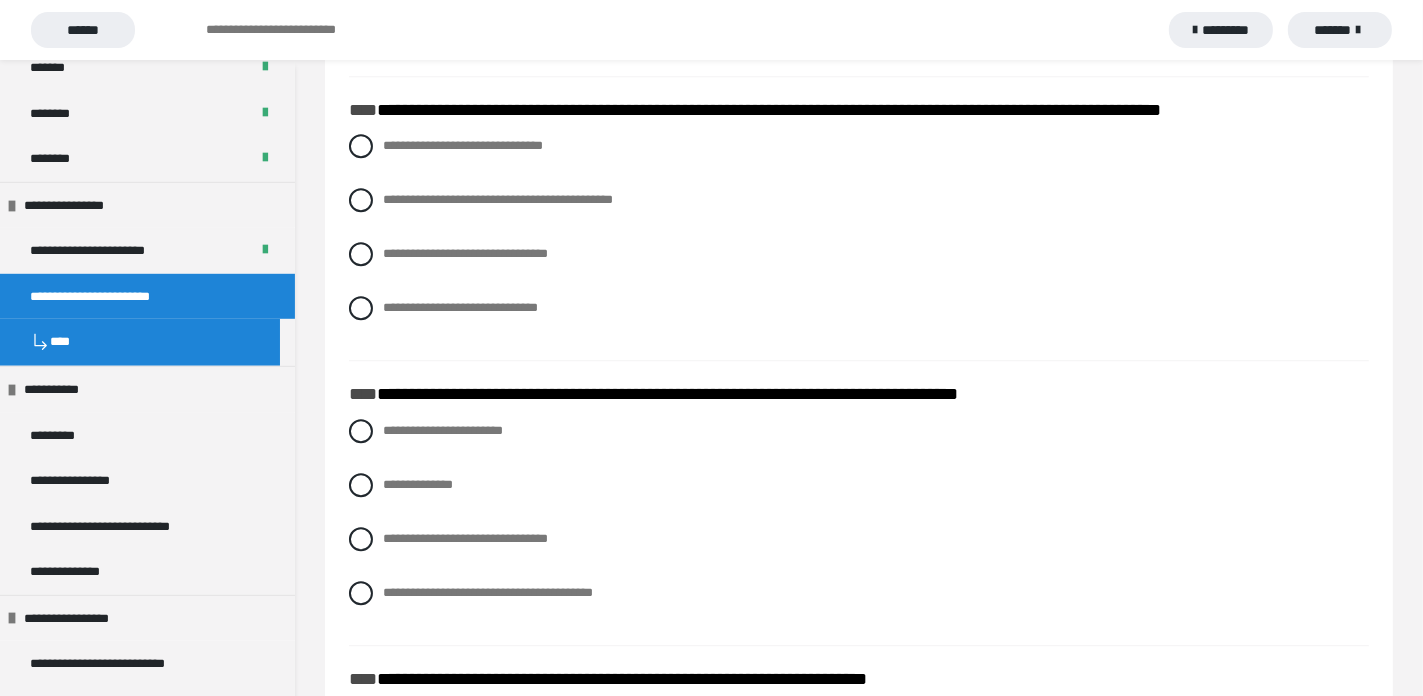 scroll, scrollTop: 4997, scrollLeft: 0, axis: vertical 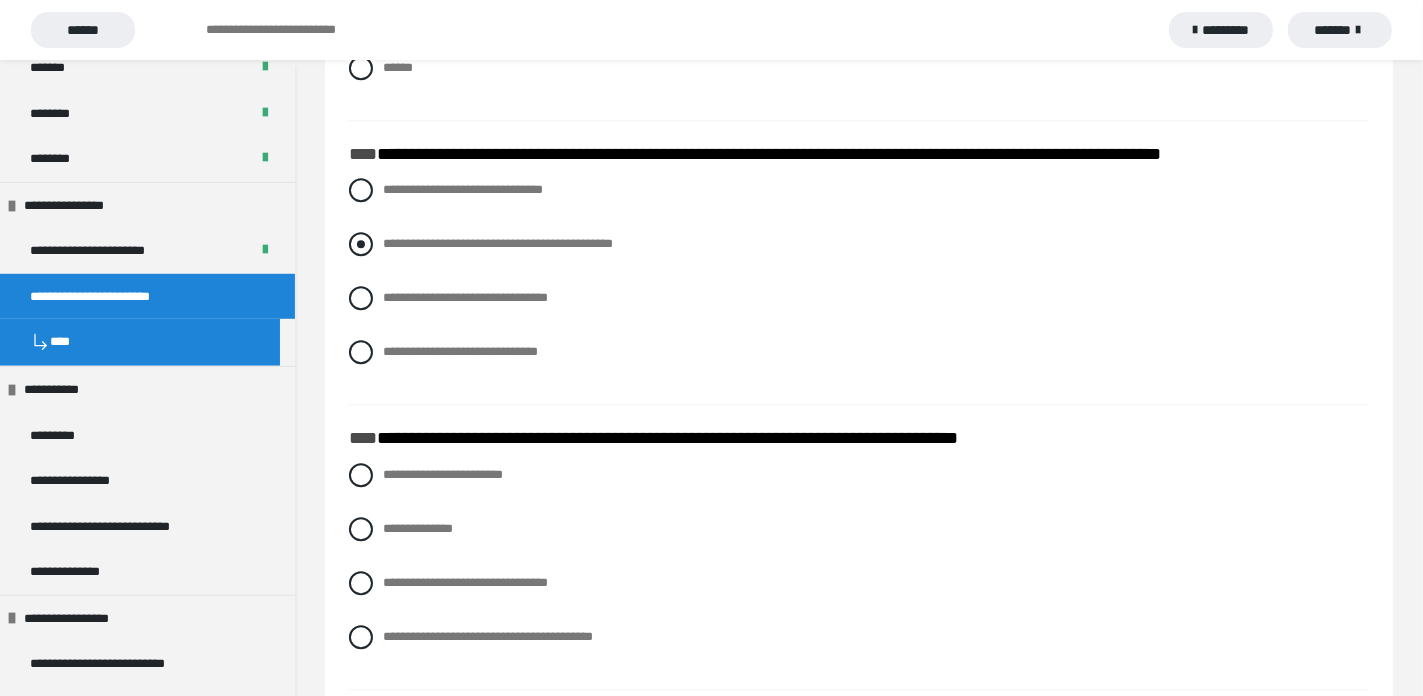 click at bounding box center (361, 244) 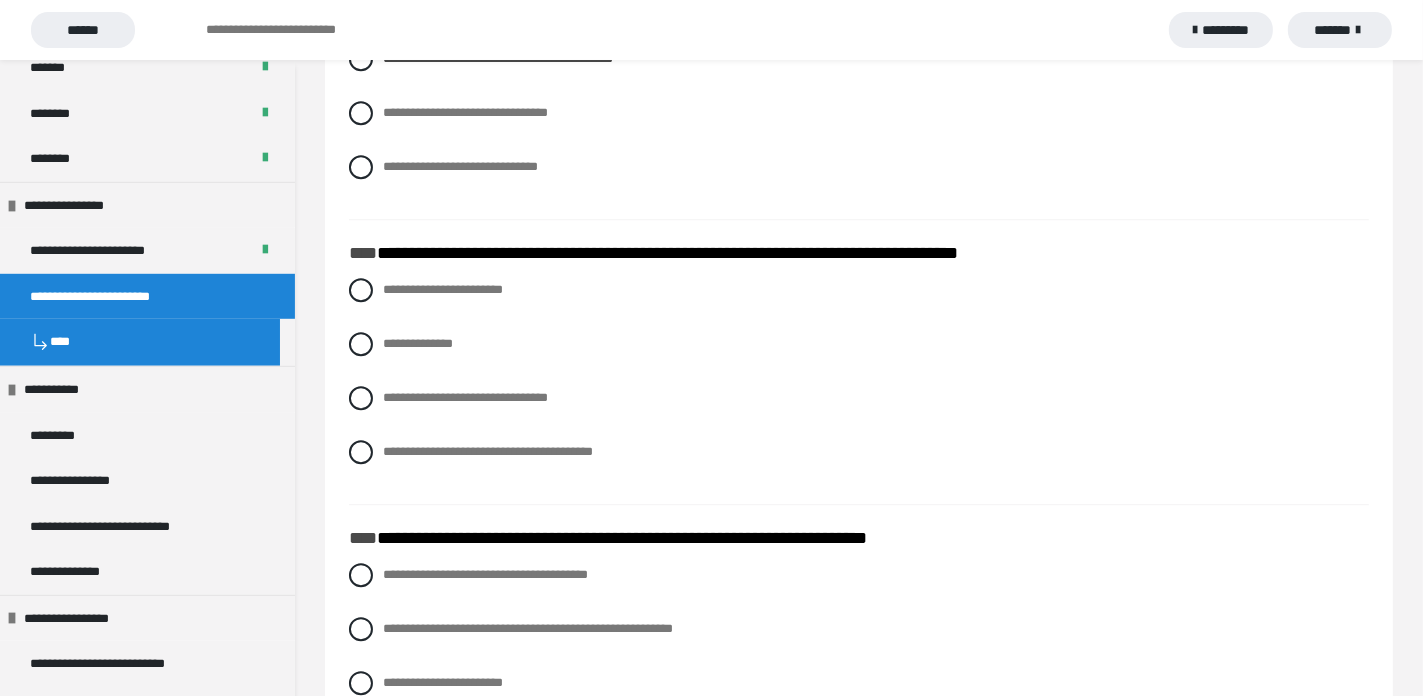 scroll, scrollTop: 5197, scrollLeft: 0, axis: vertical 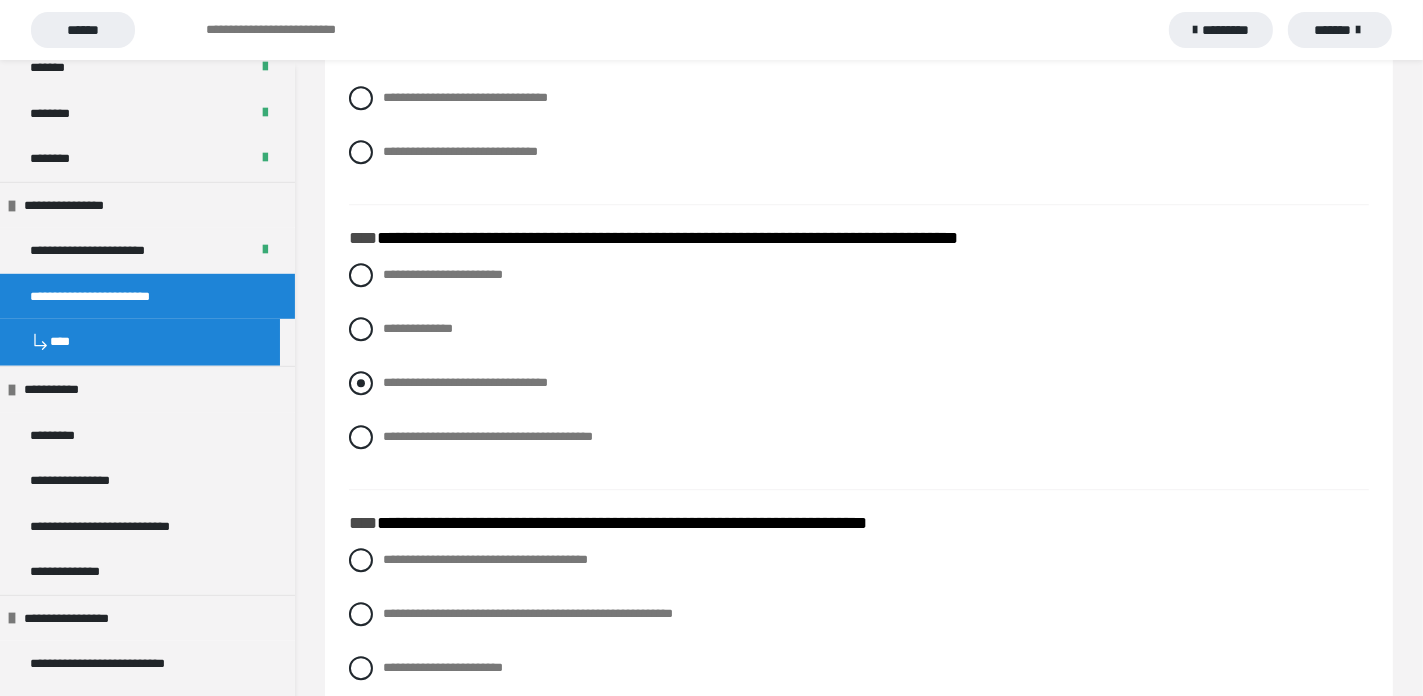 click at bounding box center (361, 383) 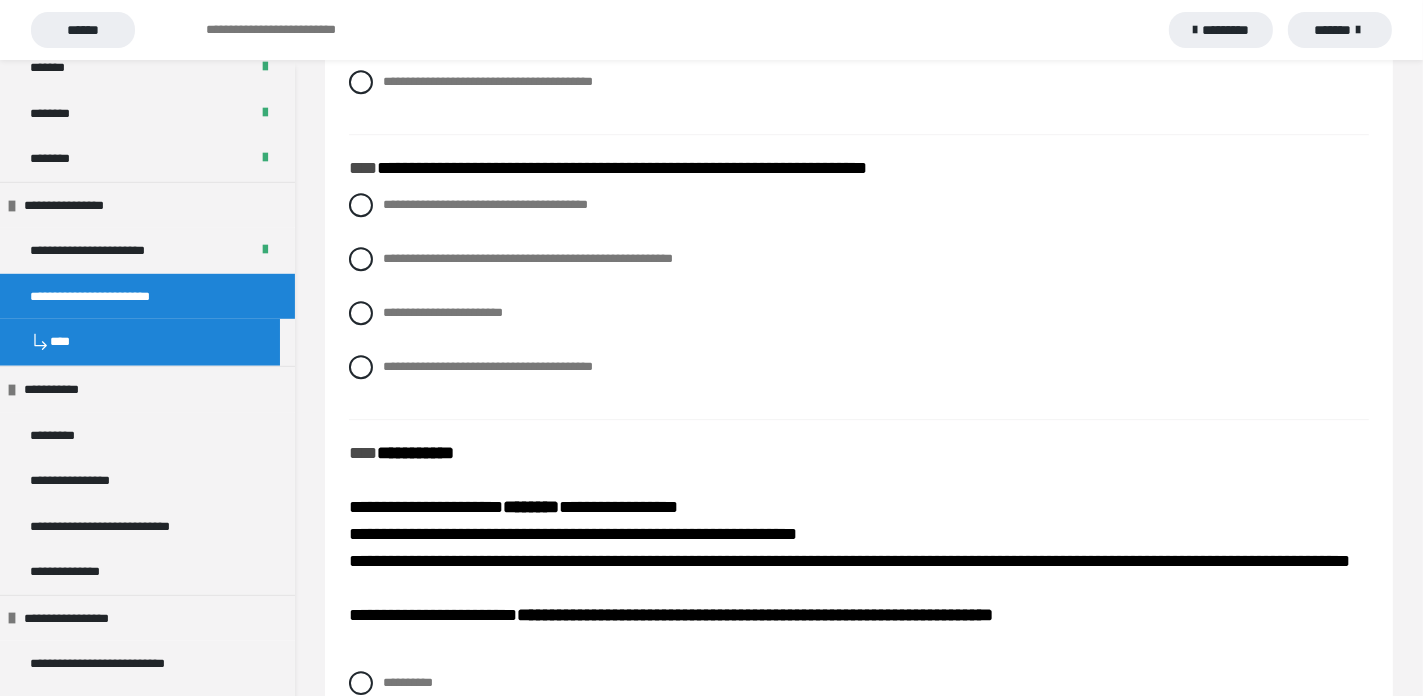 scroll, scrollTop: 5597, scrollLeft: 0, axis: vertical 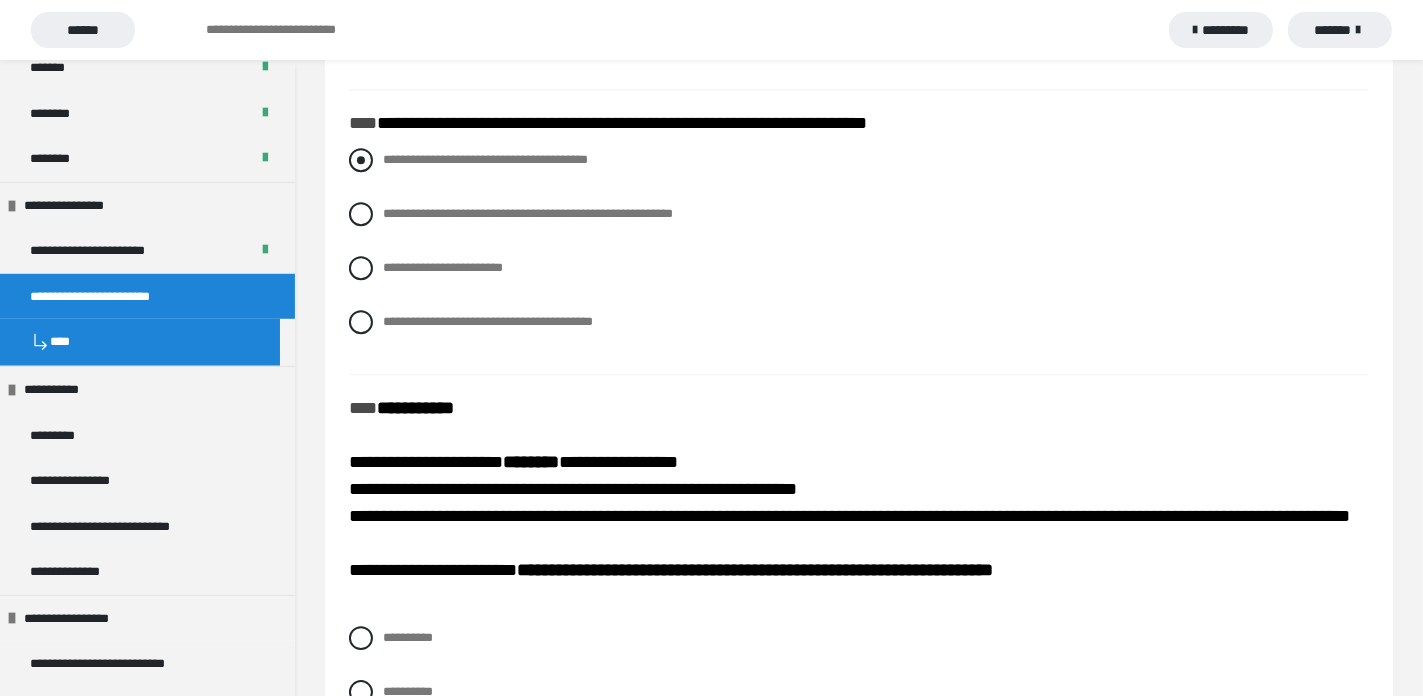 click at bounding box center [361, 160] 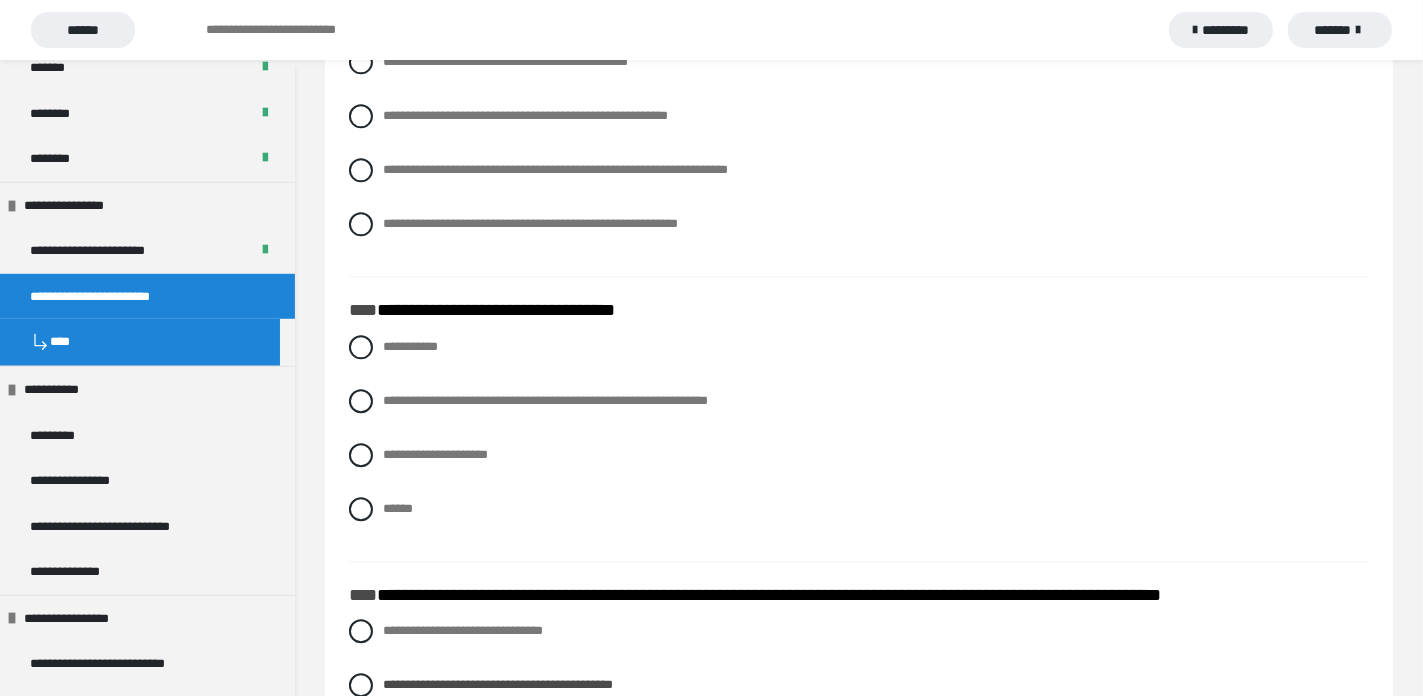 scroll, scrollTop: 4597, scrollLeft: 0, axis: vertical 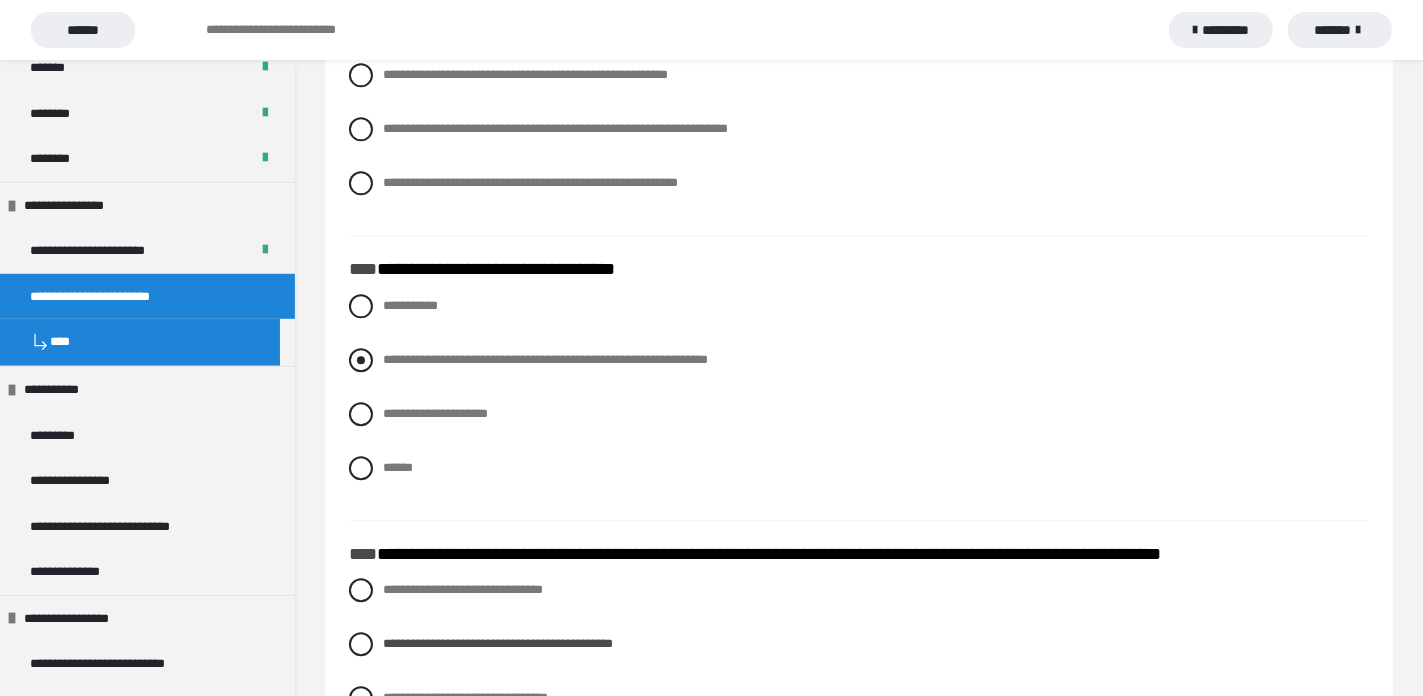 click at bounding box center [361, 360] 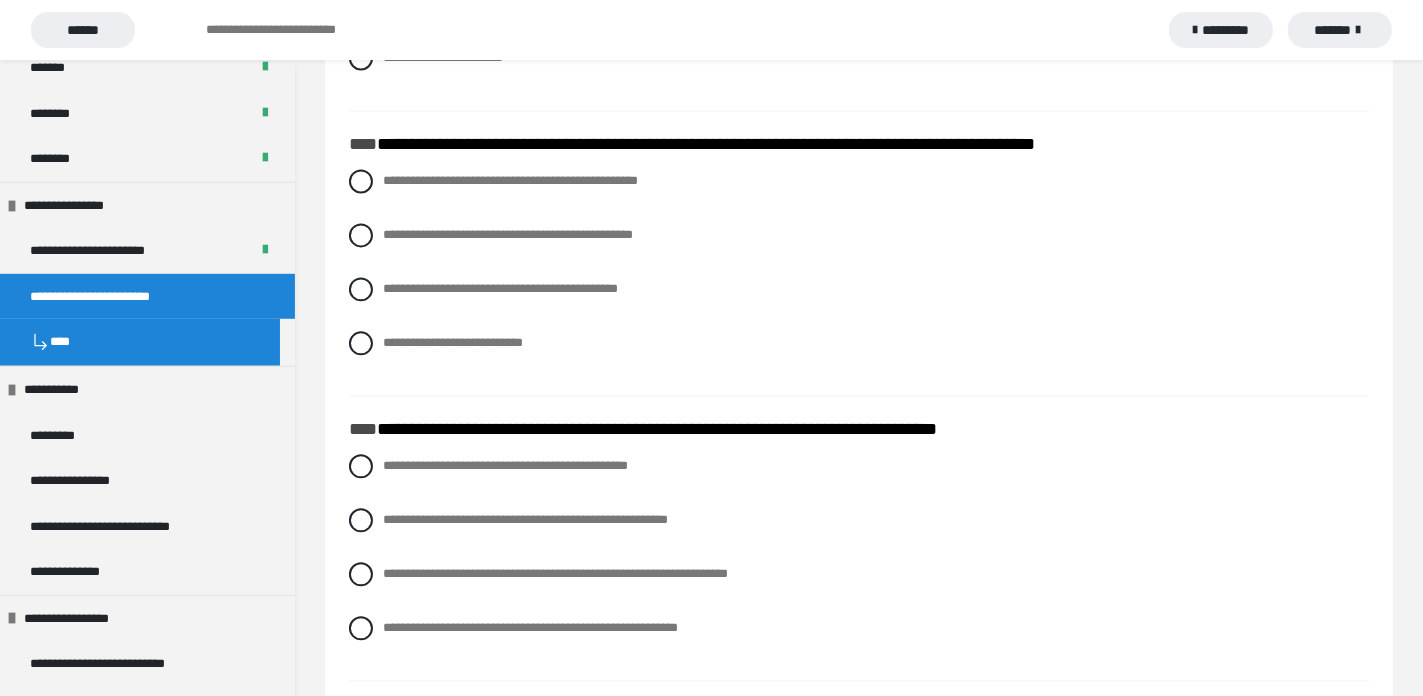 scroll, scrollTop: 4197, scrollLeft: 0, axis: vertical 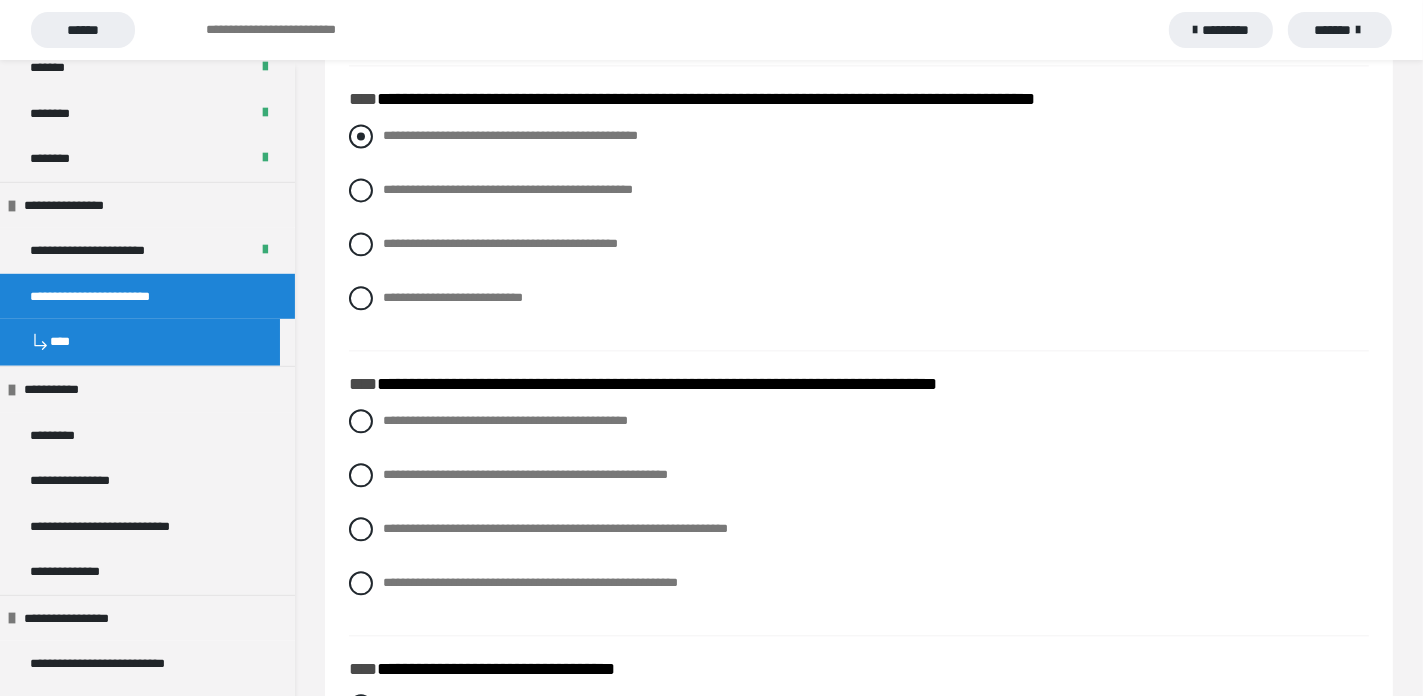 click at bounding box center [361, 136] 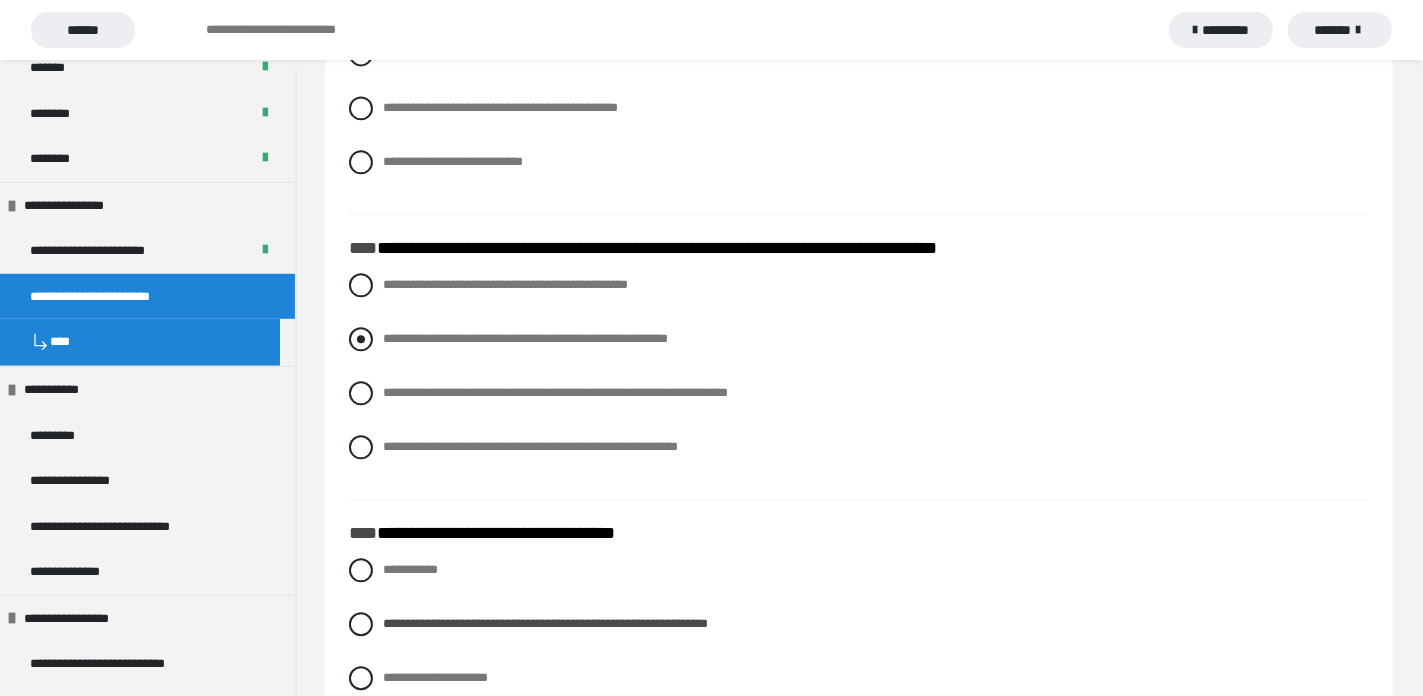 scroll, scrollTop: 4497, scrollLeft: 0, axis: vertical 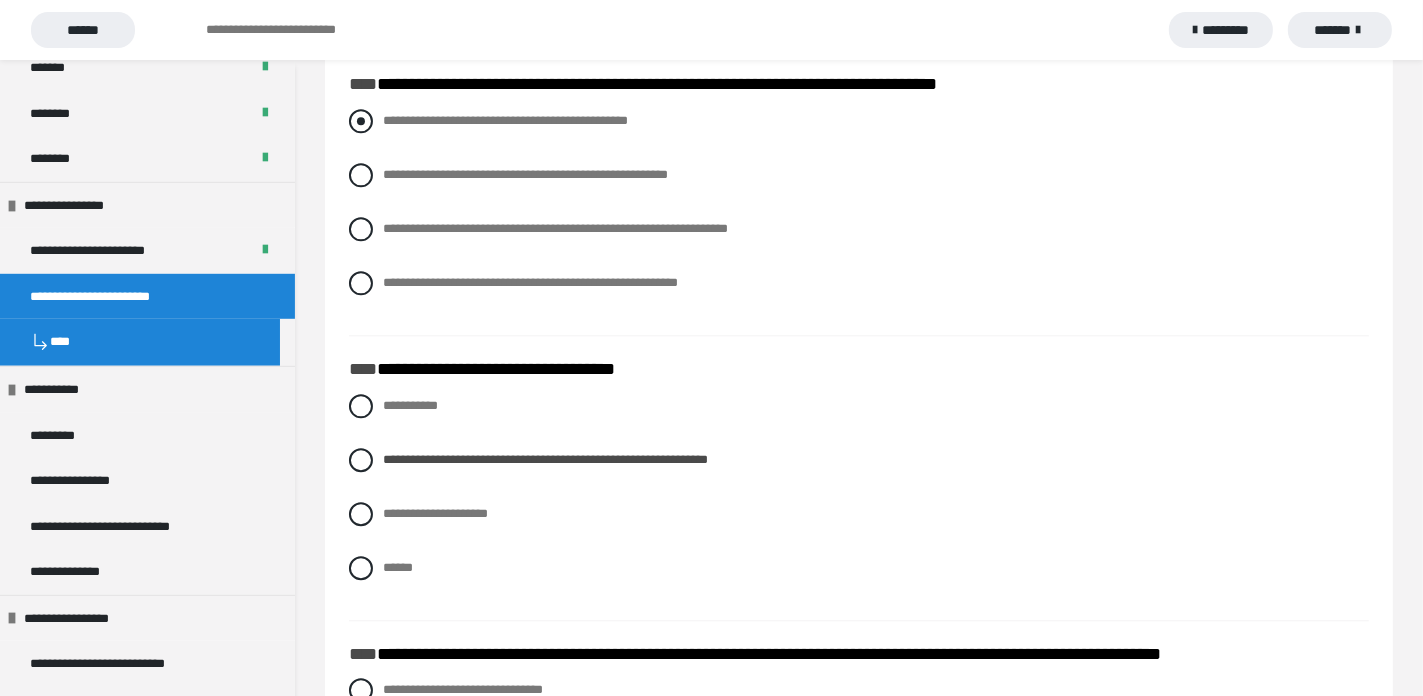 click at bounding box center [361, 121] 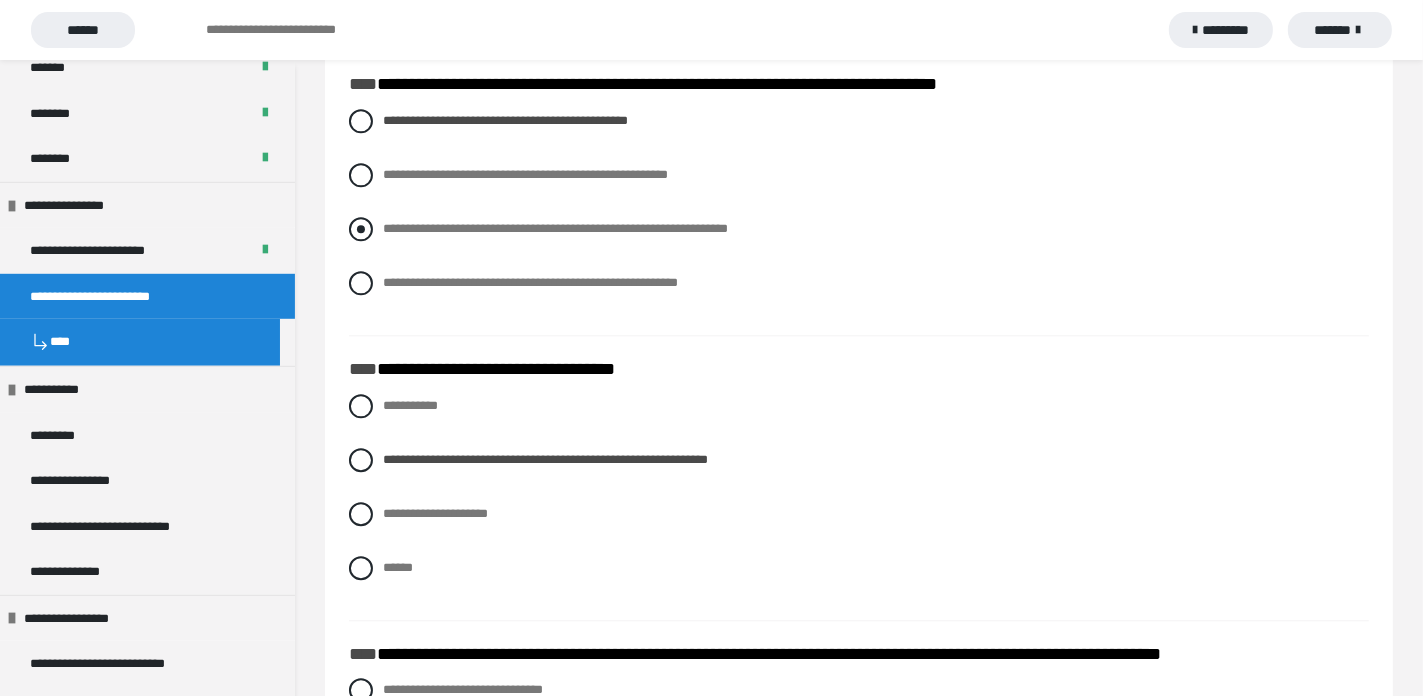 click at bounding box center [361, 229] 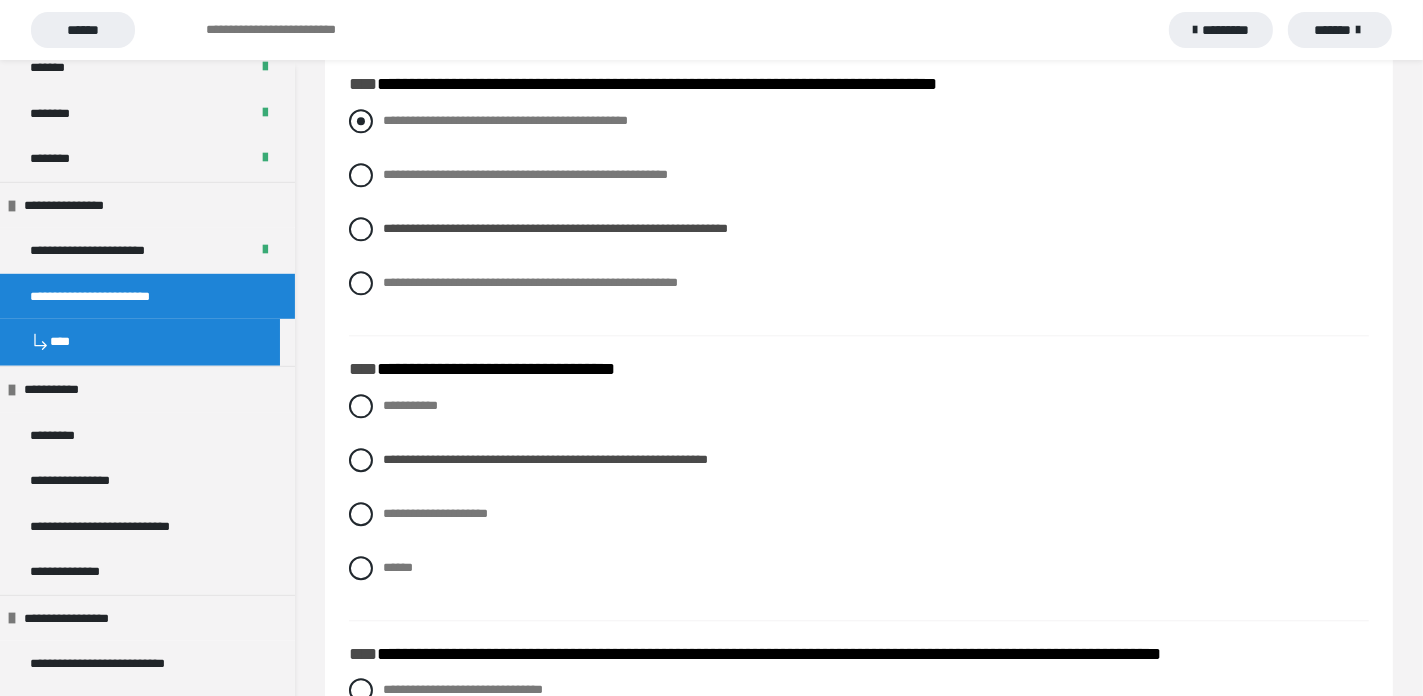 click at bounding box center (361, 121) 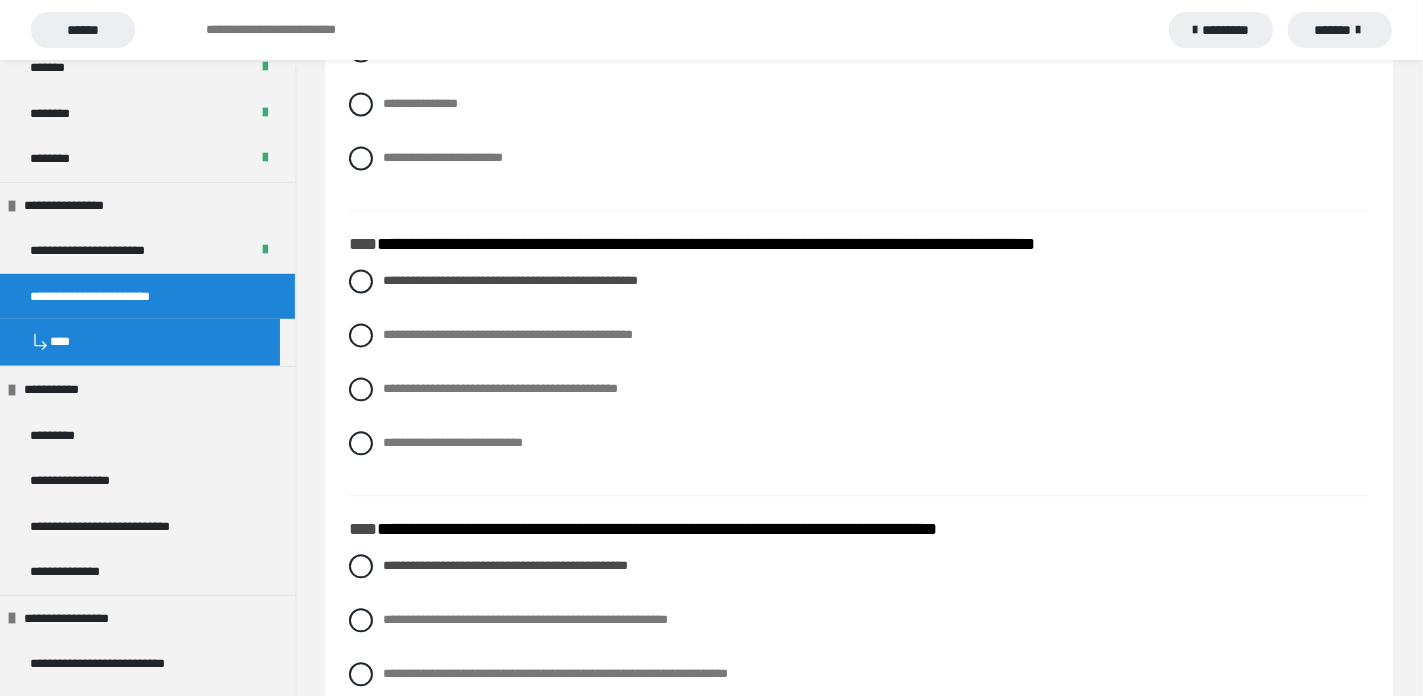 scroll, scrollTop: 4097, scrollLeft: 0, axis: vertical 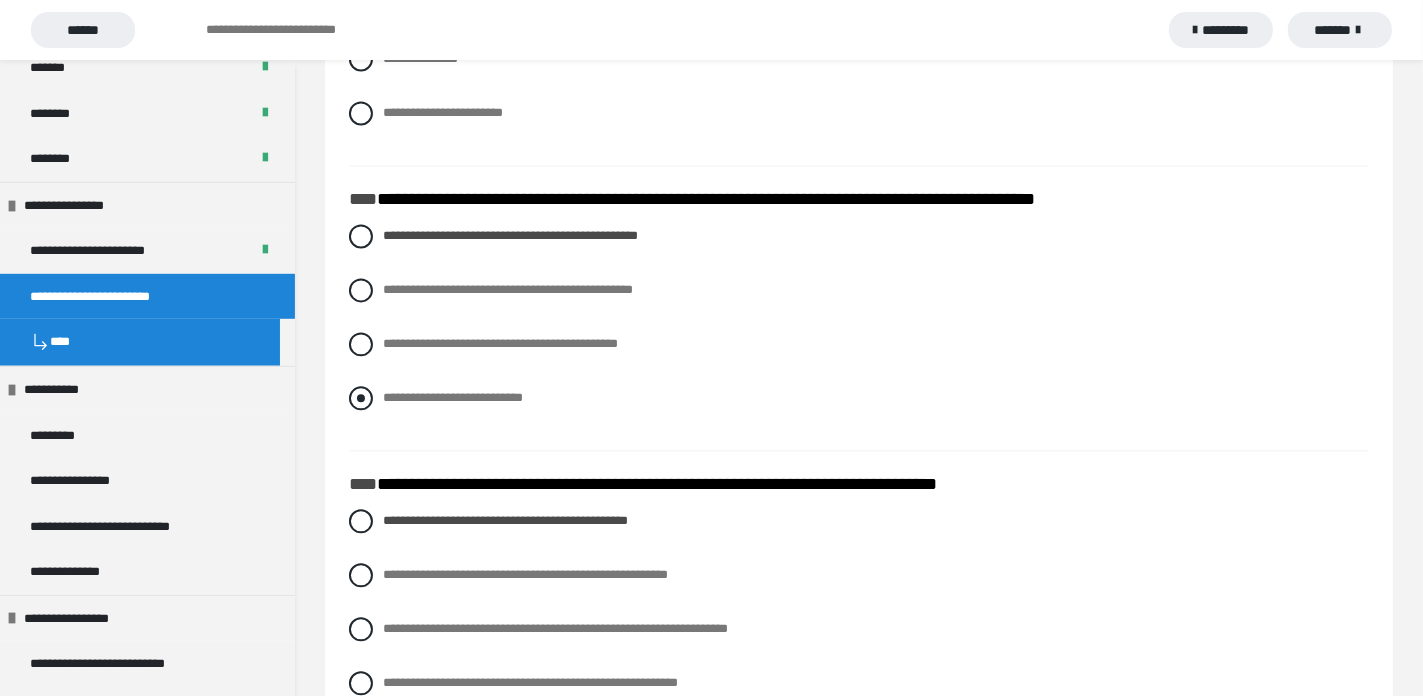 click at bounding box center (361, 398) 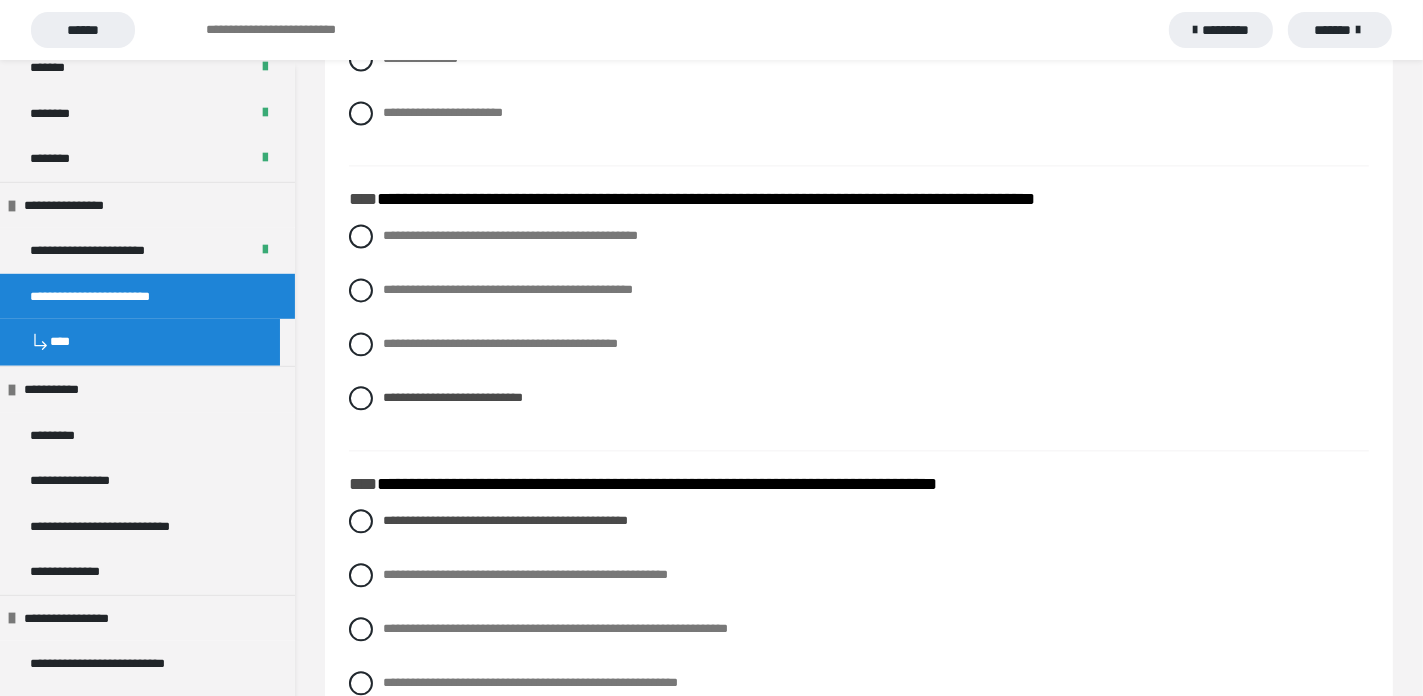 scroll, scrollTop: 4197, scrollLeft: 0, axis: vertical 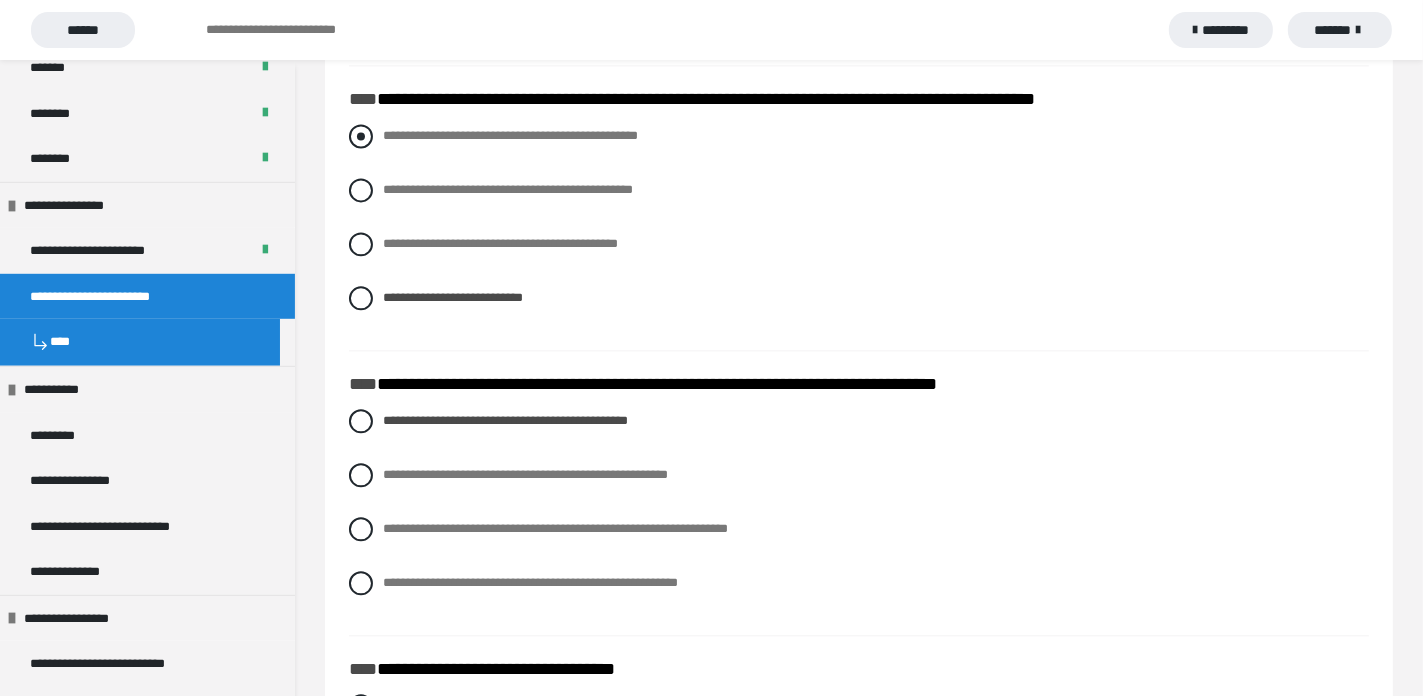 click at bounding box center [361, 136] 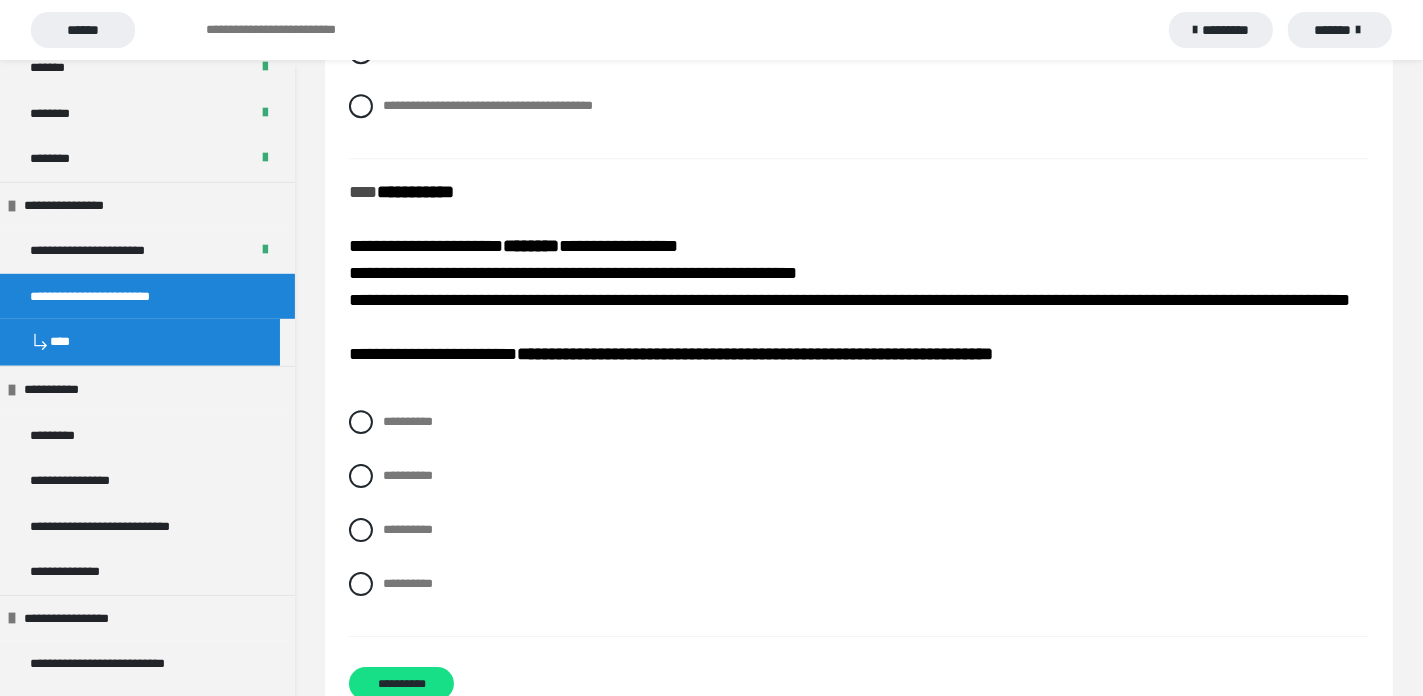 scroll, scrollTop: 5897, scrollLeft: 0, axis: vertical 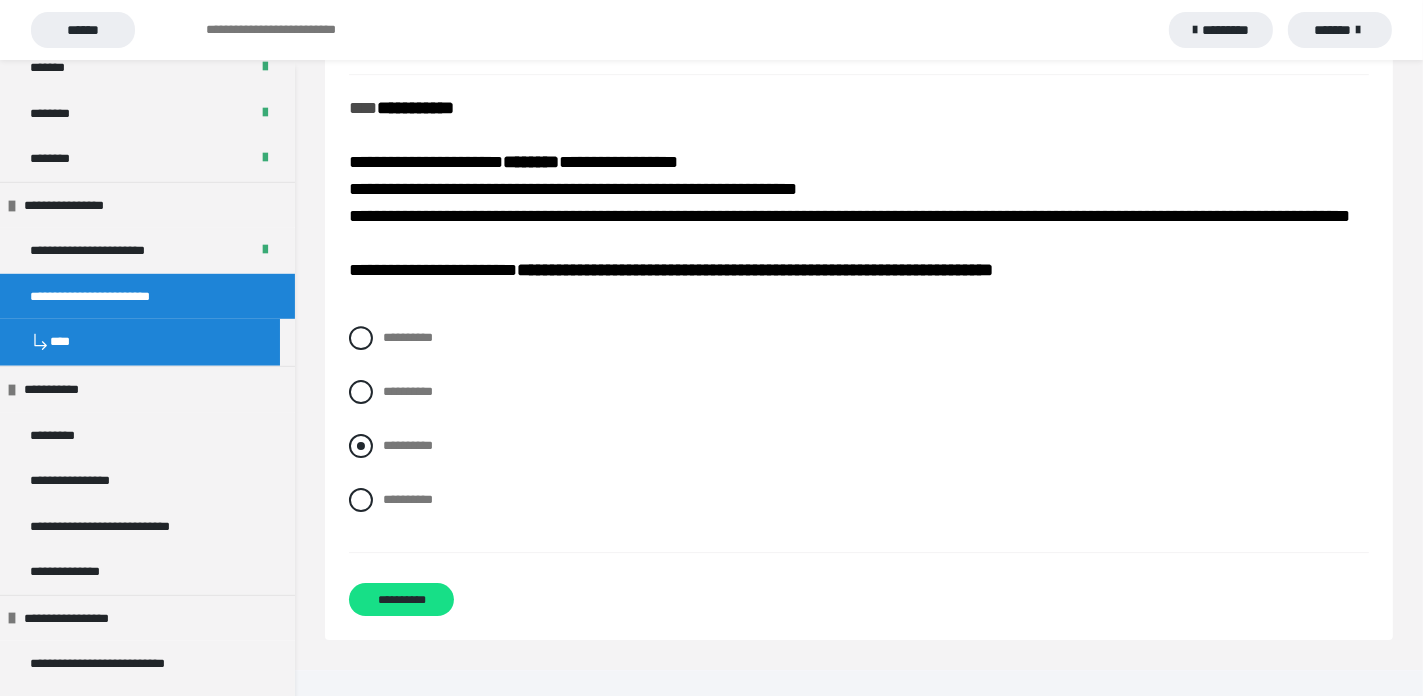 click on "**********" at bounding box center [859, 446] 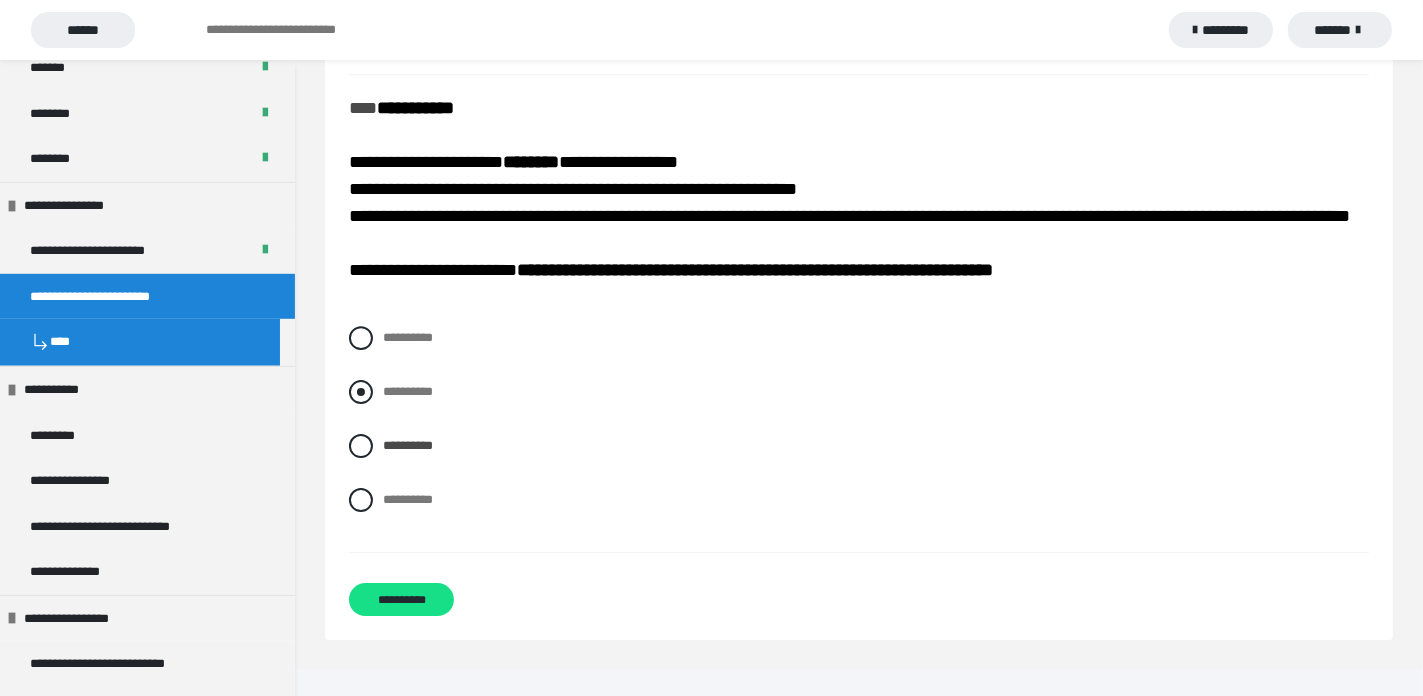 click at bounding box center (361, 392) 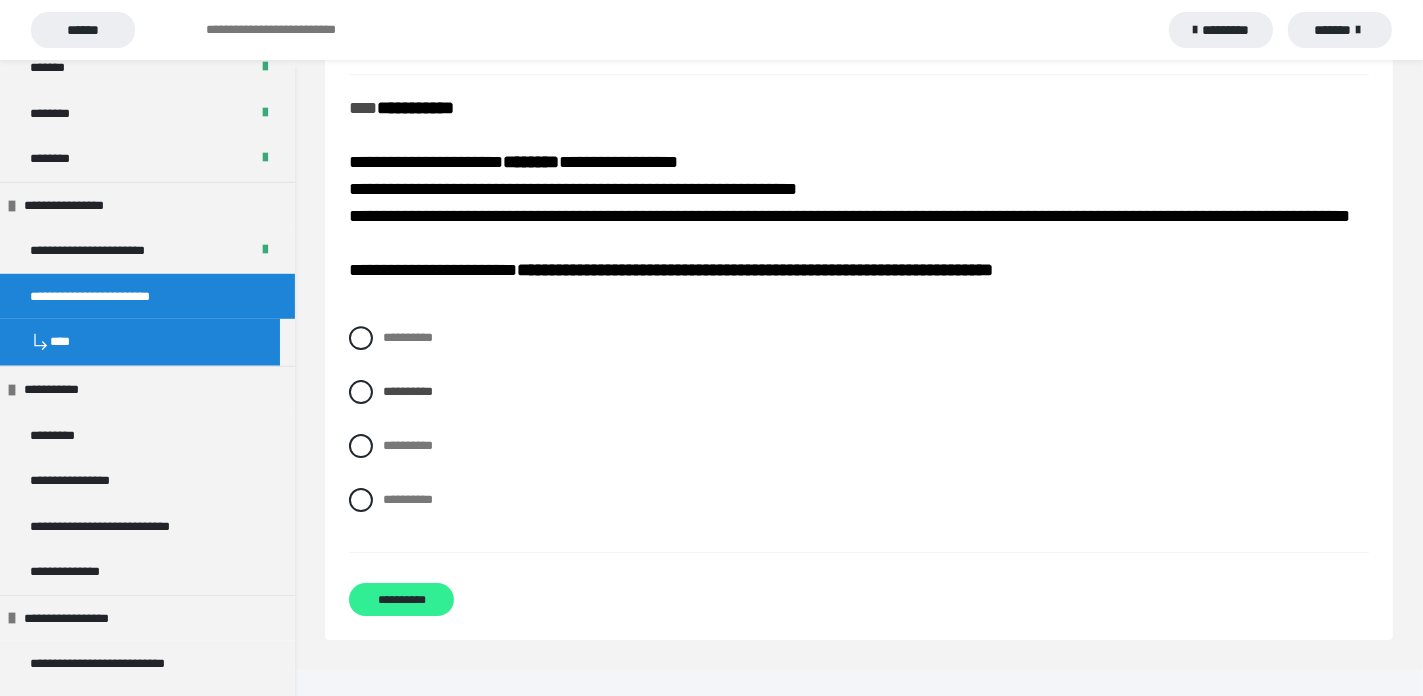 click on "**********" at bounding box center [401, 599] 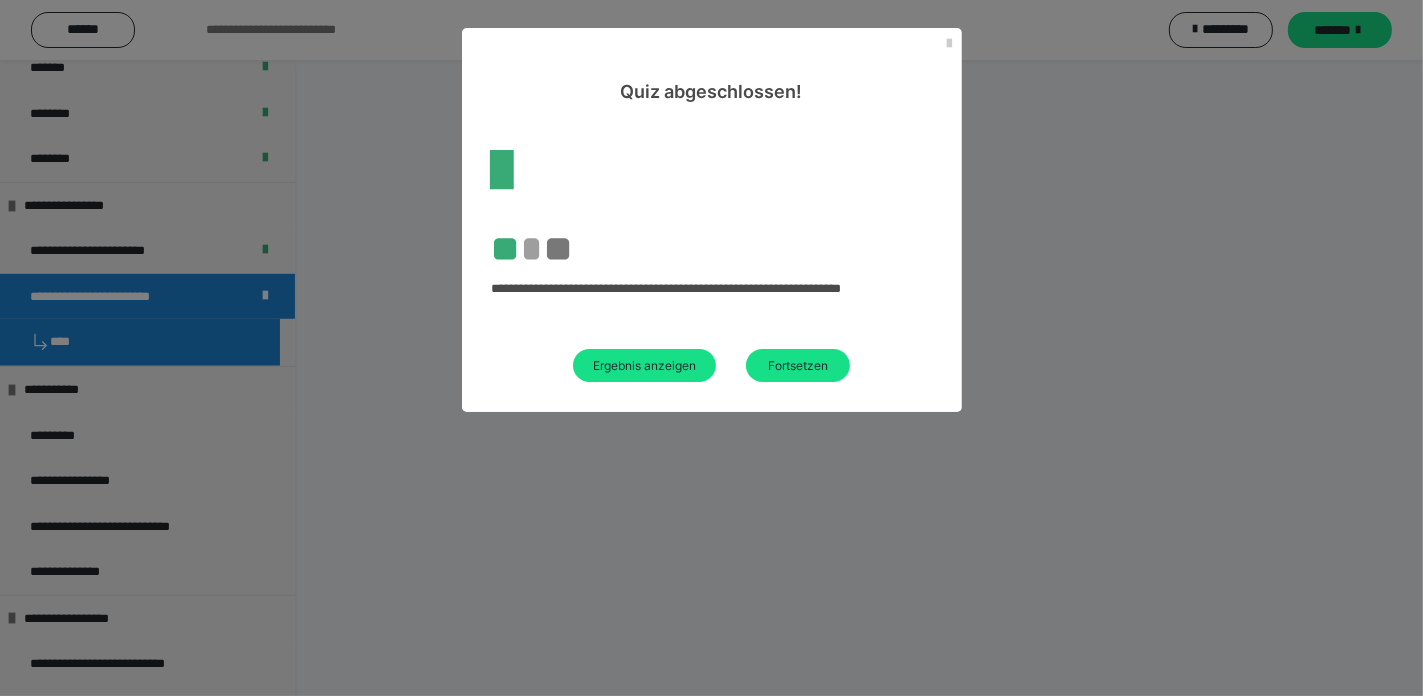 scroll, scrollTop: 635, scrollLeft: 0, axis: vertical 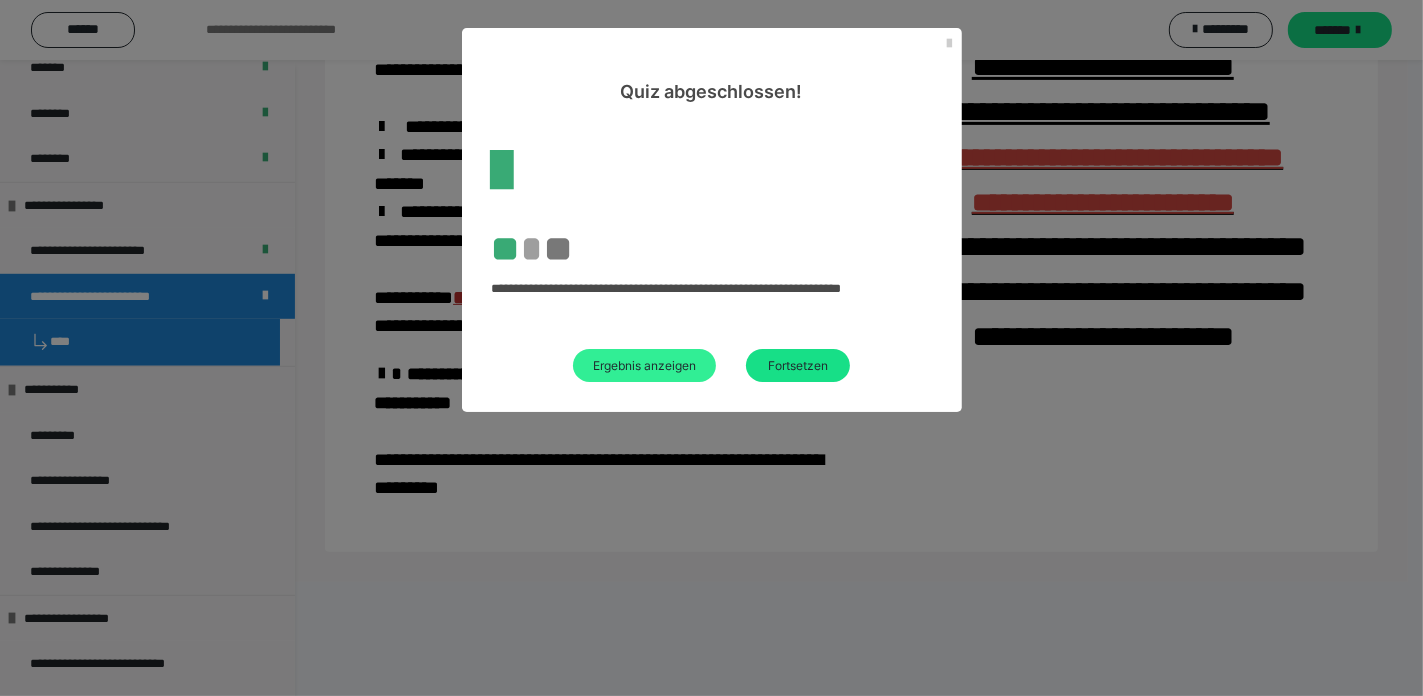 click on "Ergebnis anzeigen" at bounding box center (644, 365) 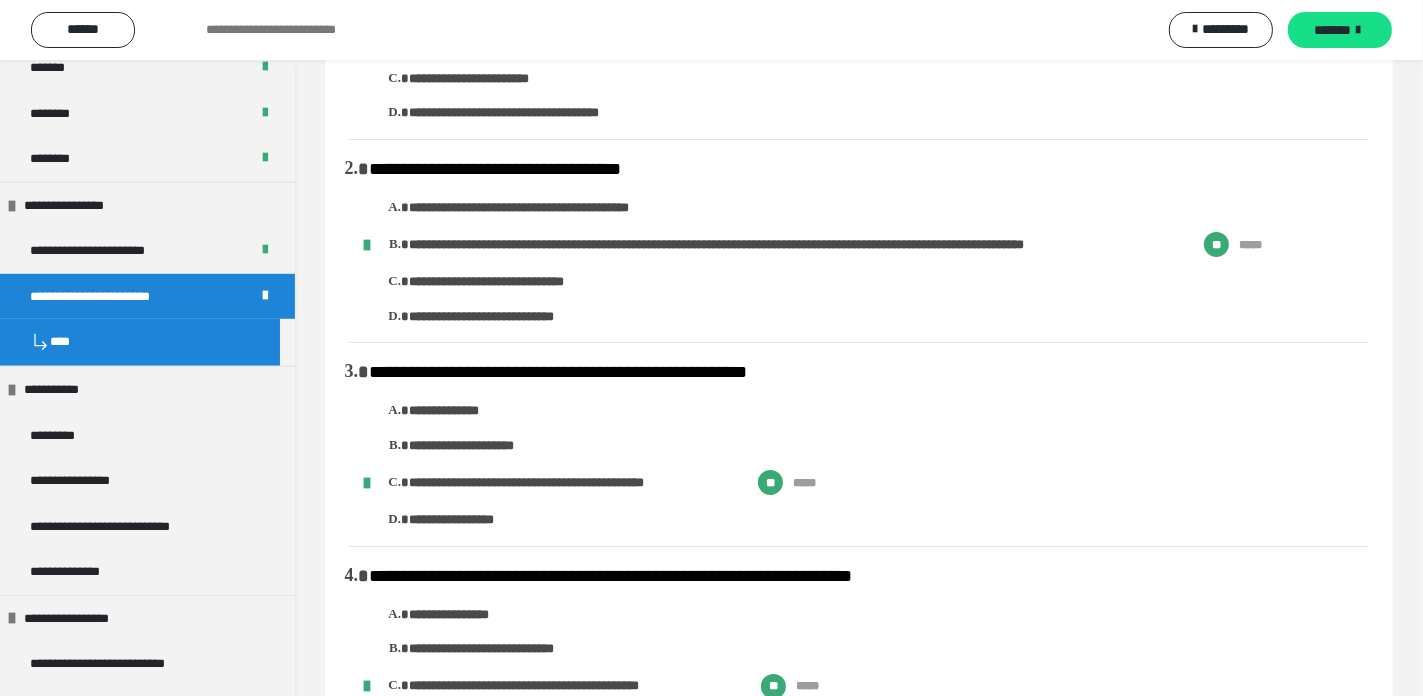 scroll, scrollTop: 0, scrollLeft: 0, axis: both 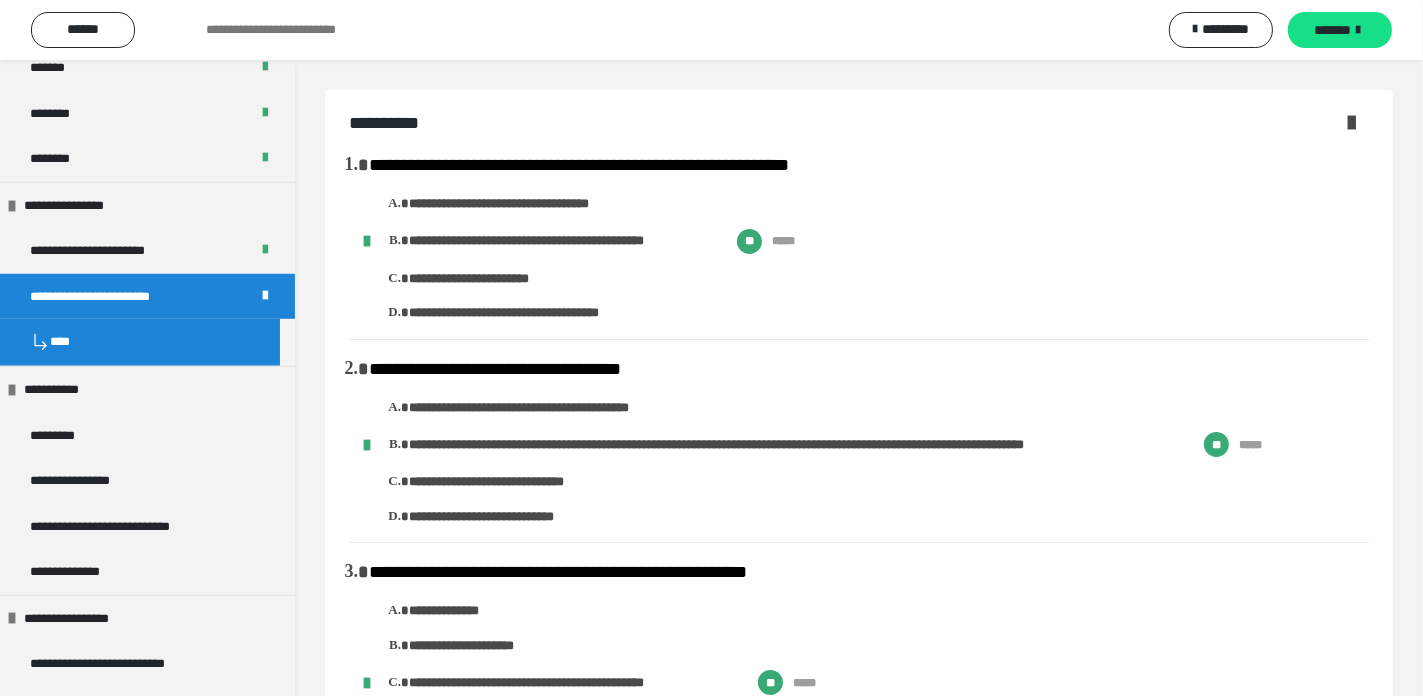 click at bounding box center [1351, 122] 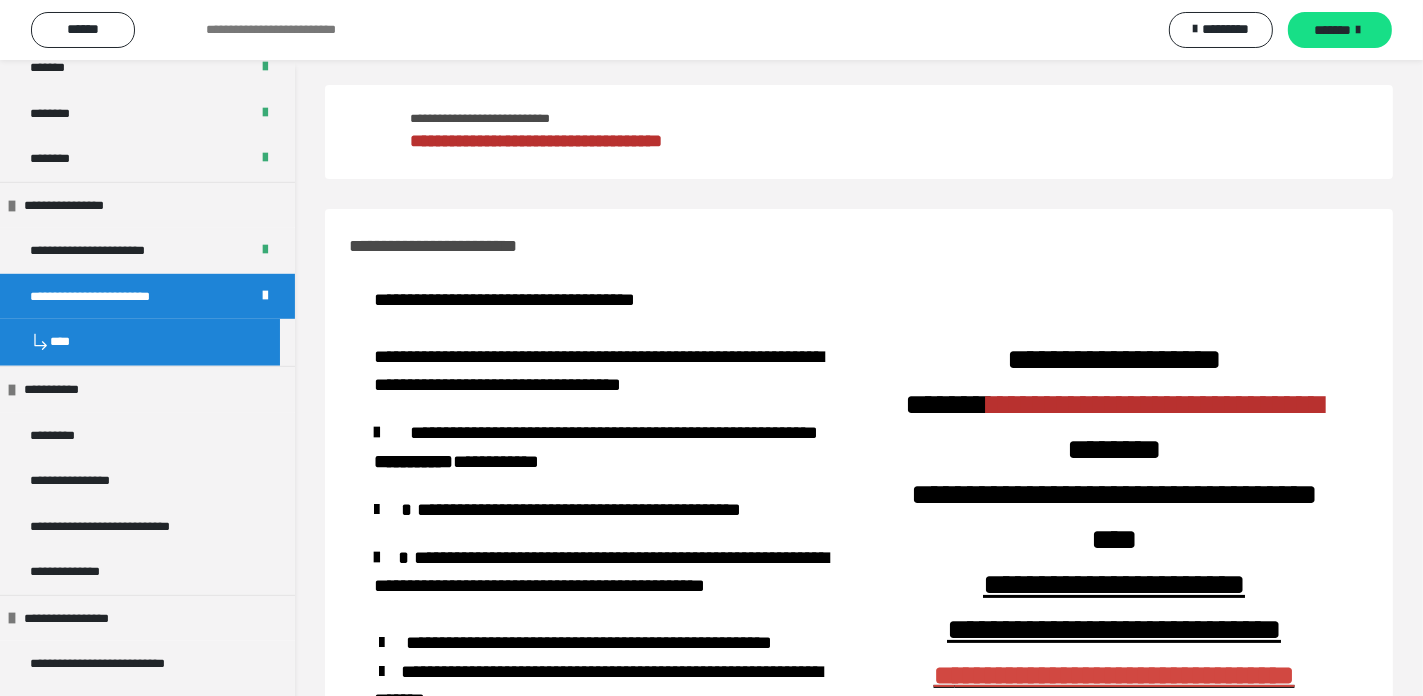 scroll, scrollTop: 0, scrollLeft: 0, axis: both 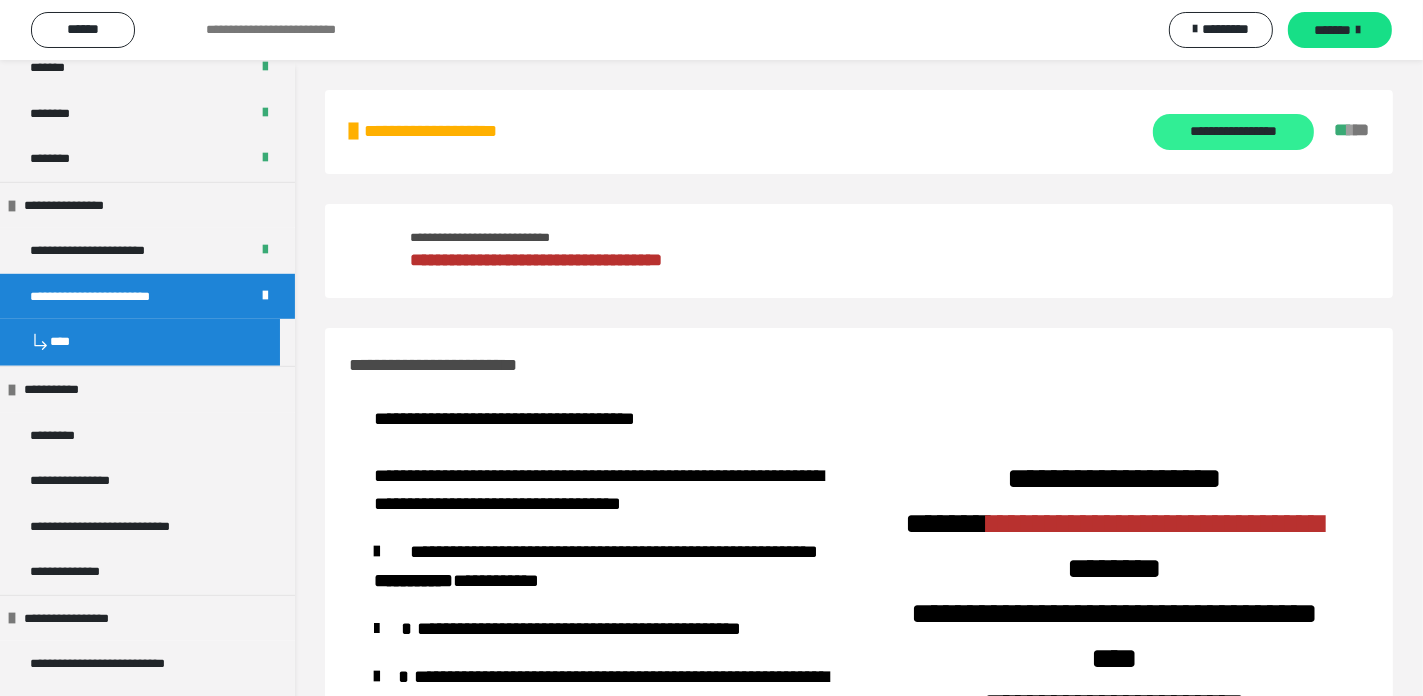 click on "**********" at bounding box center [1233, 132] 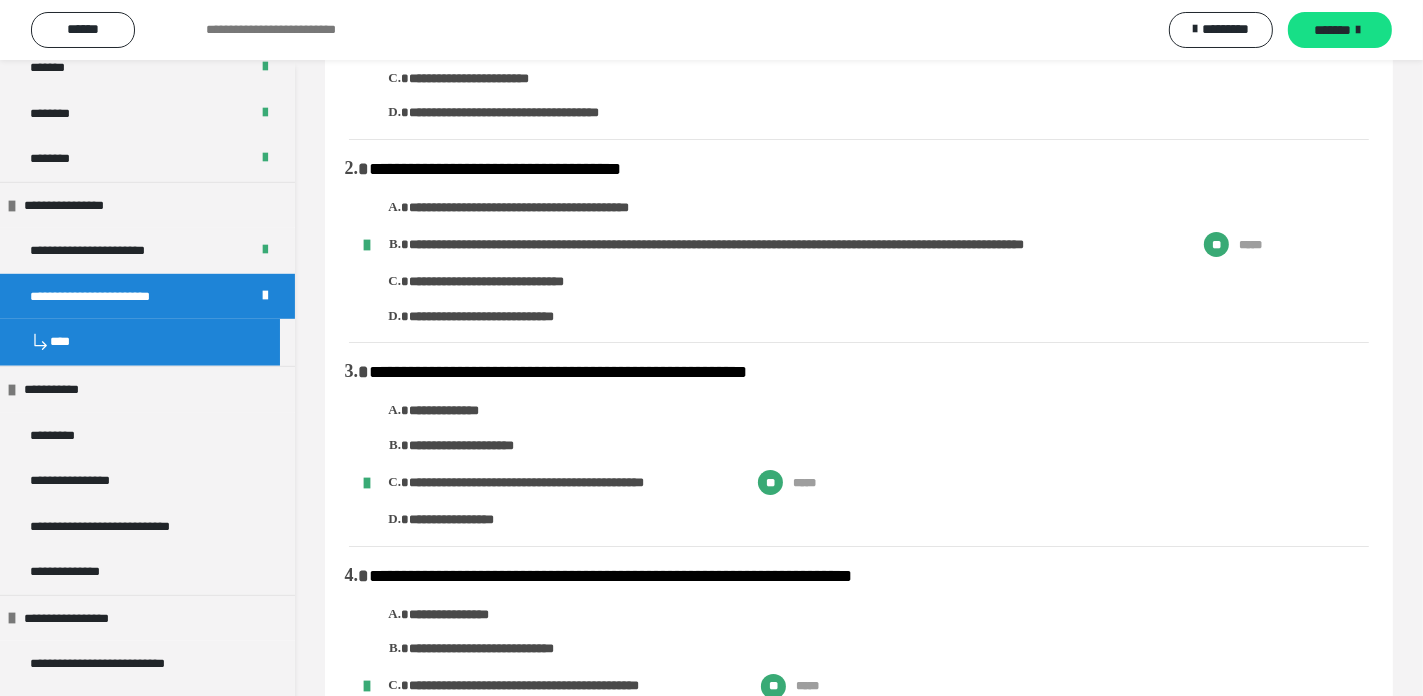 scroll, scrollTop: 0, scrollLeft: 0, axis: both 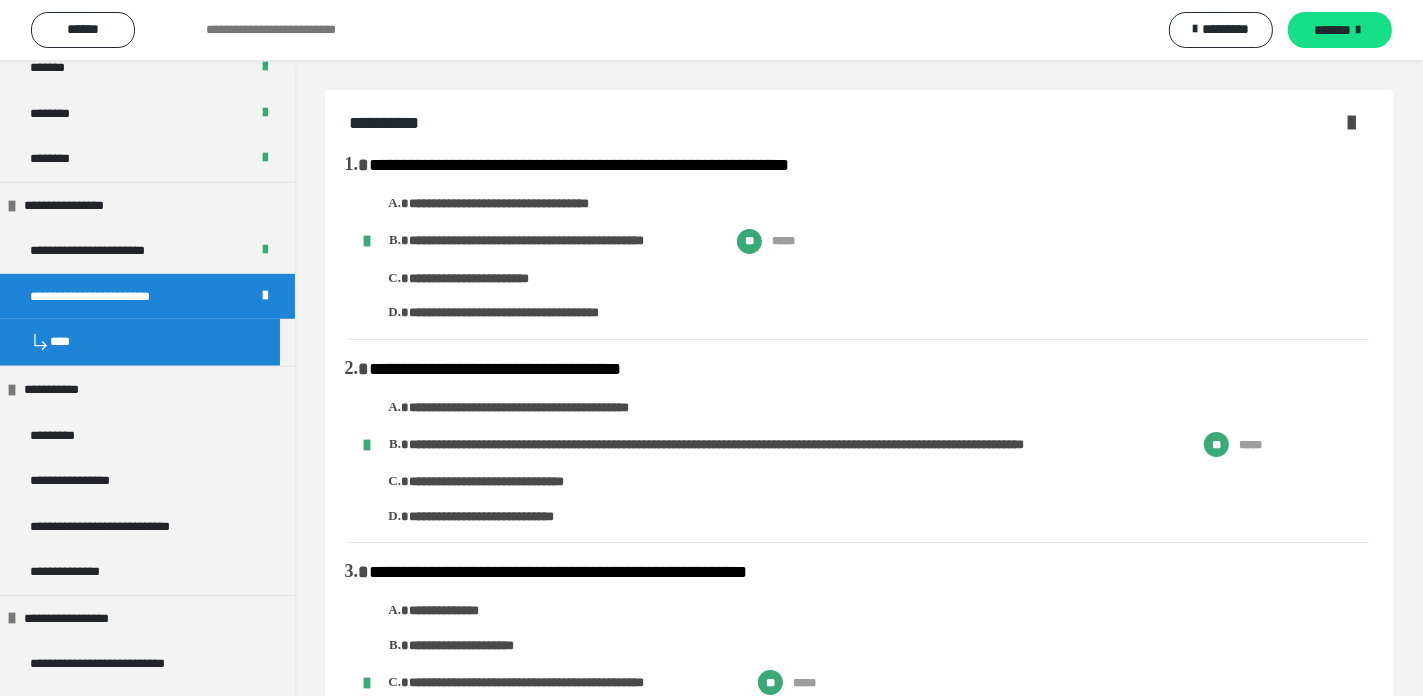 click at bounding box center (1351, 122) 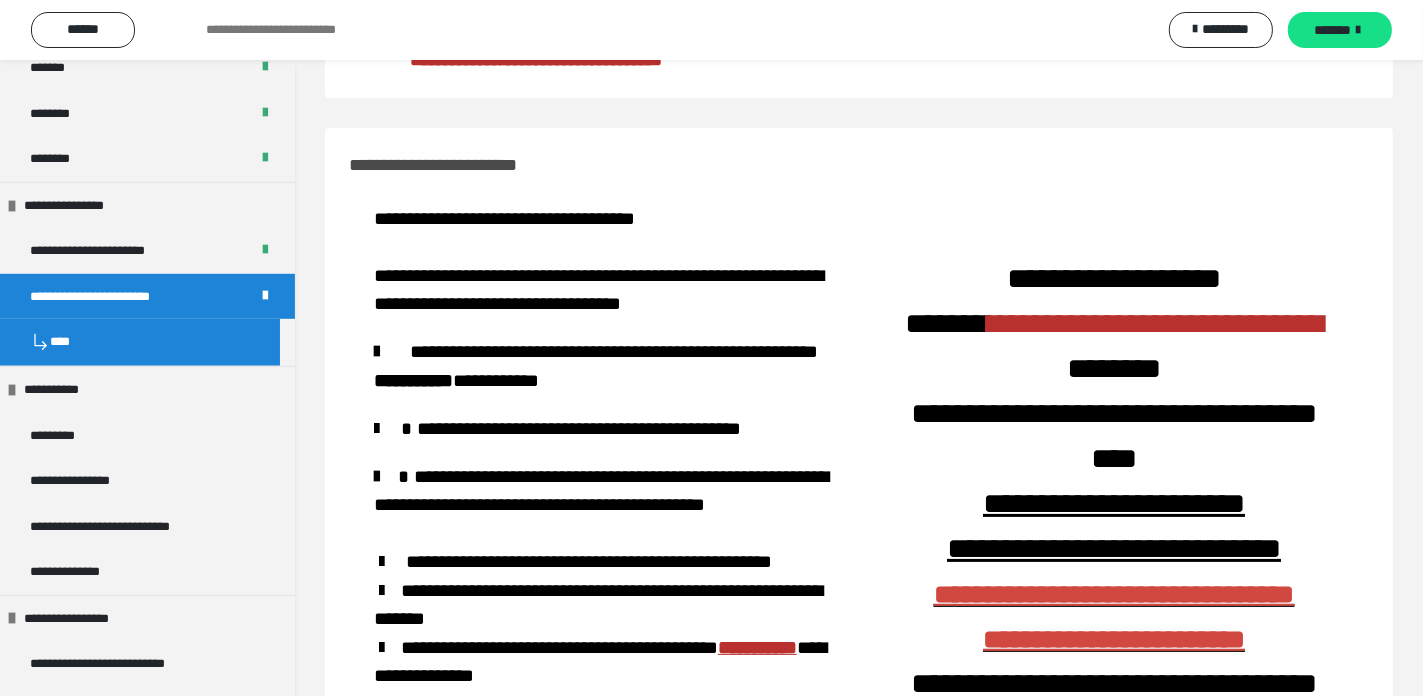 scroll, scrollTop: 0, scrollLeft: 0, axis: both 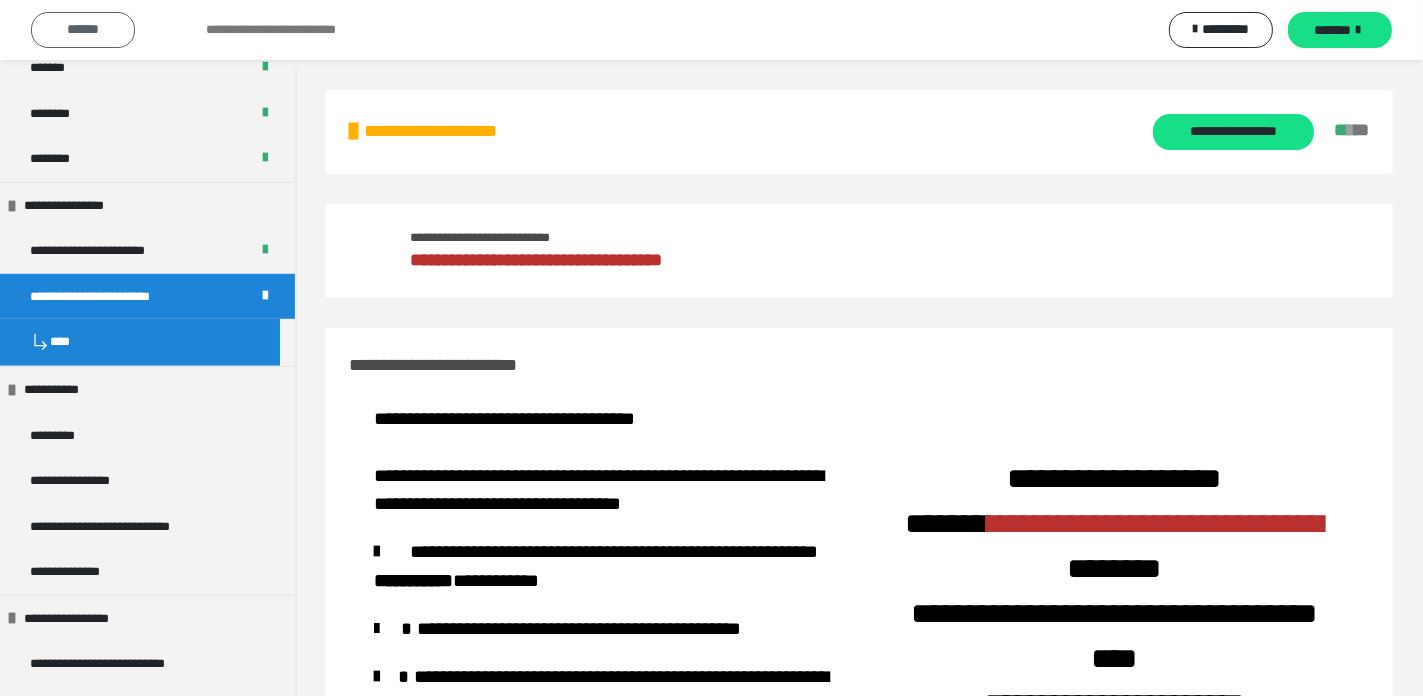 click on "******" at bounding box center (83, 29) 